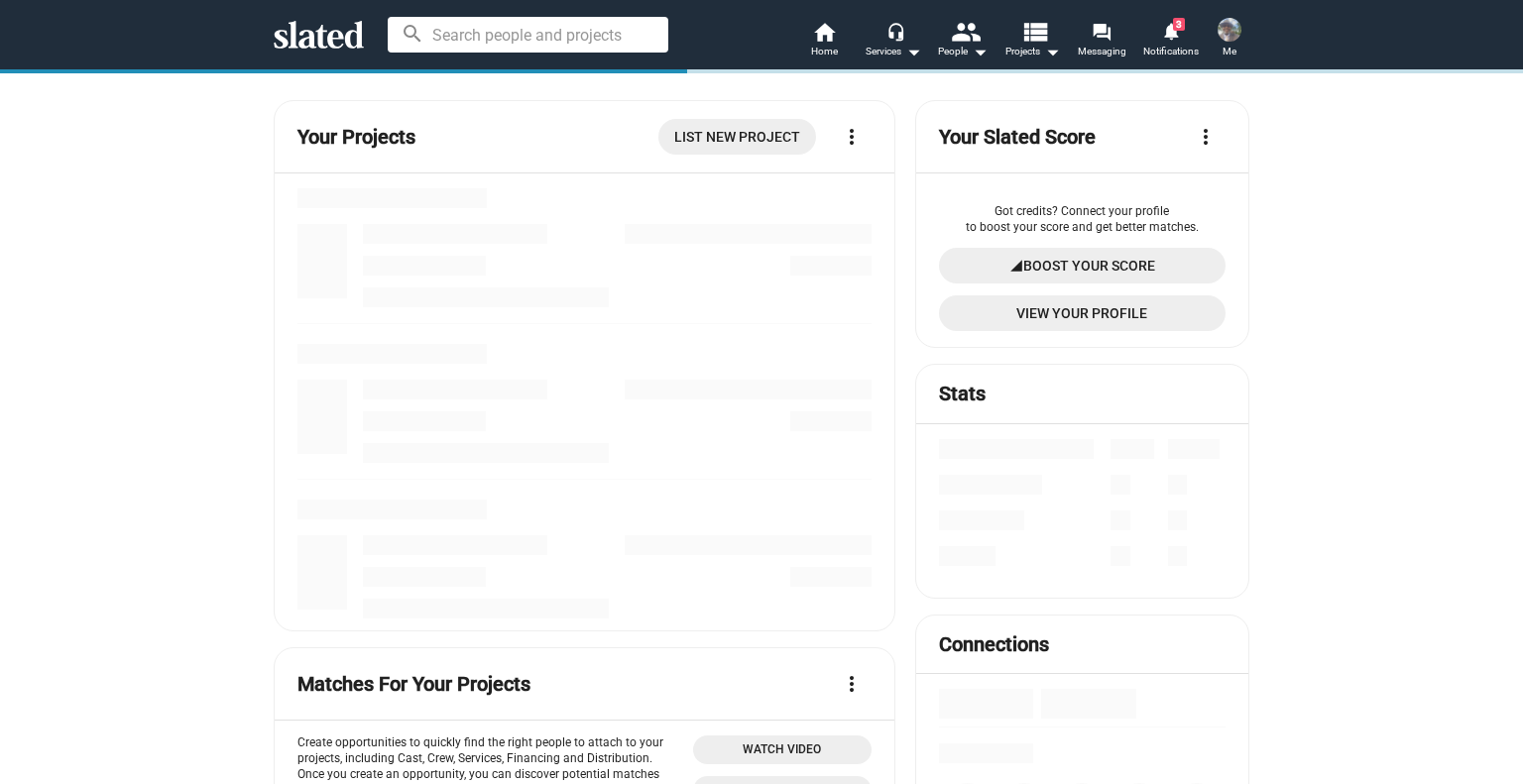 scroll, scrollTop: 0, scrollLeft: 0, axis: both 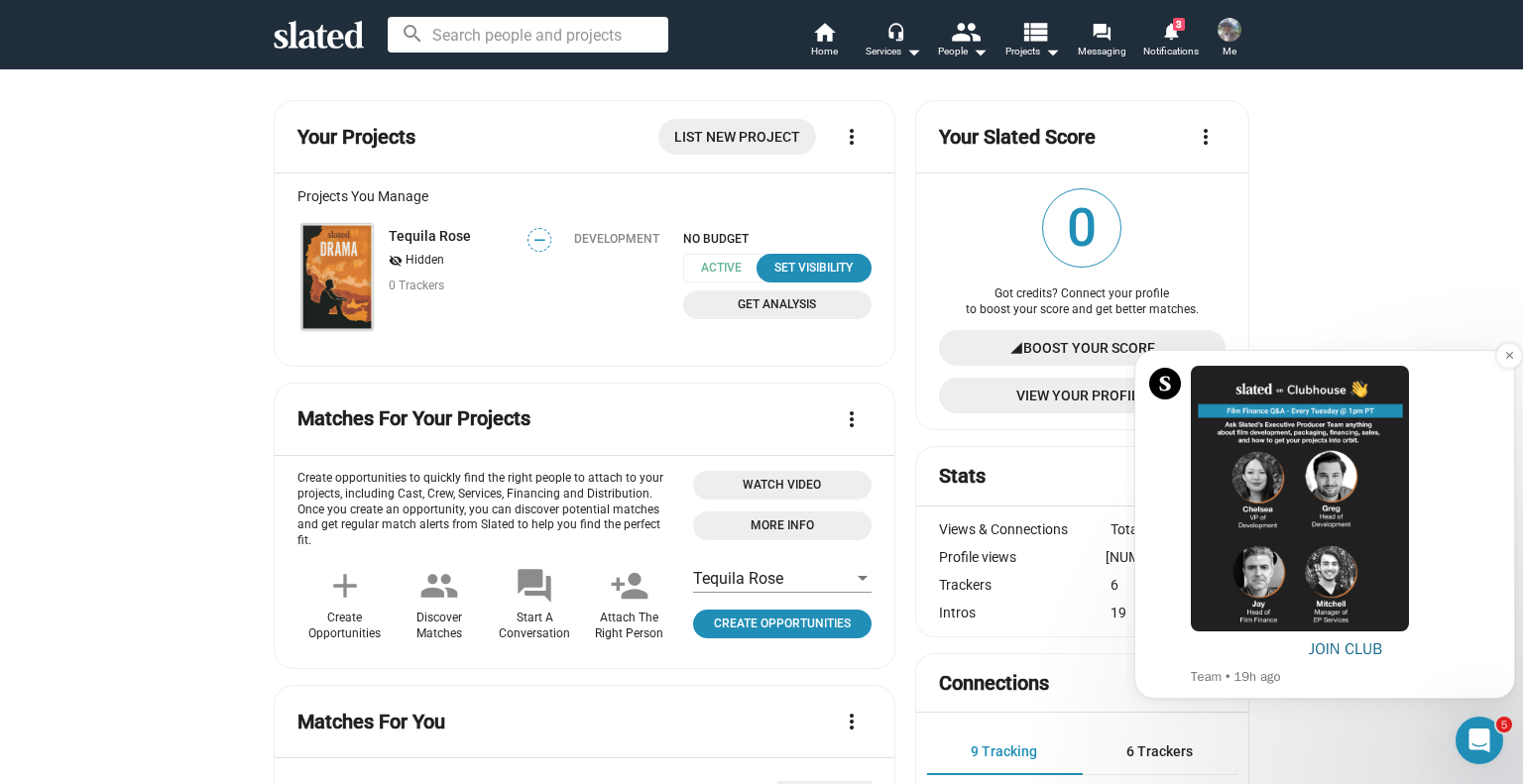 click on "JOIN CLUB" at bounding box center (1346, 649) 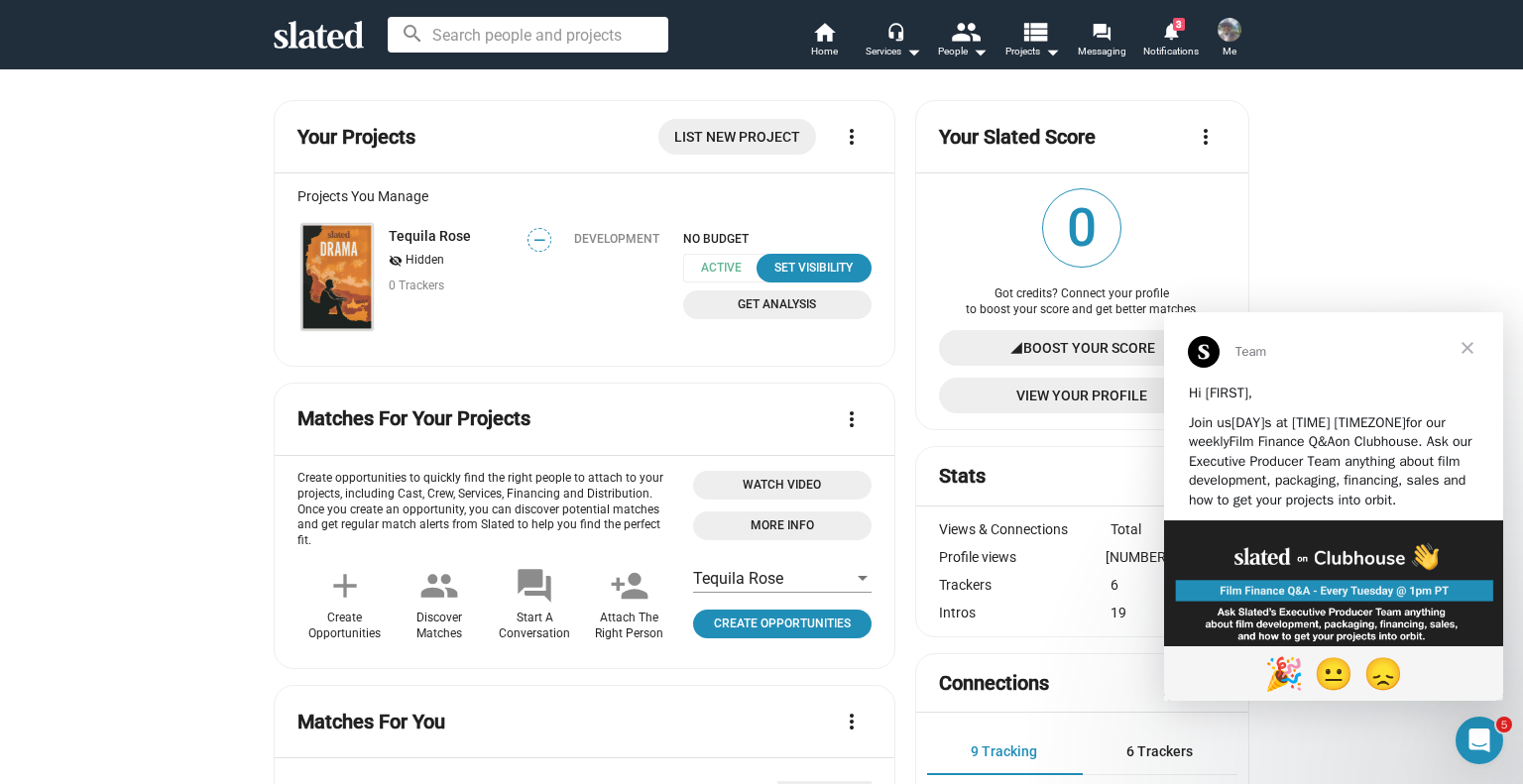 scroll, scrollTop: 0, scrollLeft: 0, axis: both 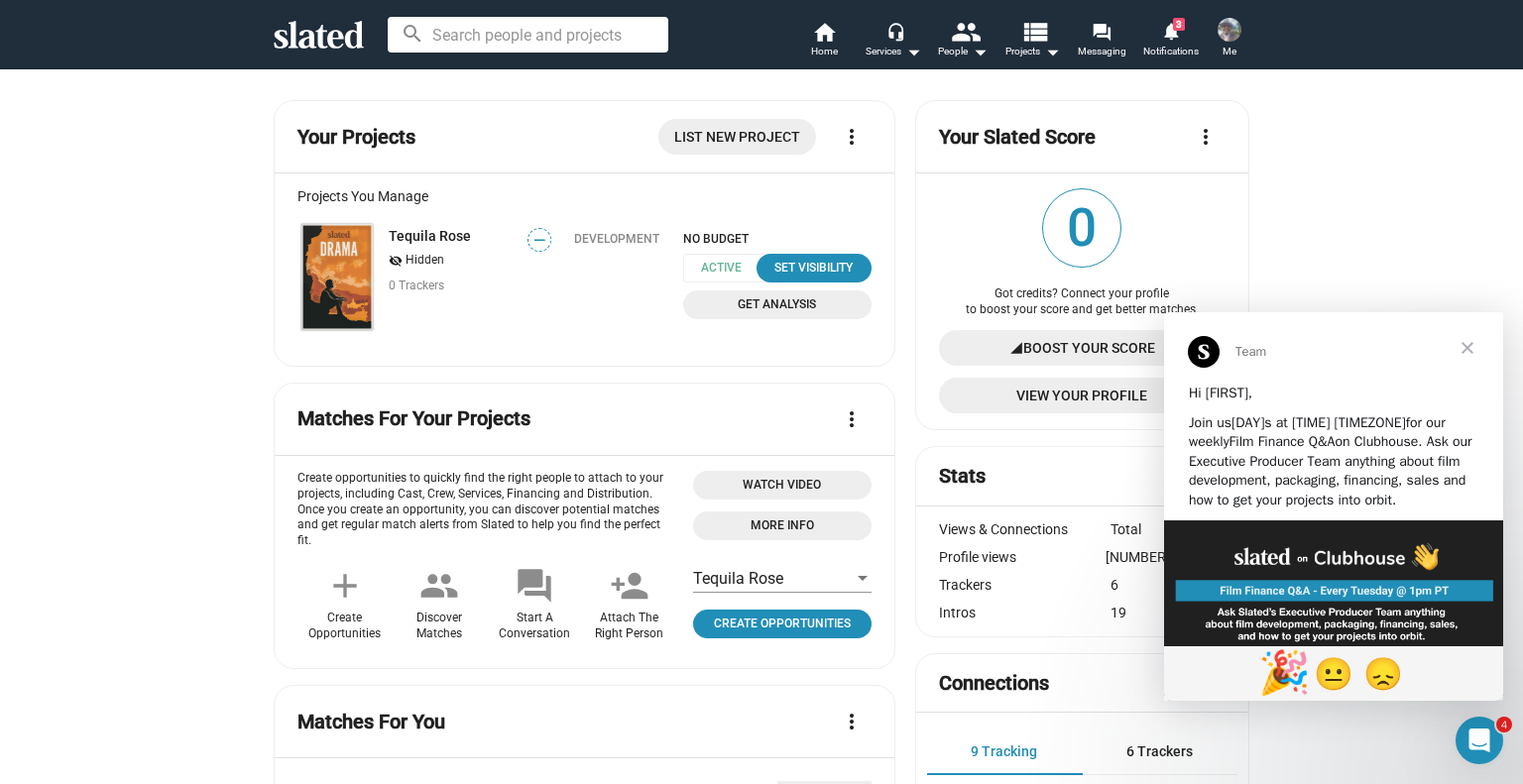 click on "🎉" at bounding box center [1284, 673] 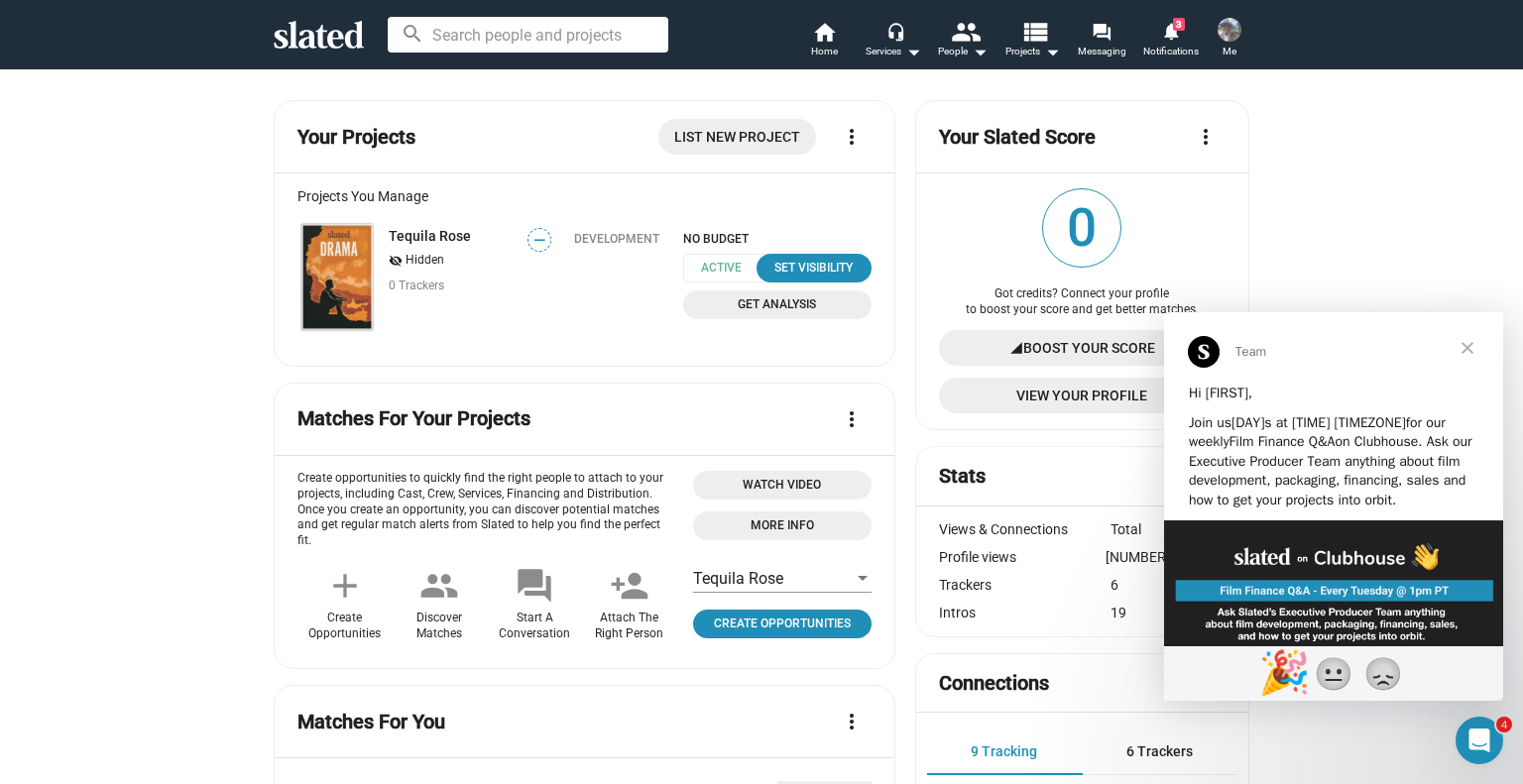 click at bounding box center [1230, 30] 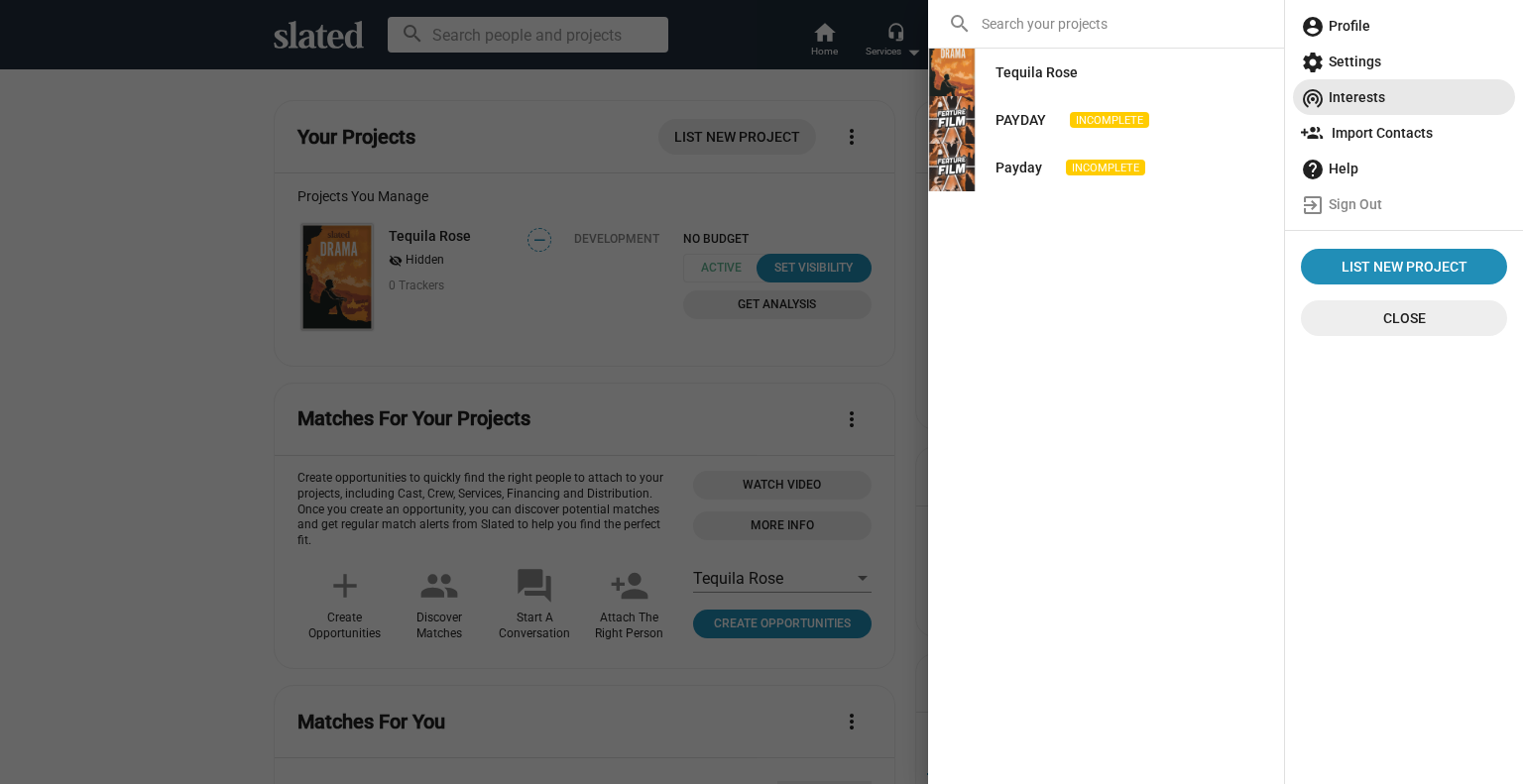 click on "wifi_tethering  Interests" 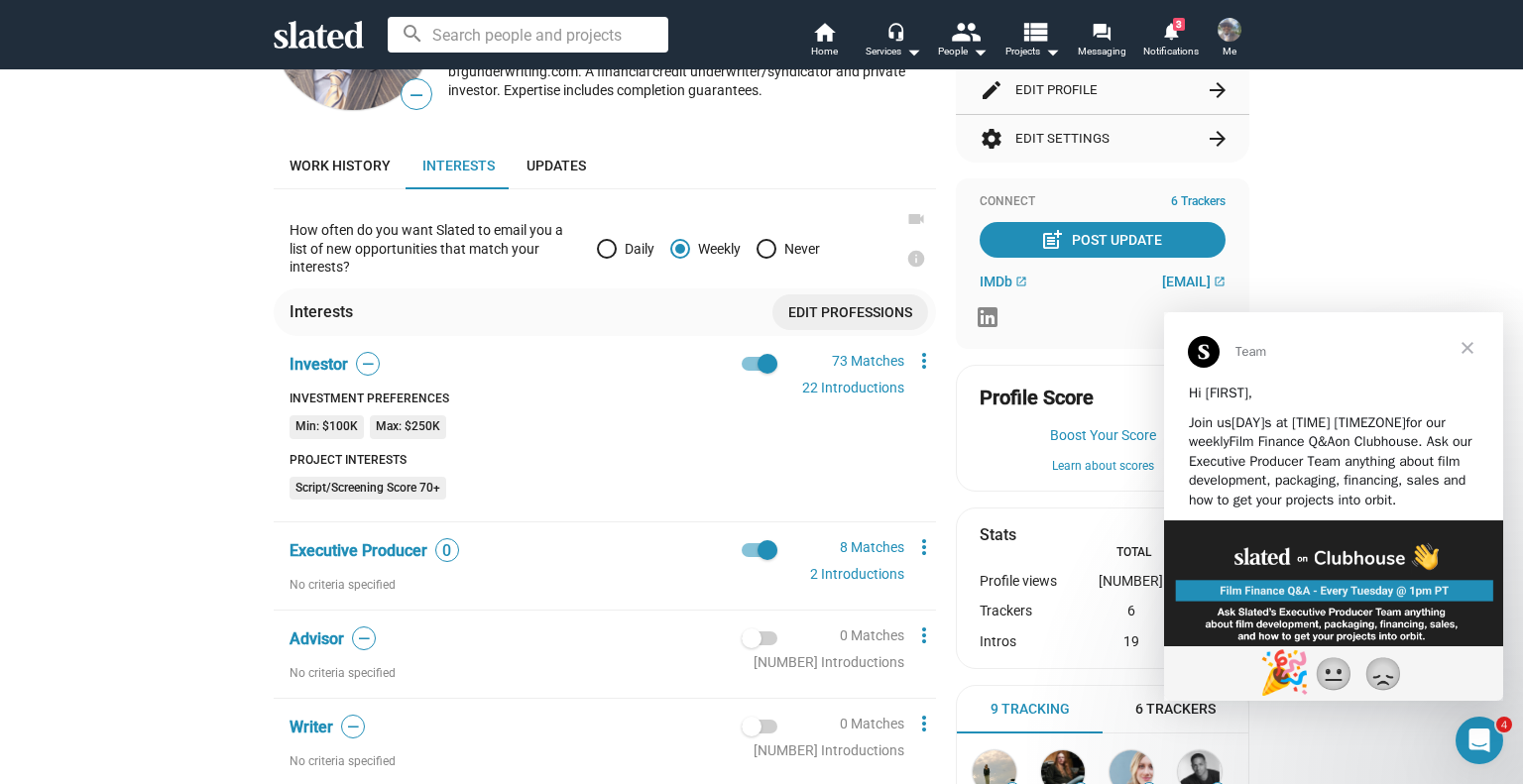 scroll, scrollTop: 297, scrollLeft: 0, axis: vertical 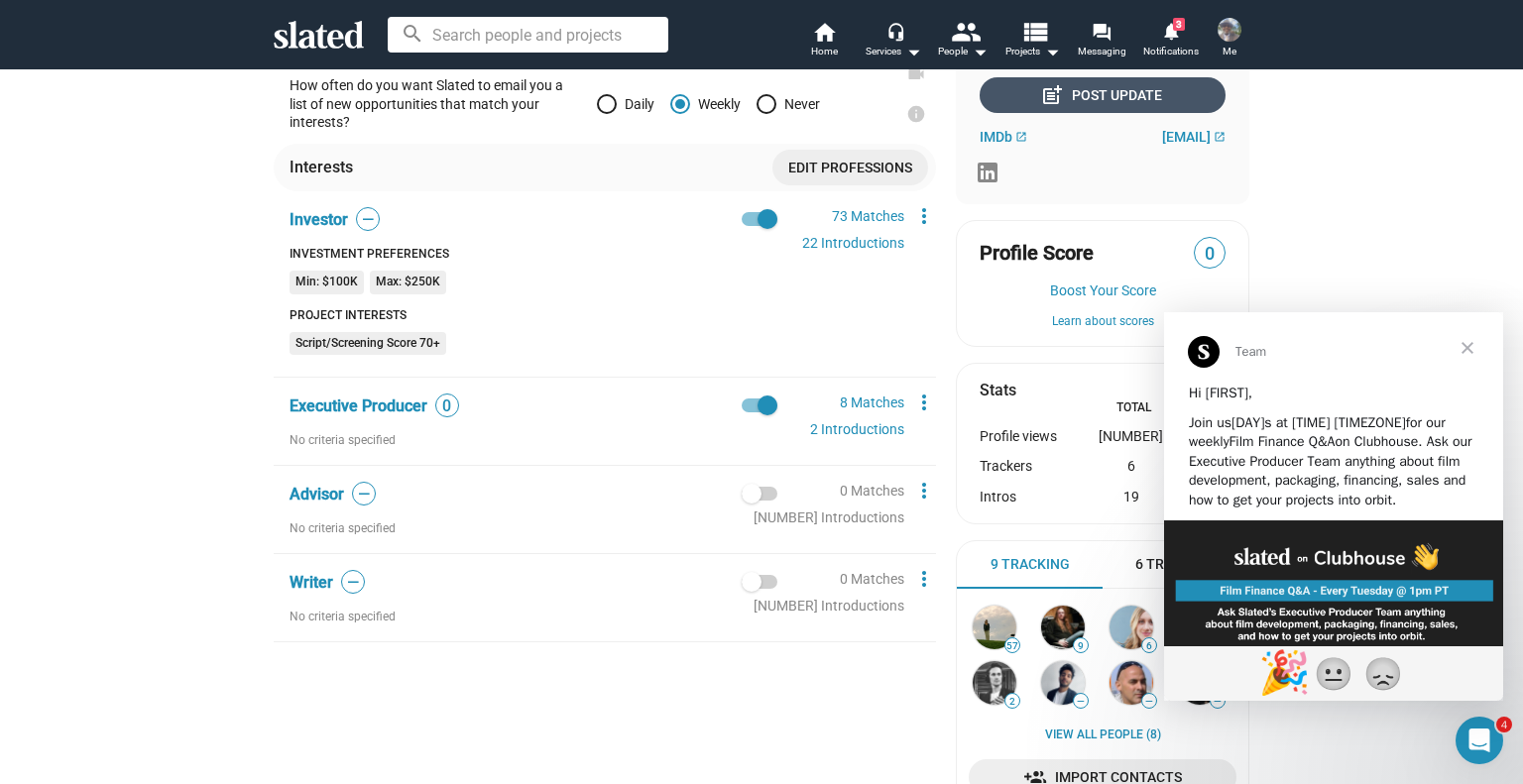 click on "post_add  Post Update" at bounding box center [1103, 95] 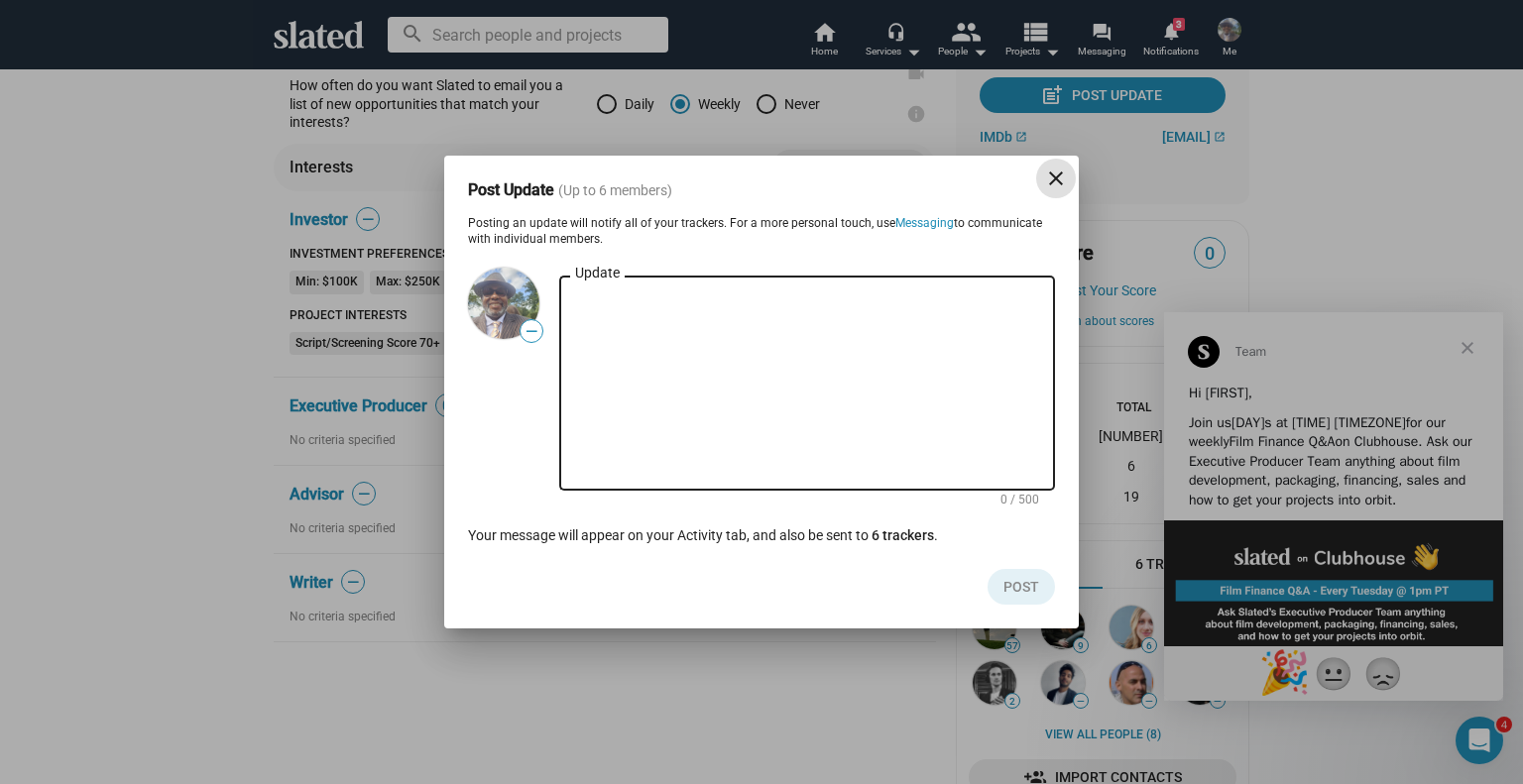 click on "Update" at bounding box center [807, 384] 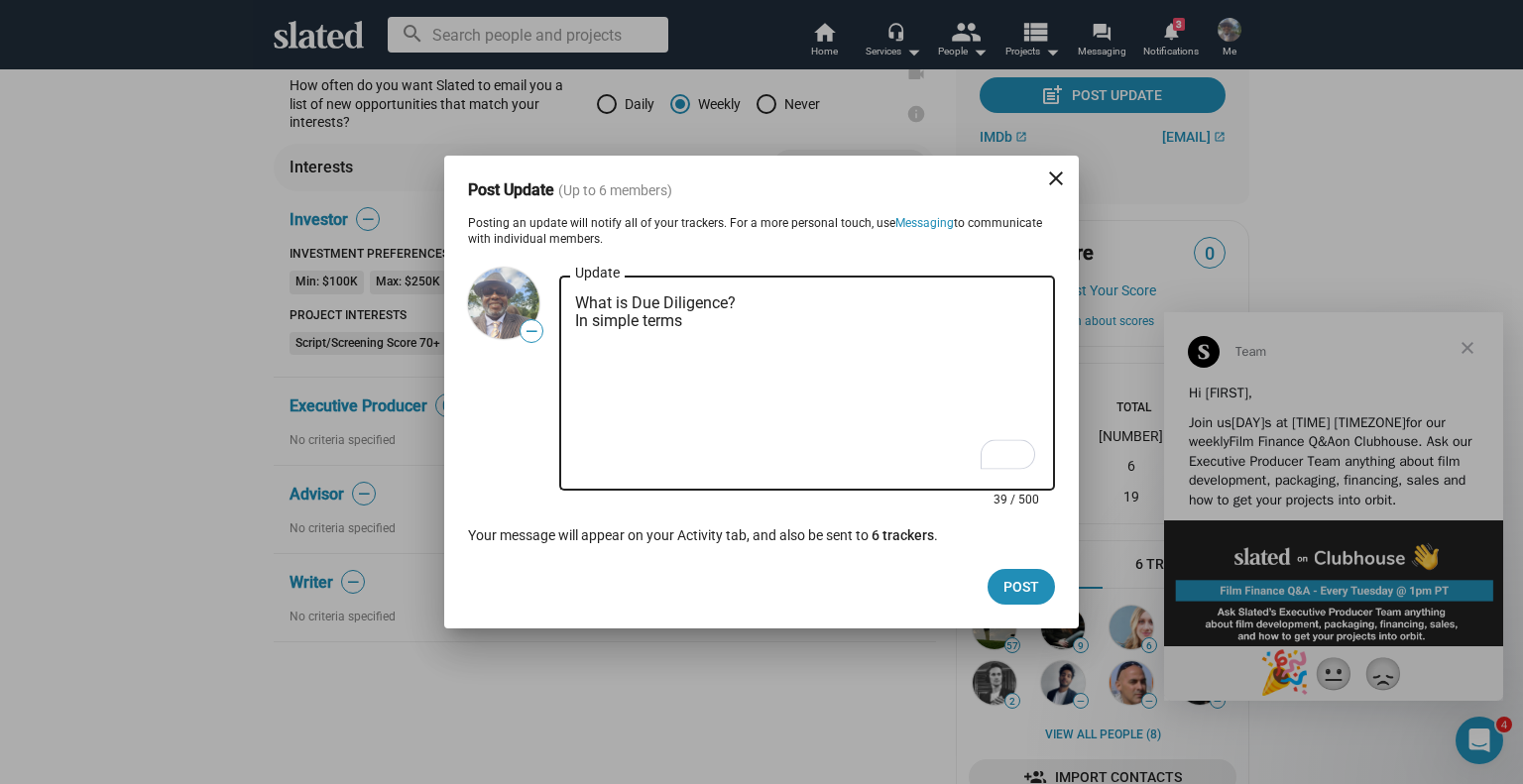 click on "What is Due Diligence?
In simple terms" at bounding box center [807, 384] 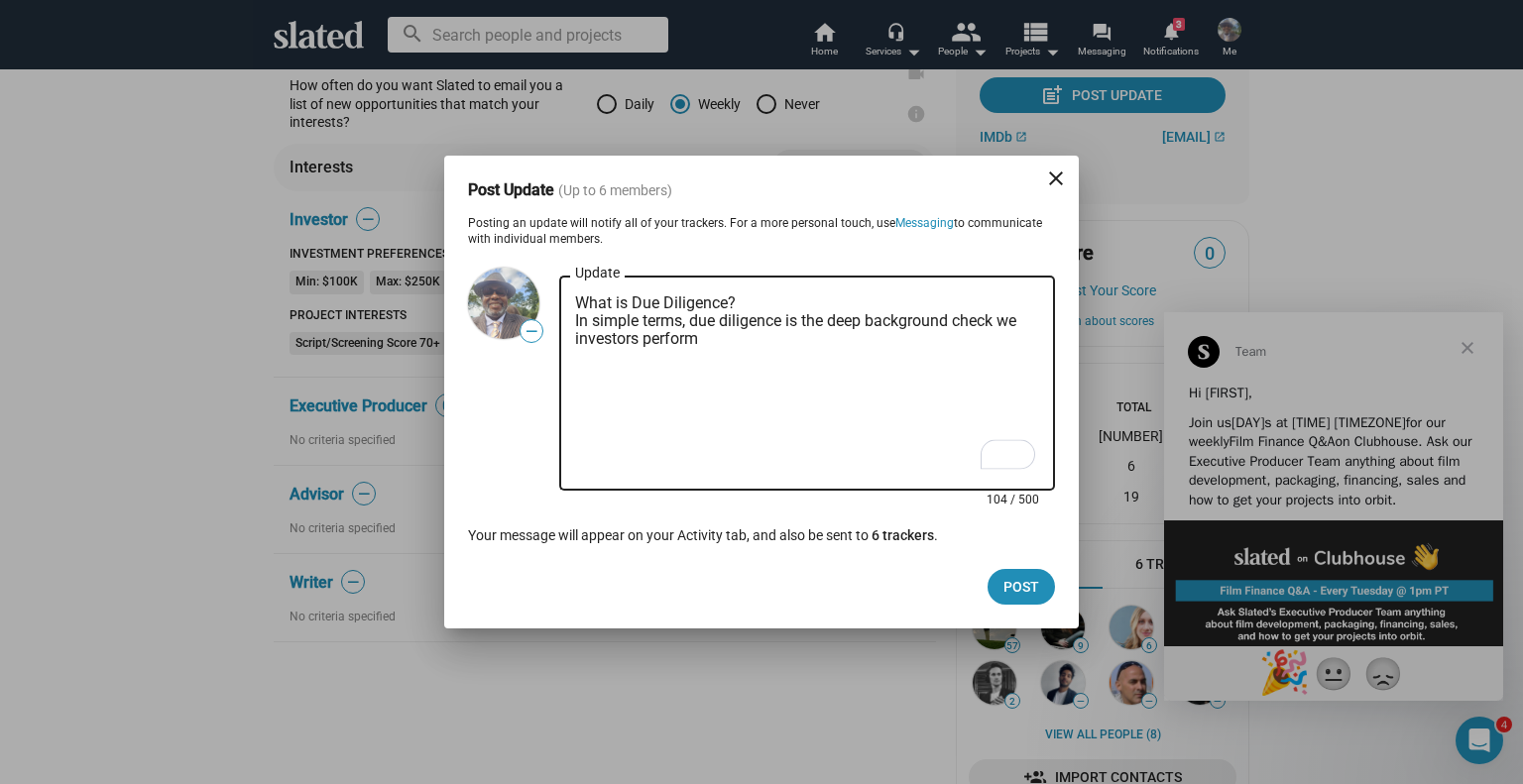 click on "What is Due Diligence?
In simple terms, due diligence is the deep background check we investors perform" at bounding box center [807, 384] 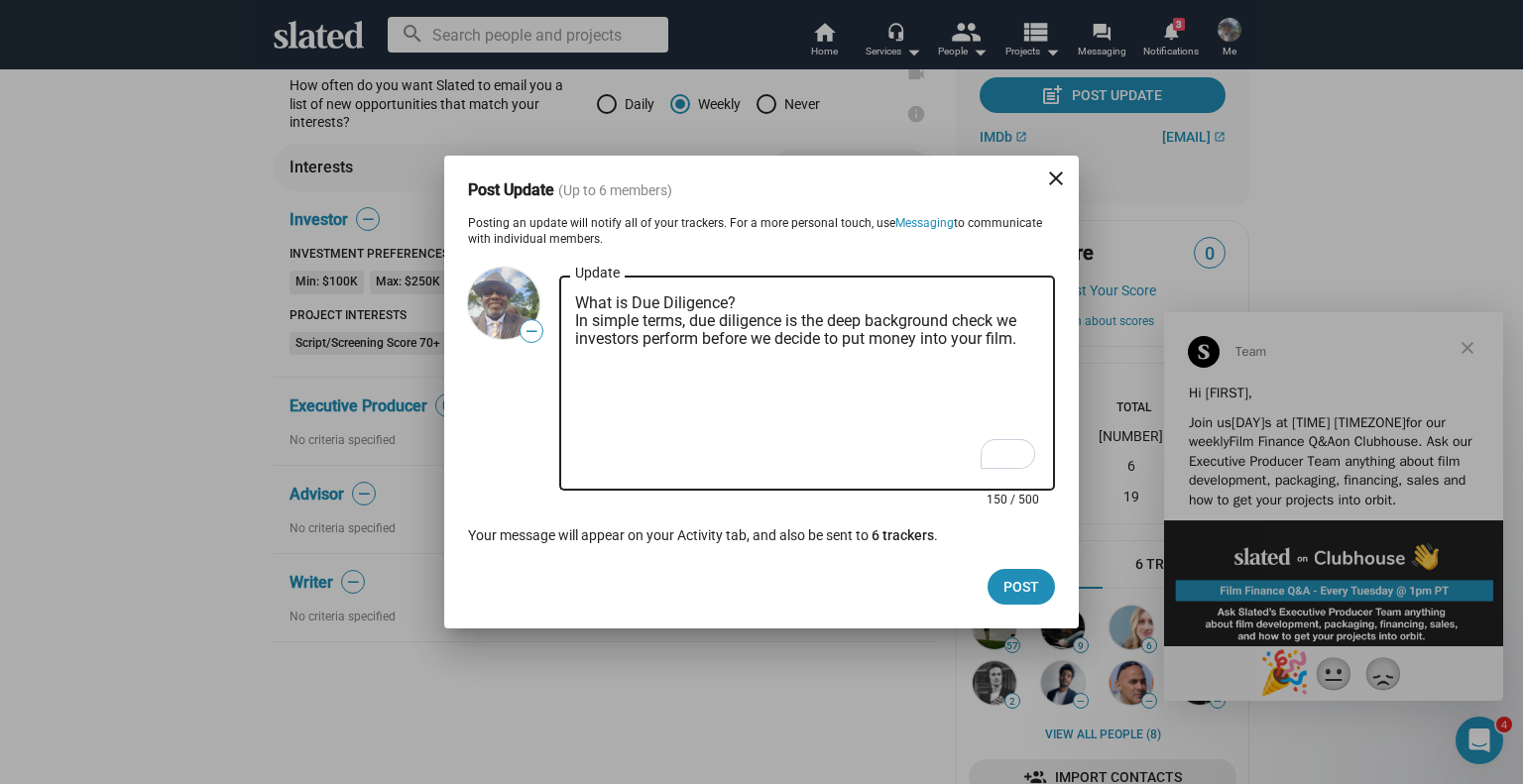 click on "What is Due Diligence?
In simple terms, due diligence is the deep background check we investors perform before we decide to put money into your film." at bounding box center [807, 384] 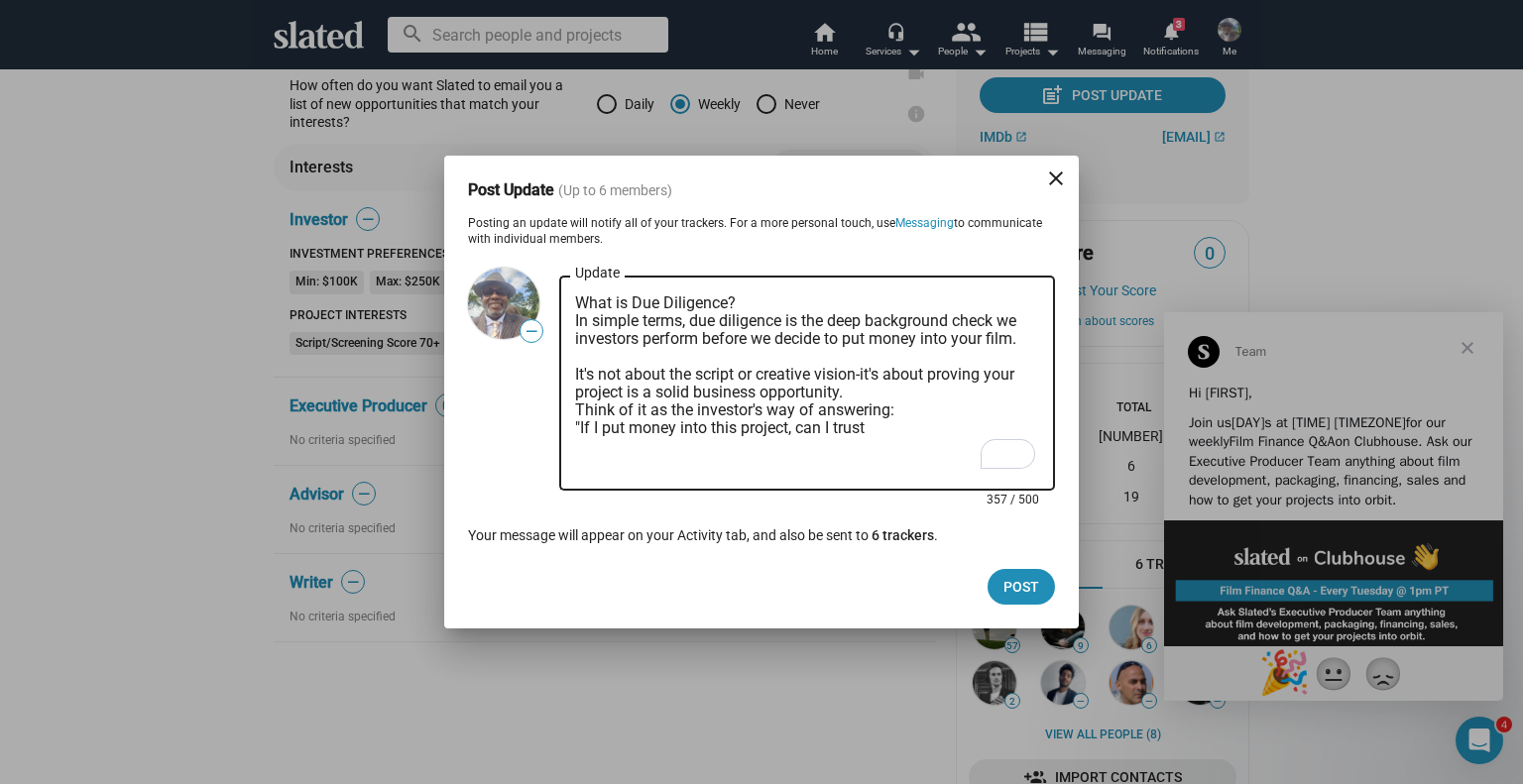 click on "What is Due Diligence?
In simple terms, due diligence is the deep background check we investors perform before we decide to put money into your film.
It's not about the script or creative vision-it's about proving your project is a solid business opportunity.
Think of it as the investor's way of answering:
"If I put money into this project, can I trust" at bounding box center (807, 384) 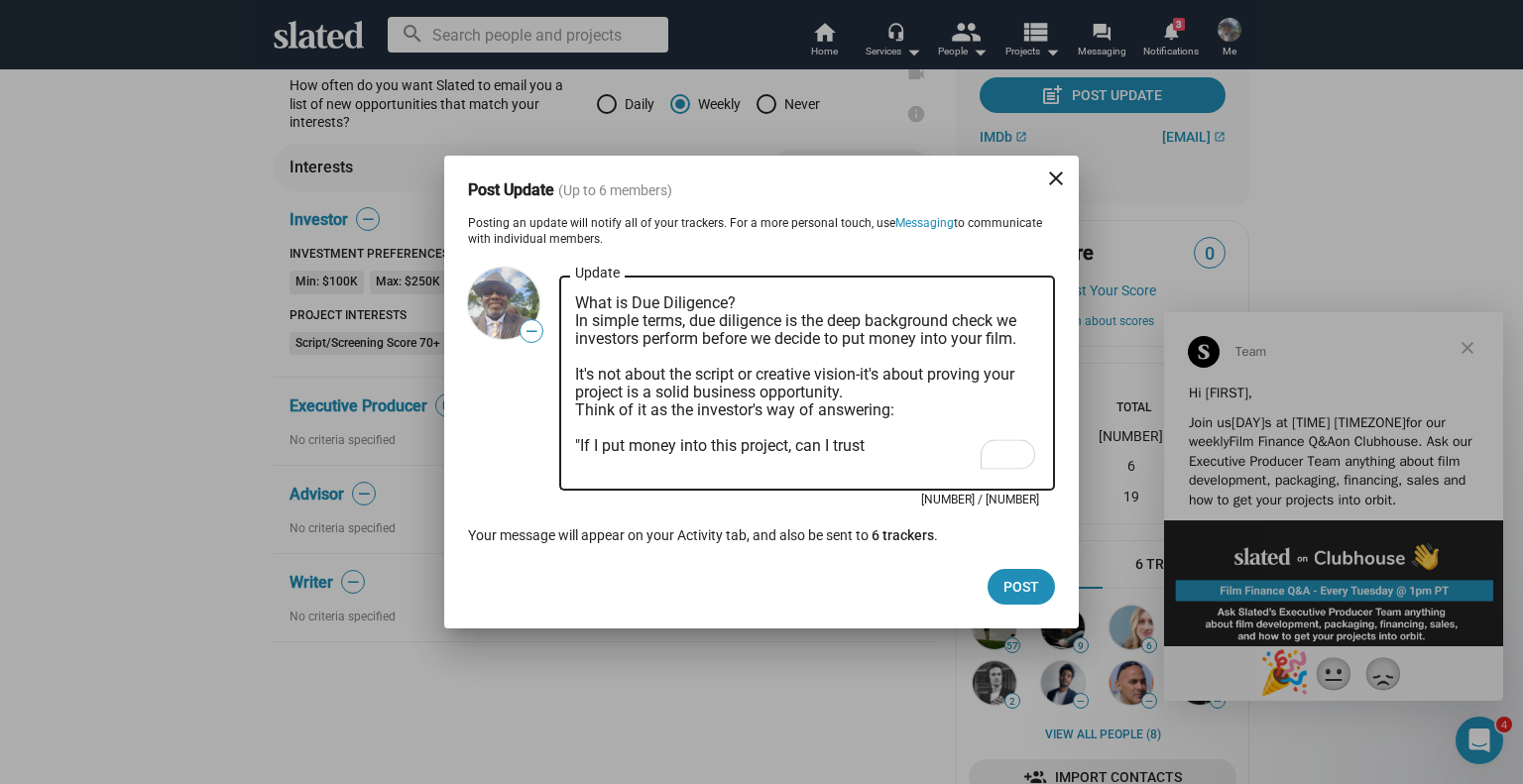 click on "What is Due Diligence?
In simple terms, due diligence is the deep background check we investors perform before we decide to put money into your film.
It's not about the script or creative vision-it's about proving your project is a solid business opportunity.
Think of it as the investor's way of answering:
"If I put money into this project, can I trust" at bounding box center (807, 384) 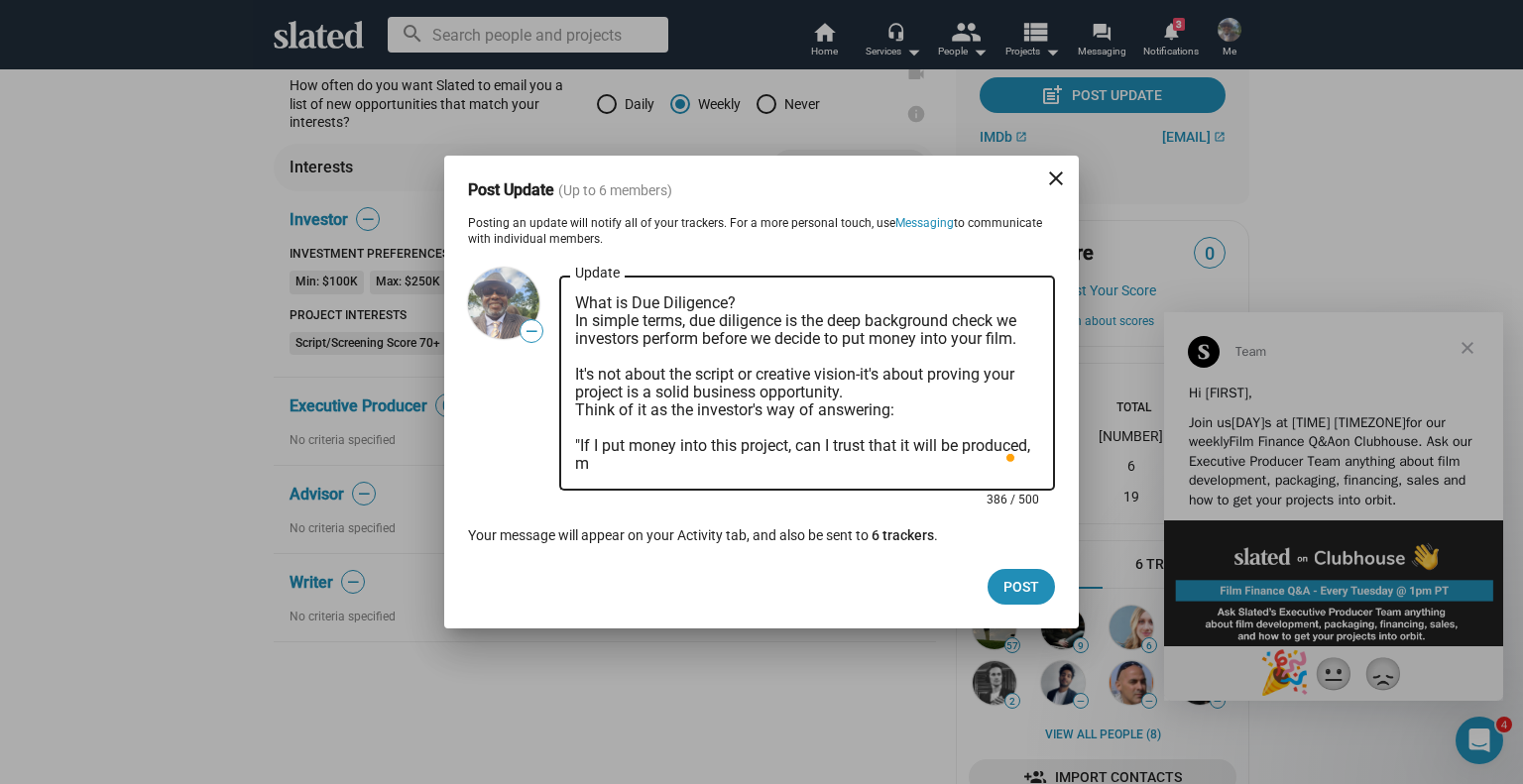 scroll, scrollTop: 0, scrollLeft: 0, axis: both 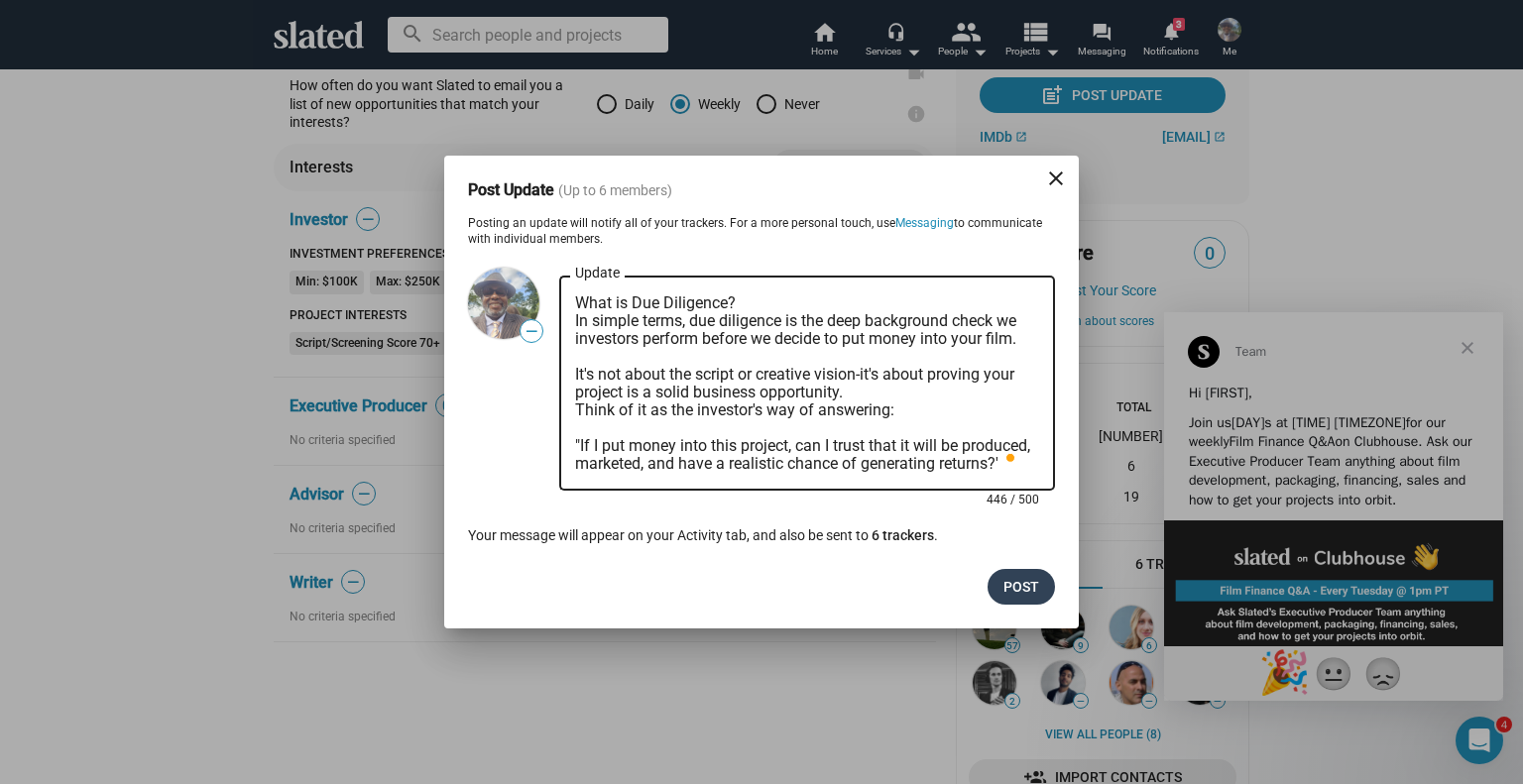 type on "What is Due Diligence?
In simple terms, due diligence is the deep background check we investors perform before we decide to put money into your film.
It's not about the script or creative vision-it's about proving your project is a solid business opportunity.
Think of it as the investor's way of answering:
"If I put money into this project, can I trust that it will be produced, marketed, and have a realistic chance of generating returns?"" 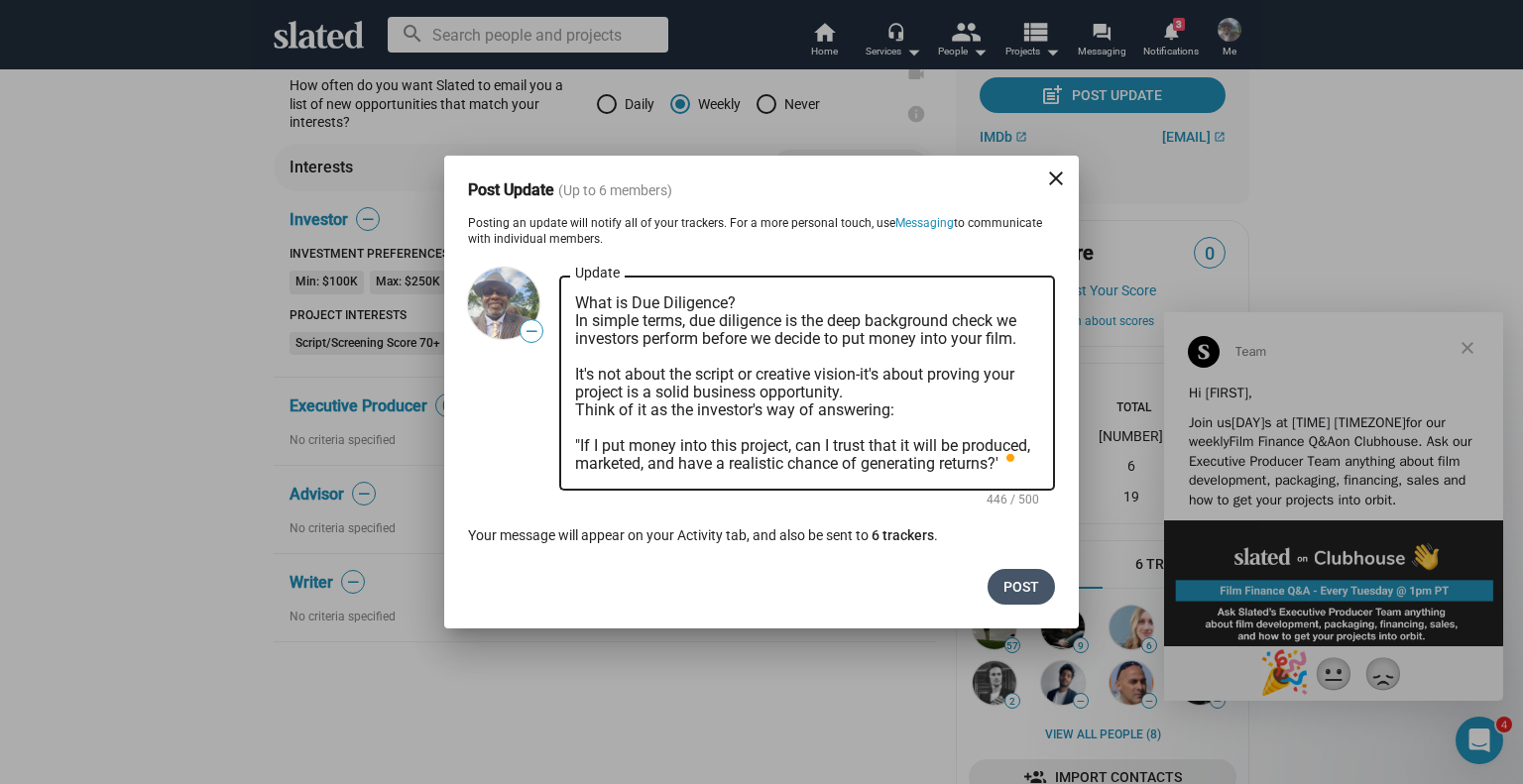 click on "Post" at bounding box center (1021, 587) 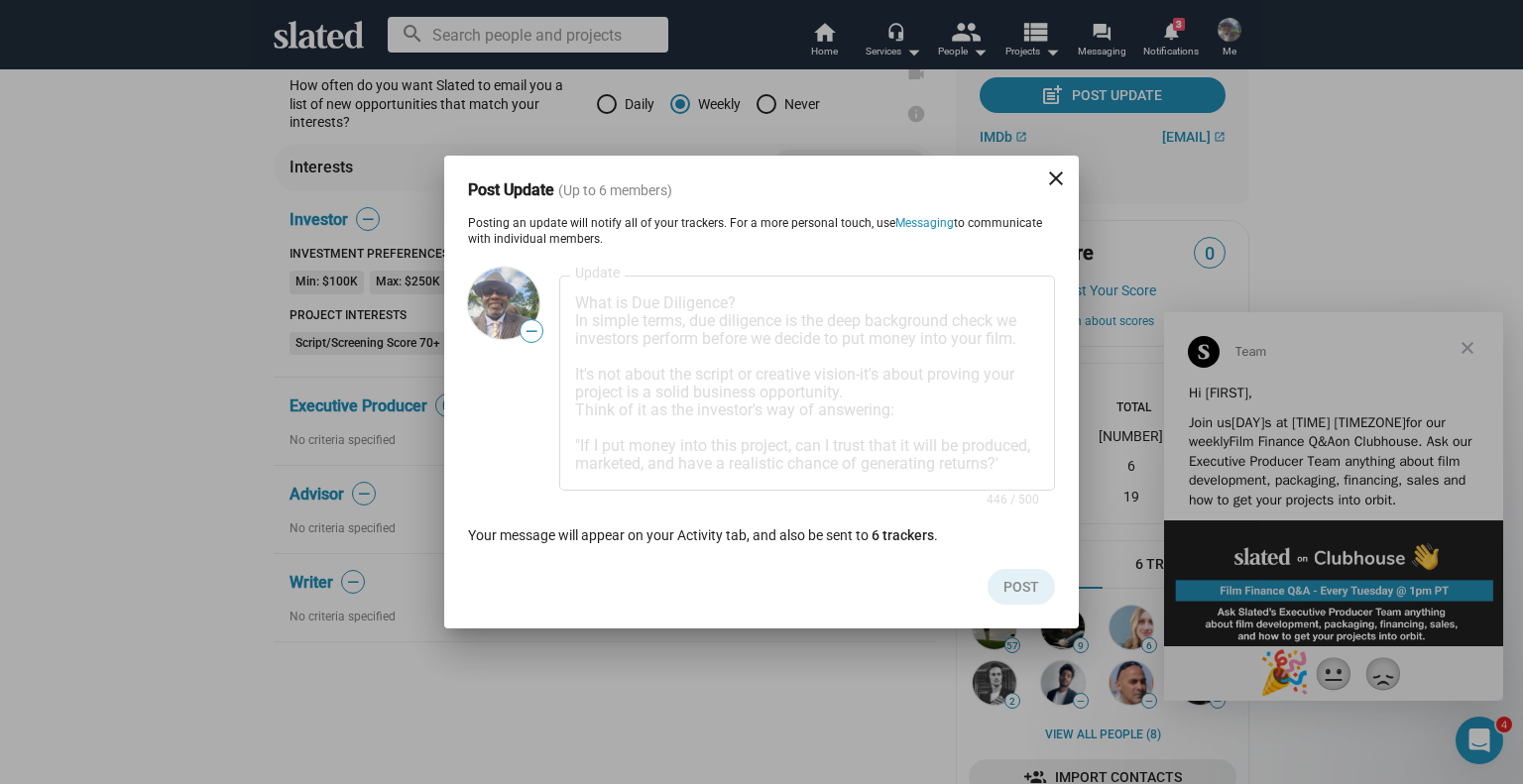 scroll, scrollTop: 18, scrollLeft: 0, axis: vertical 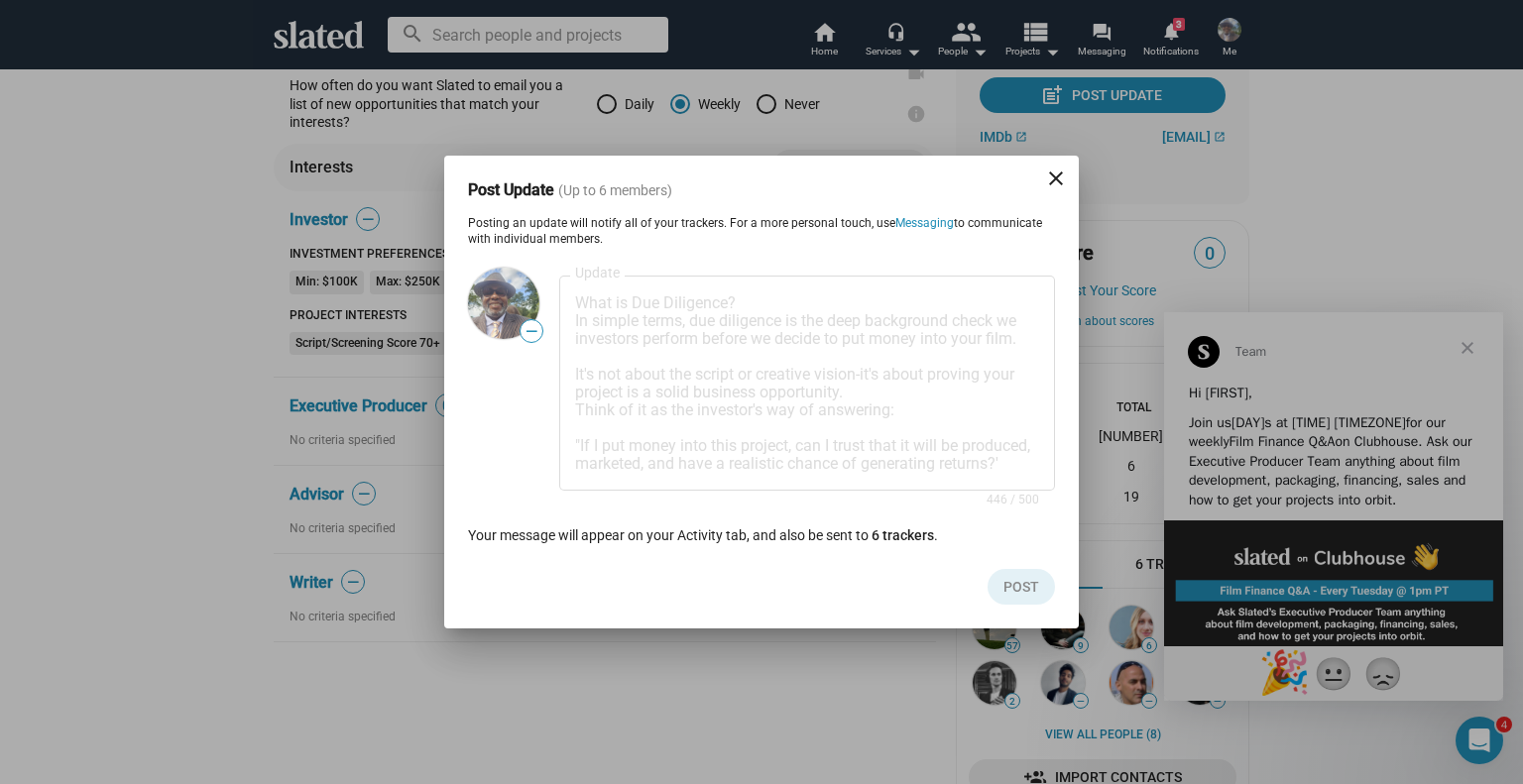 click on "Post Update (Up to 6 members) close Posting an update will notify all of your trackers. For a more personal touch, use  Messaging  to communicate with individual members. — — What is Due Diligence?
In simple terms, due diligence is the deep background check we investors perform before we decide to put money into your film.
It's not about the script or creative vision-it's about proving your project is a solid business opportunity.
Think of it as the investor's way of answering:
"If I put money into this project, can I trust that it will be produced, marketed, and have a realistic chance of generating returns?' Update 446 / 500 Your message will appear on your Activity tab, and also be sent to   6 trackers .  Post" at bounding box center [762, 392] 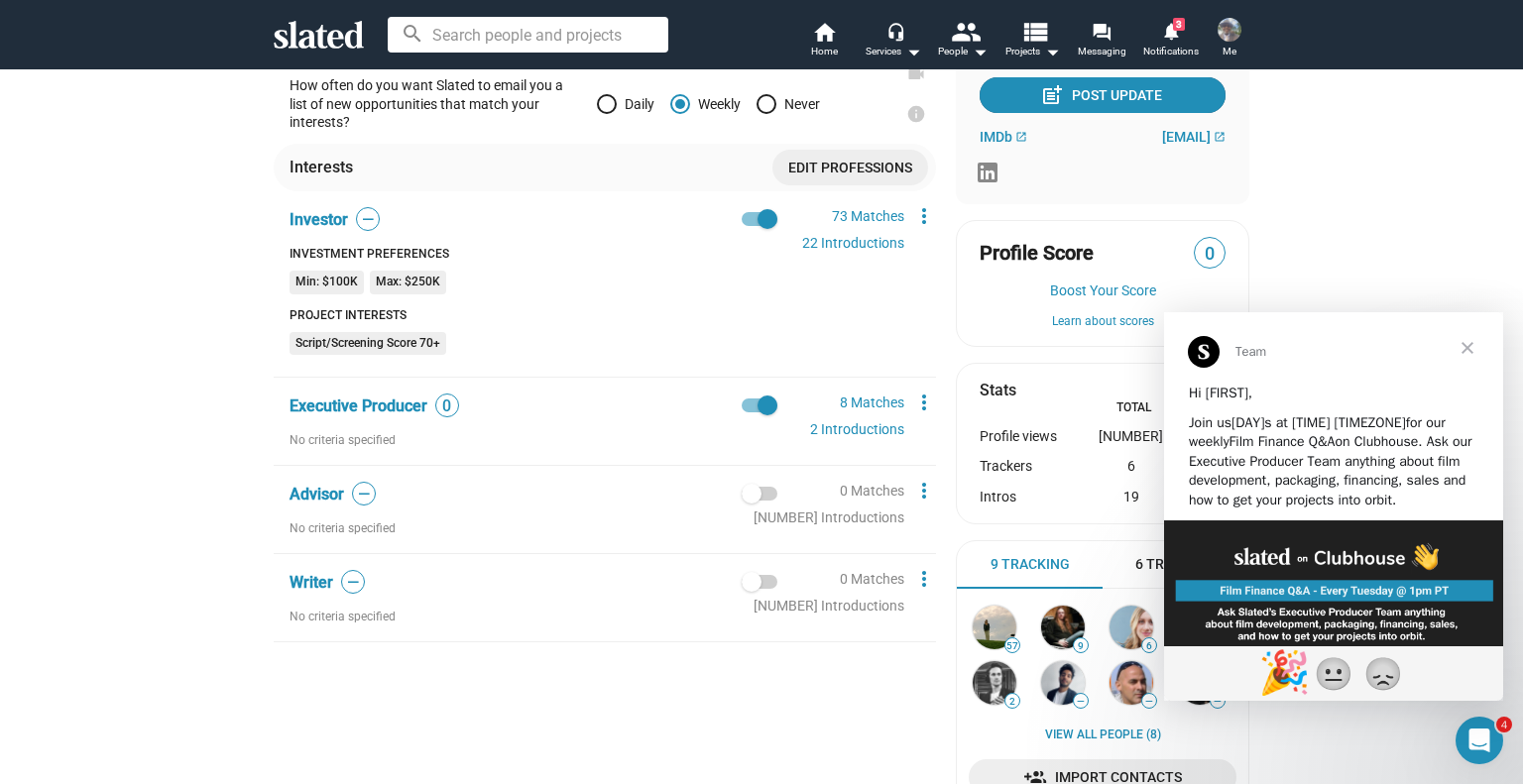 click on "post_add  Post Update" at bounding box center (1103, 95) 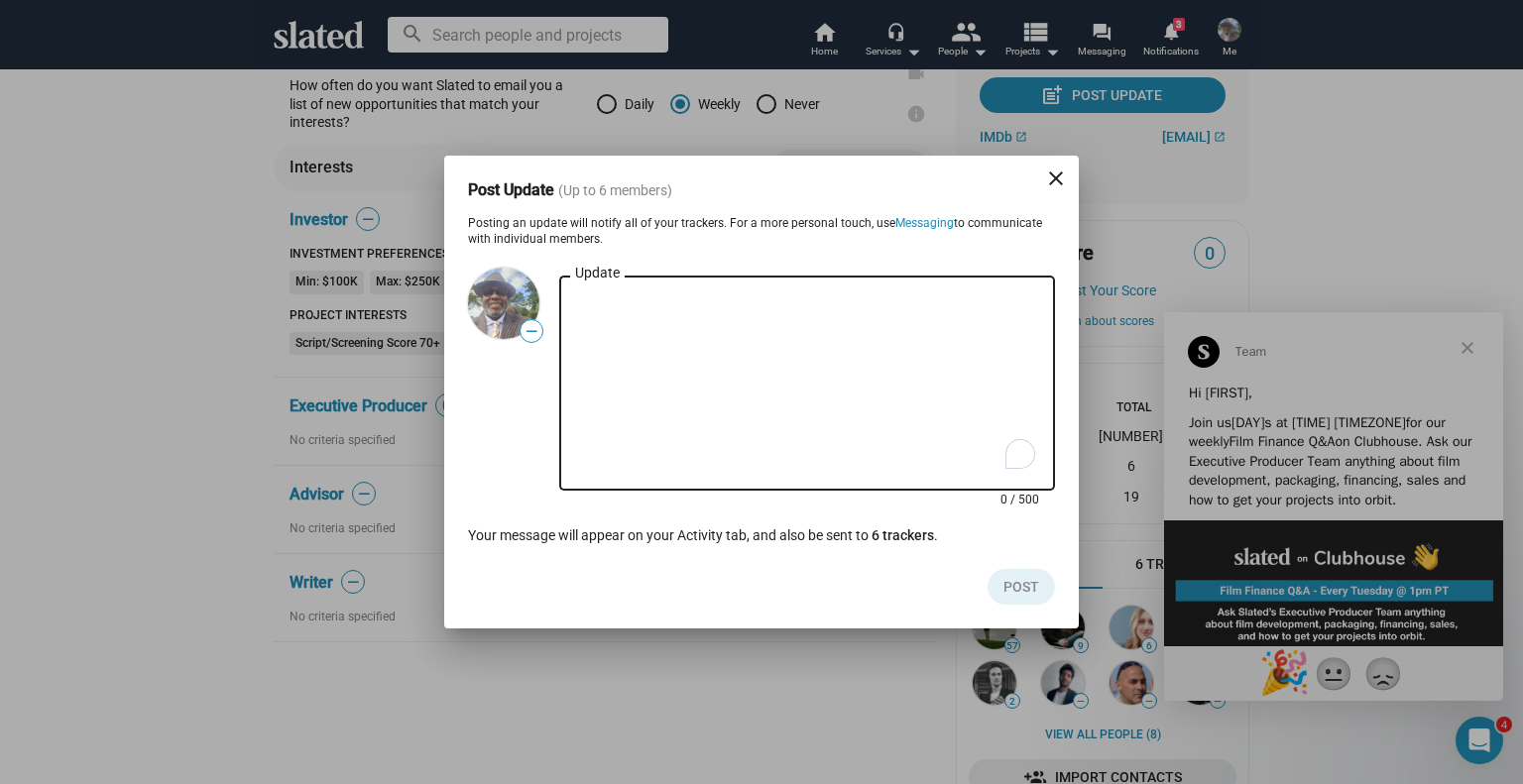click on "Update" at bounding box center (807, 384) 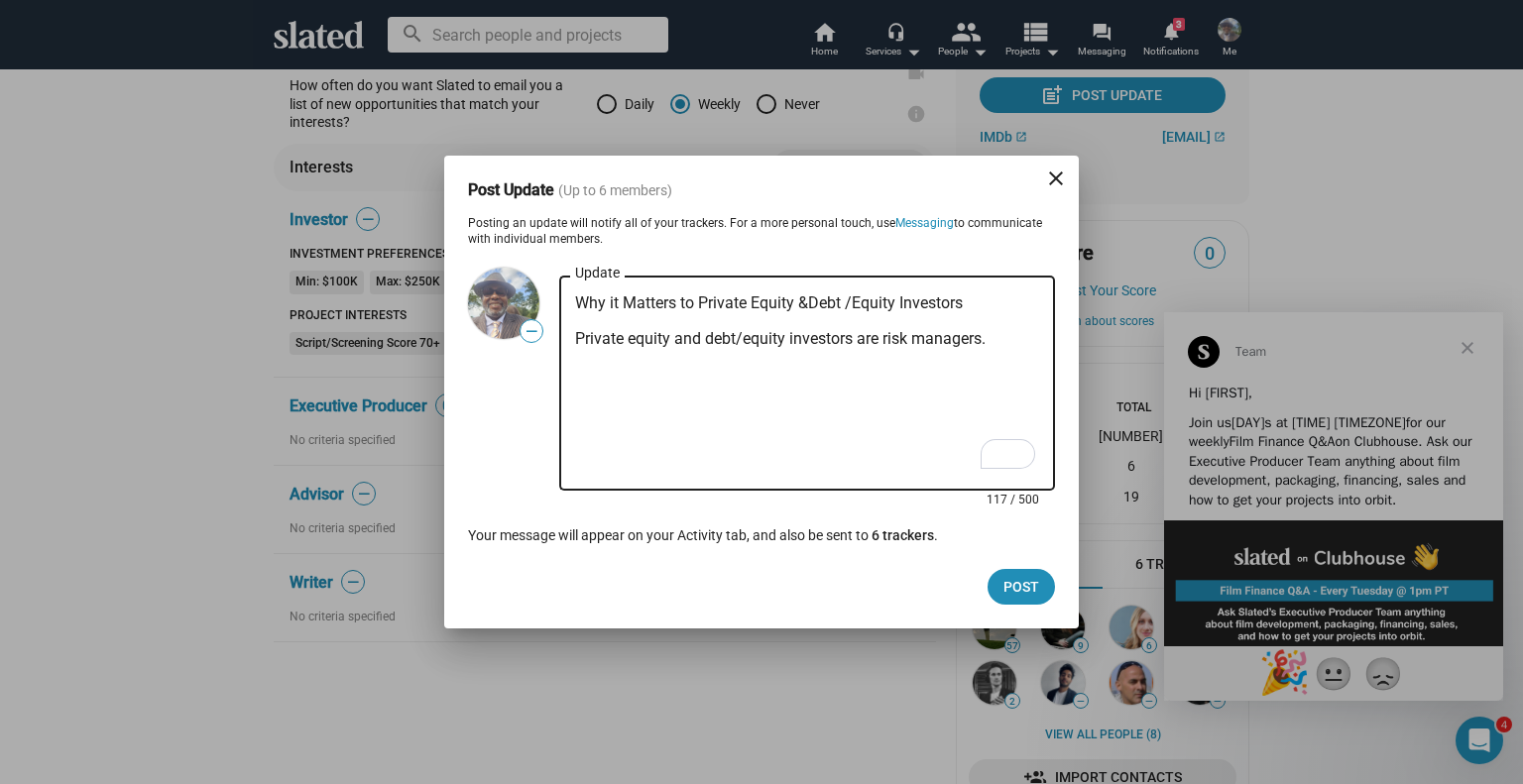 click on "Why it Matters to Private Equity &Debt /Equity Investors
Private equity and debt/equity investors are risk managers." at bounding box center (807, 384) 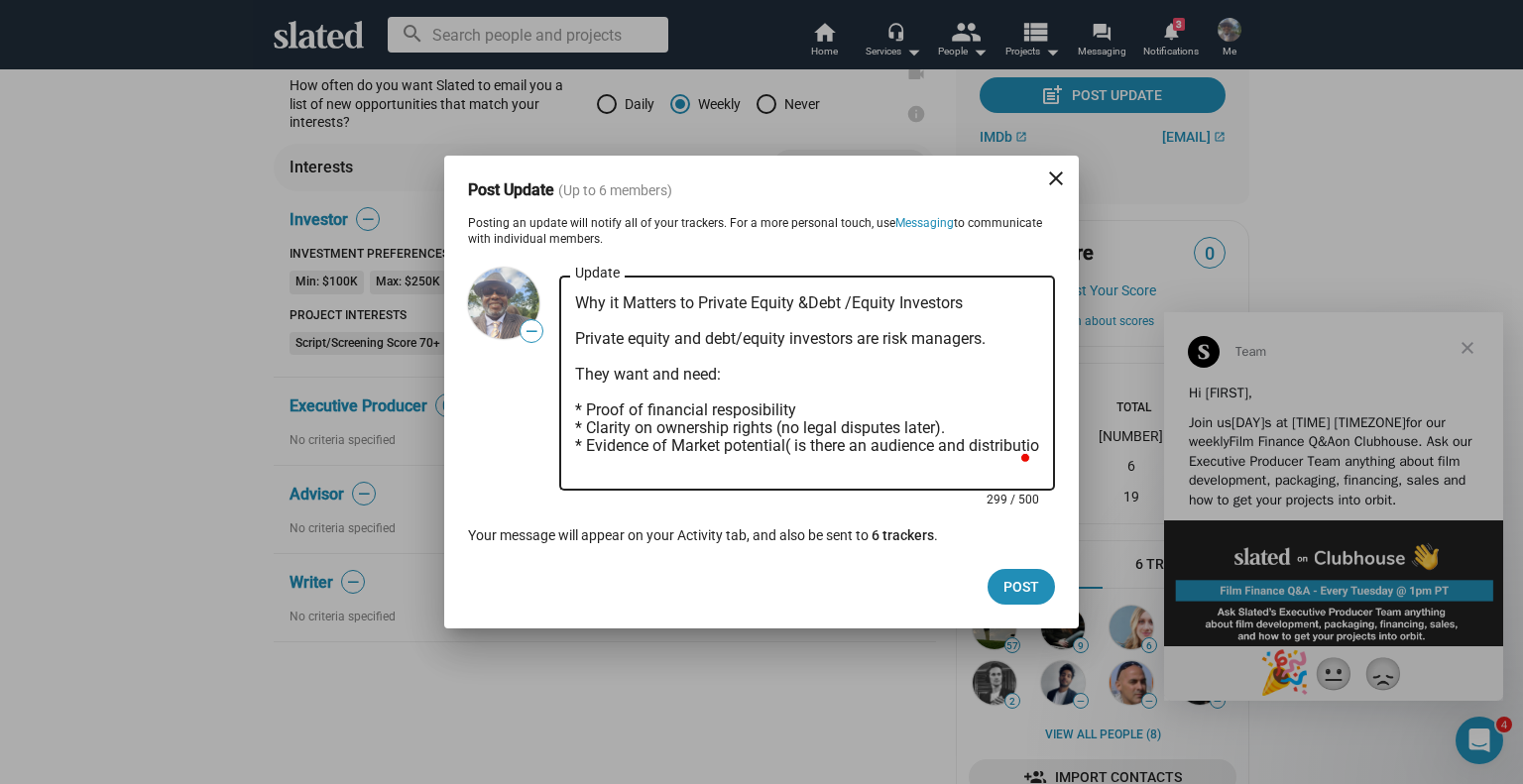 scroll, scrollTop: 0, scrollLeft: 0, axis: both 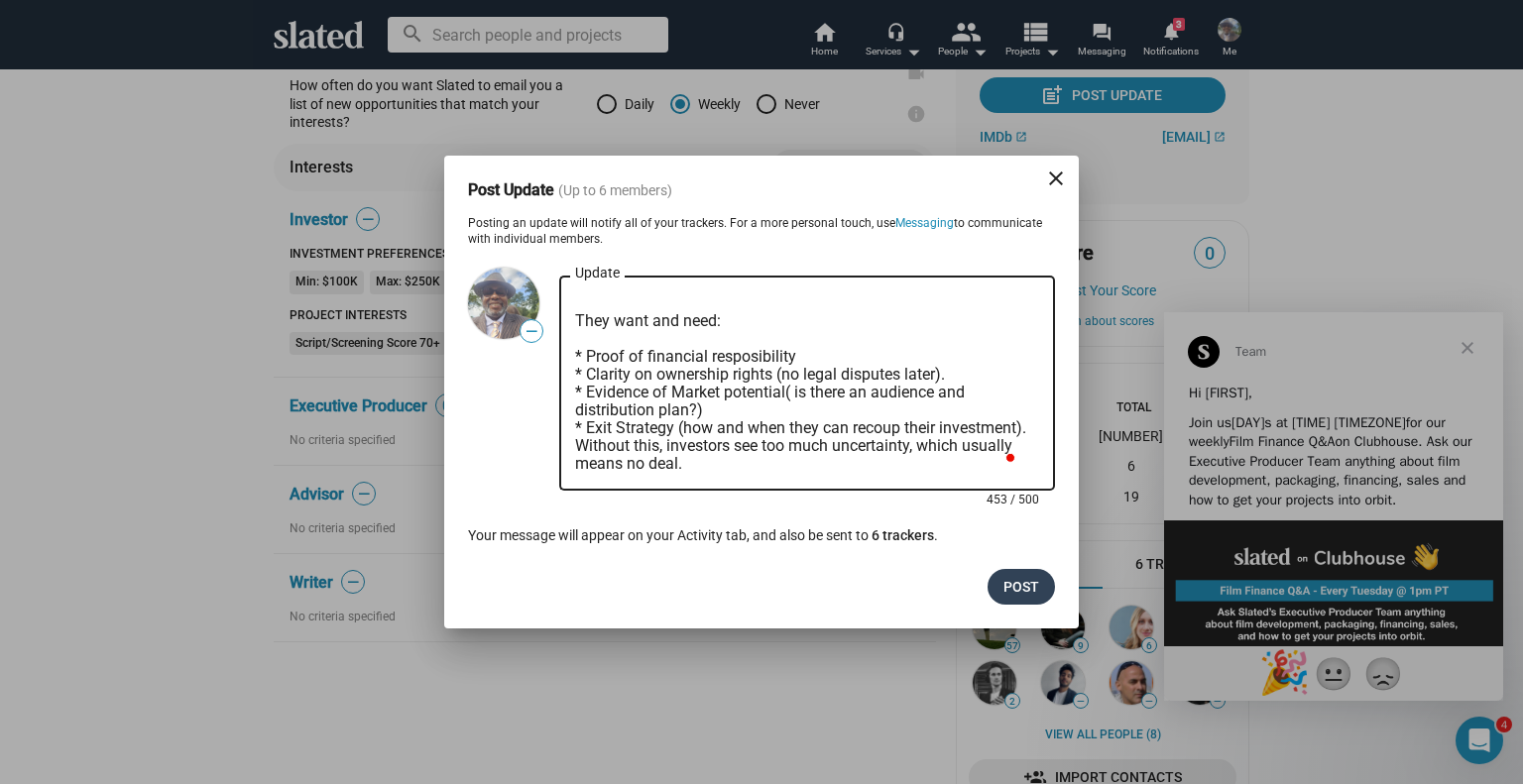 type on "Why it Matters to Private Equity &Debt /Equity Investors
Private equity and debt/equity investors are risk managers.
They want and need:
* Proof of financial resposibility
* Clarity on ownership rights (no legal disputes later).
* Evidence of Market potential( is there an audience and distribution plan?)
* Exit Strategy (how and when they can recoup their investment).
Without this, investors see too much uncertainty, which usually means no deal." 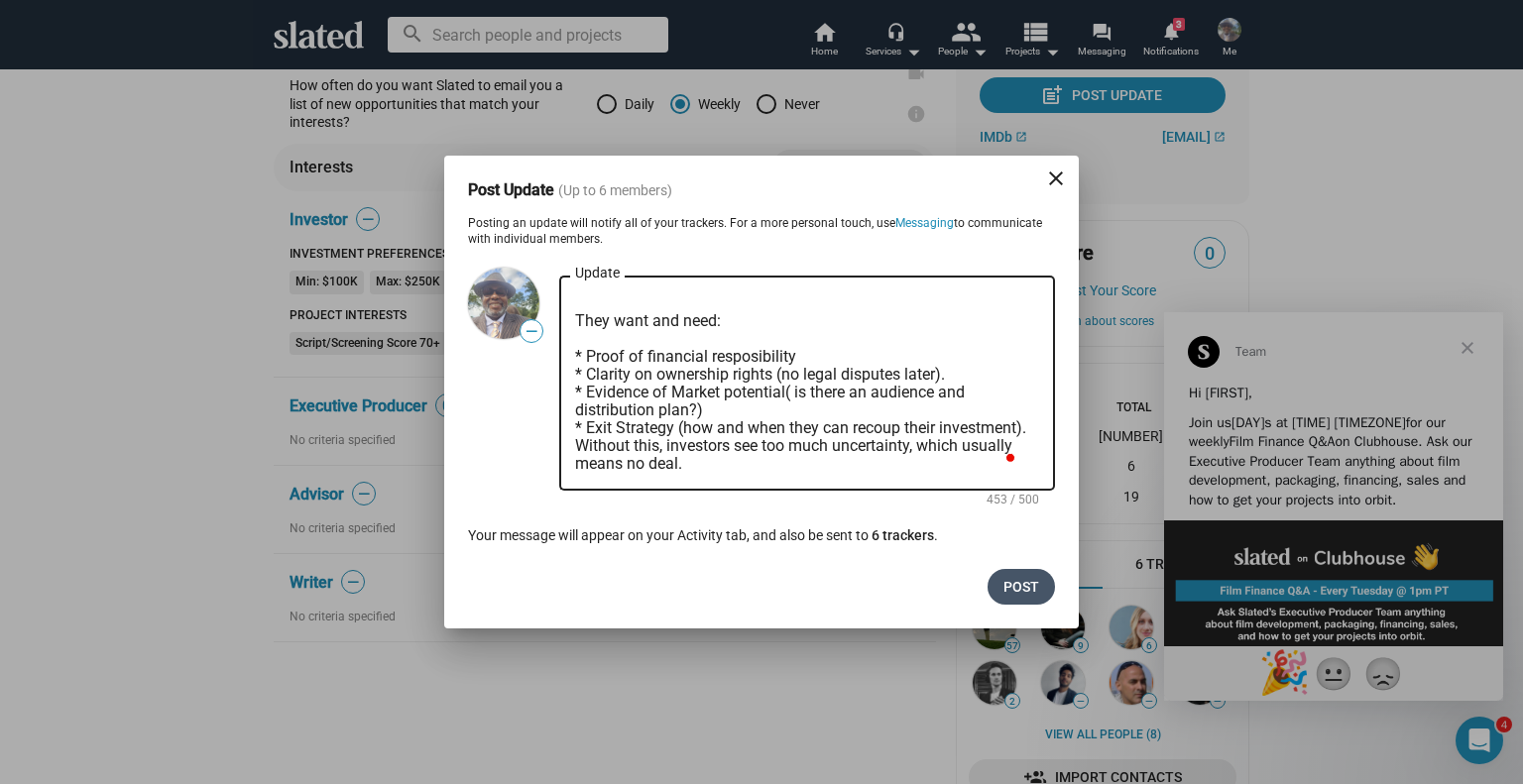 click on "Post" at bounding box center [1021, 587] 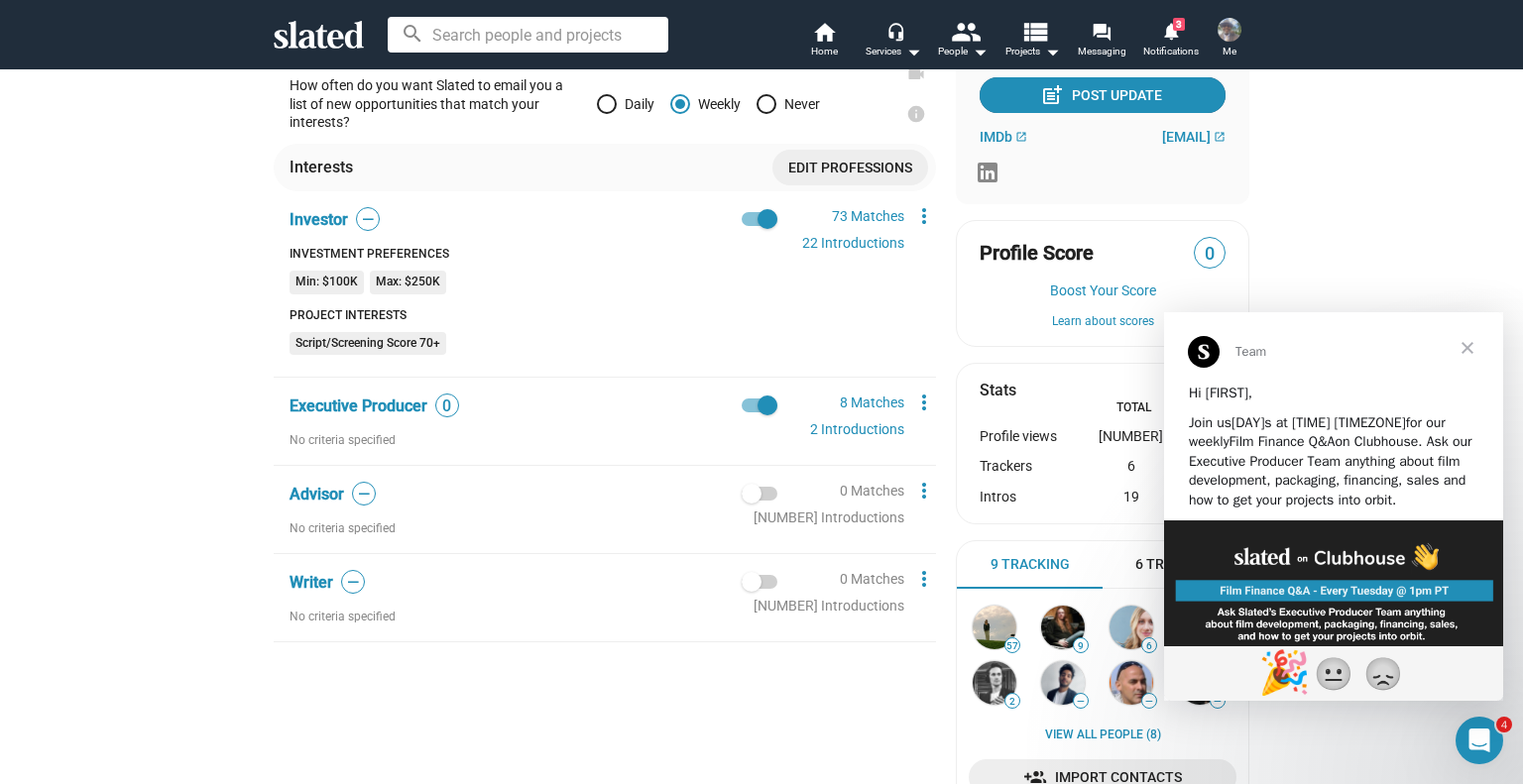 click on "post_add  Post Update" at bounding box center (1103, 95) 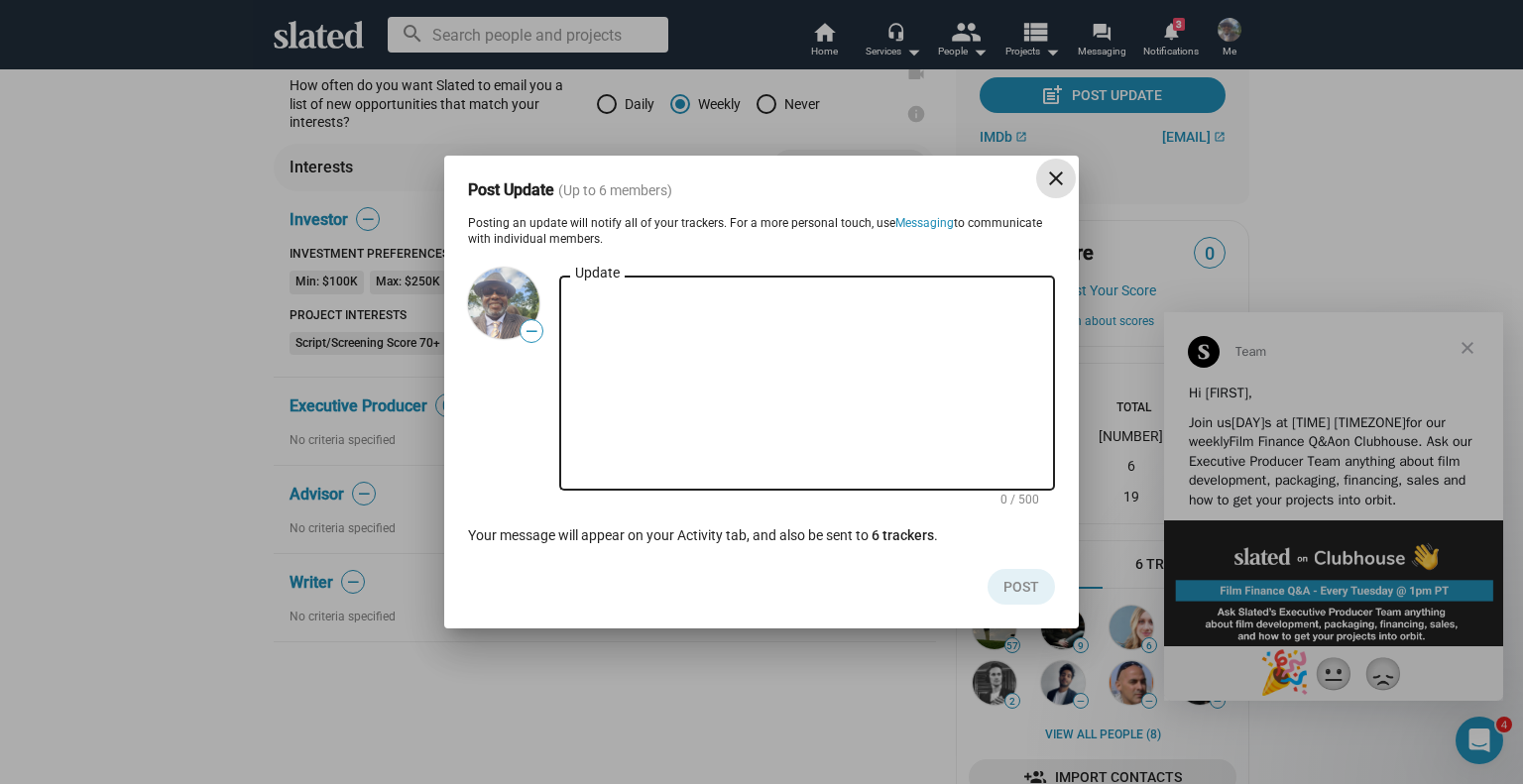 click on "Update" at bounding box center [807, 384] 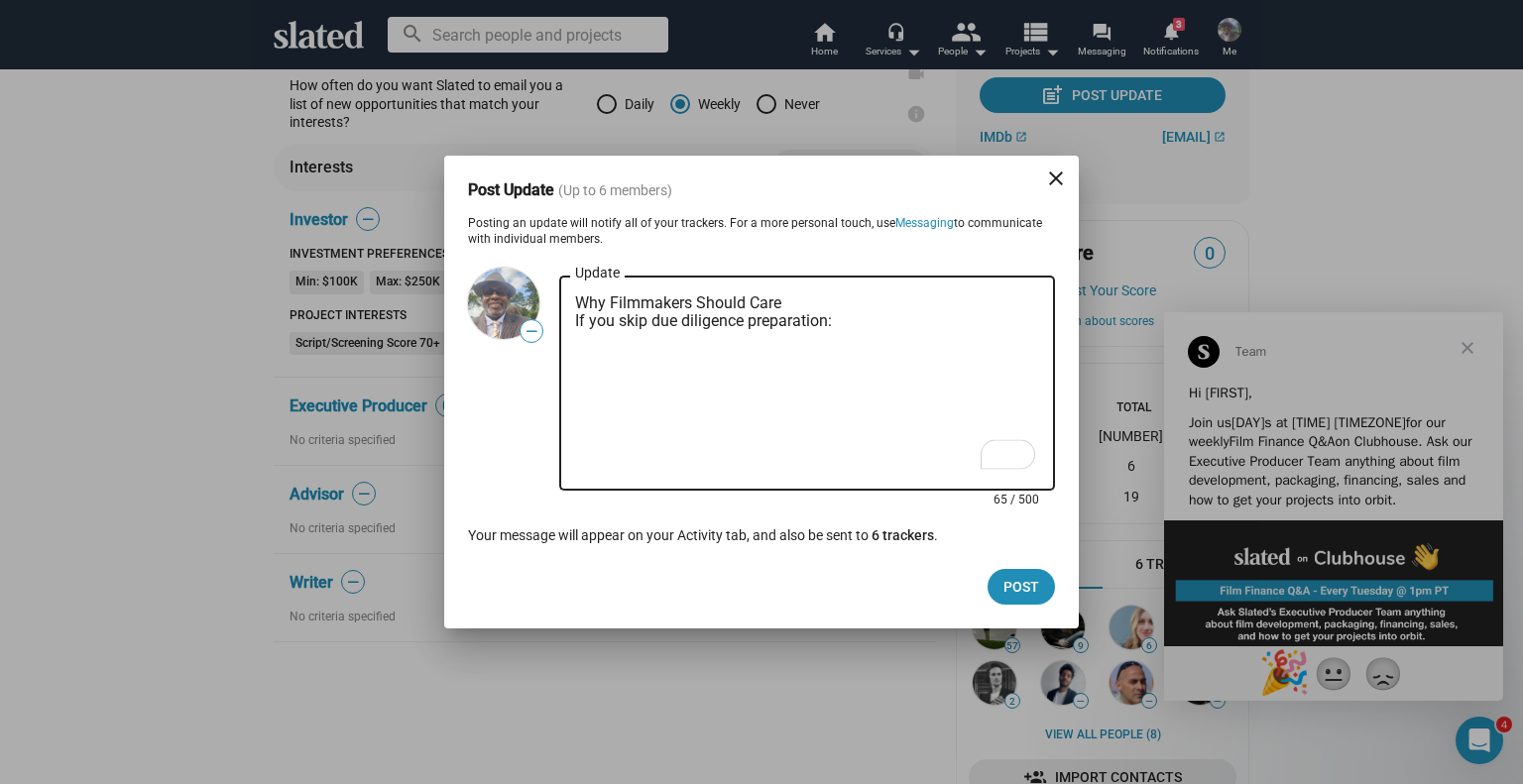 click on "Why Filmmakers Should Care
If you skip due diligence preparation:" at bounding box center (807, 384) 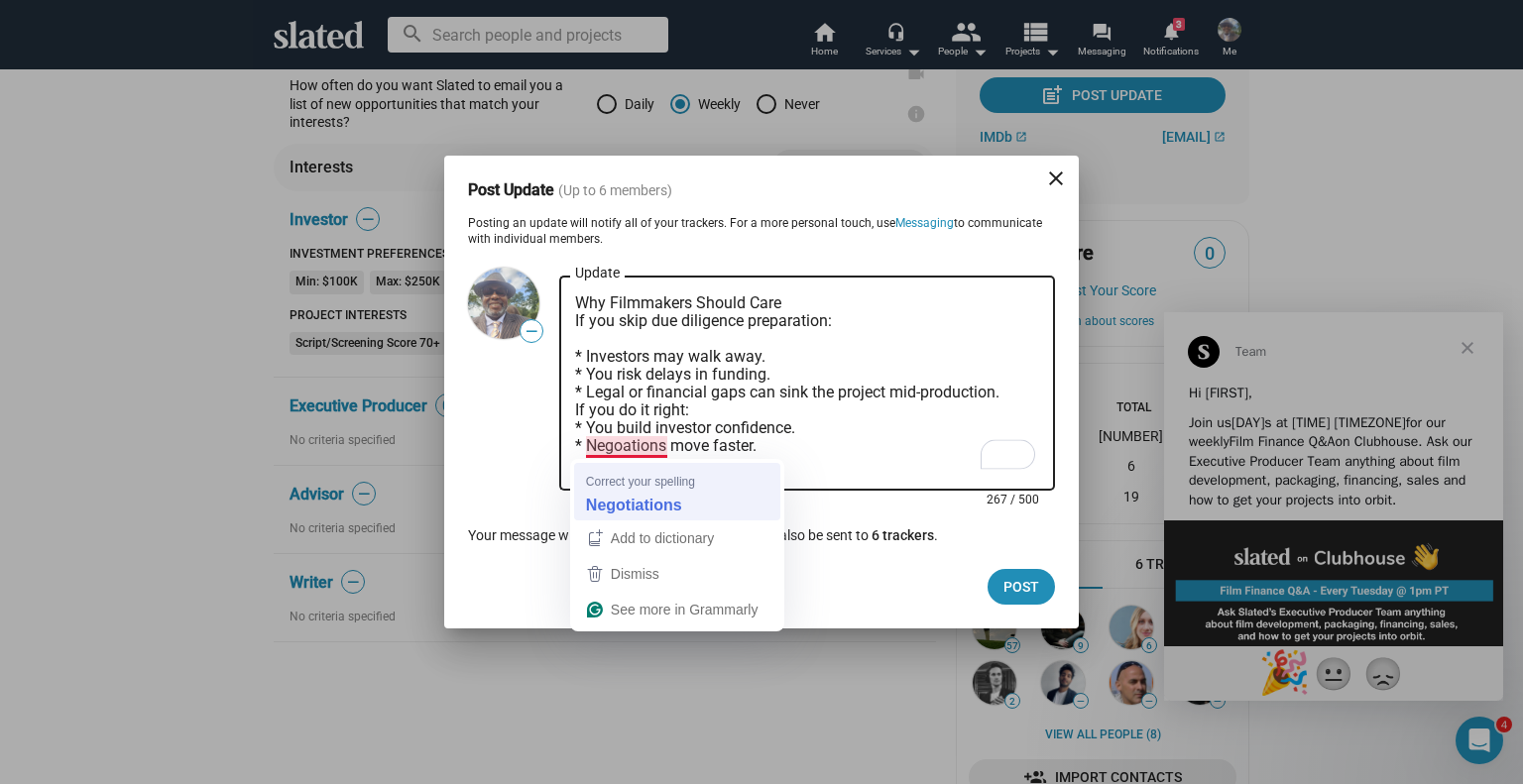 type on "Why Filmmakers Should Care
If you skip due diligence preparation:
* Investors may walk away.
* You risk delays in funding.
* Legal or financial gaps can sink the project mid-production.
If you do it right:
* You build investor confidence.
* Negotiations move faster." 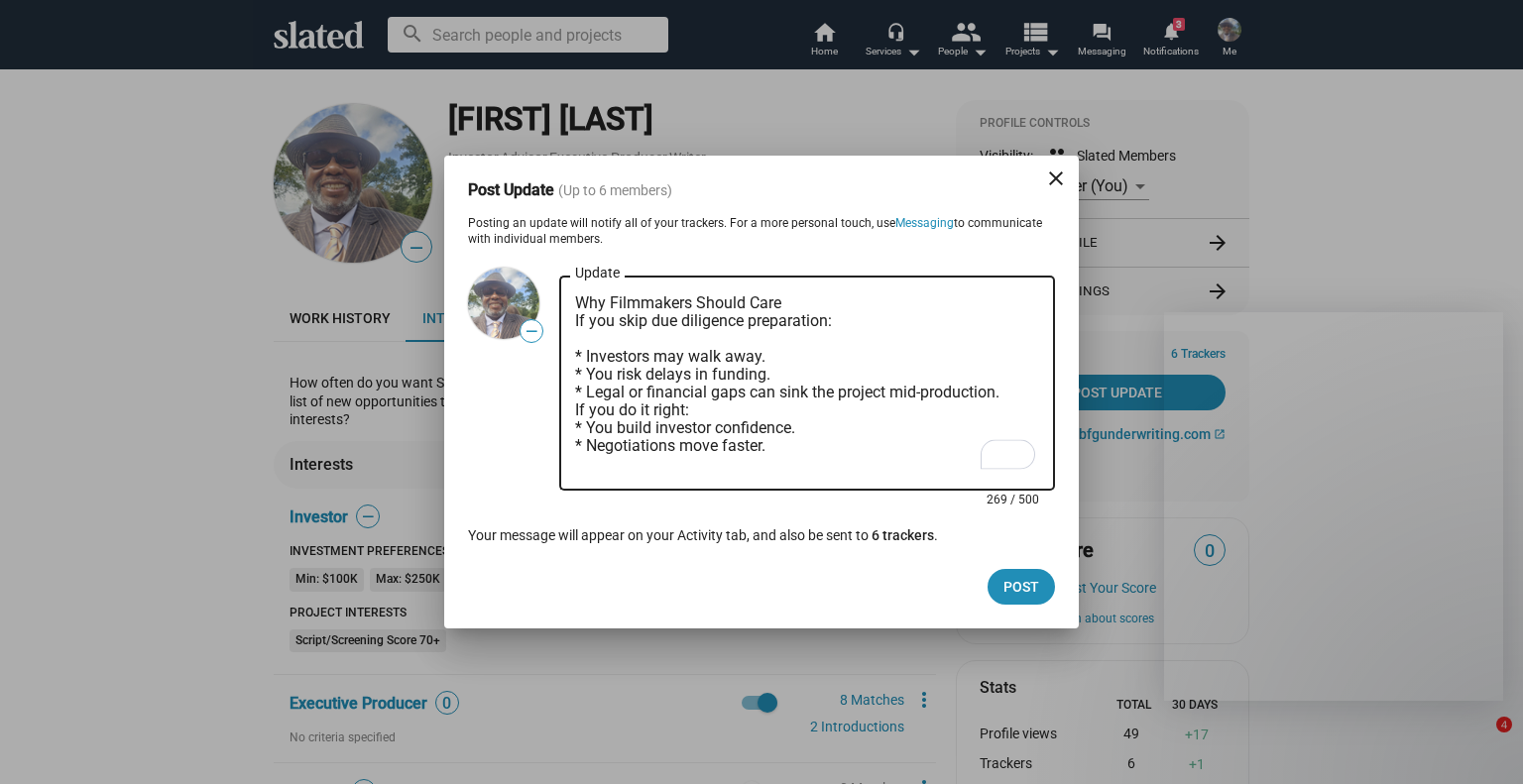scroll, scrollTop: 0, scrollLeft: 0, axis: both 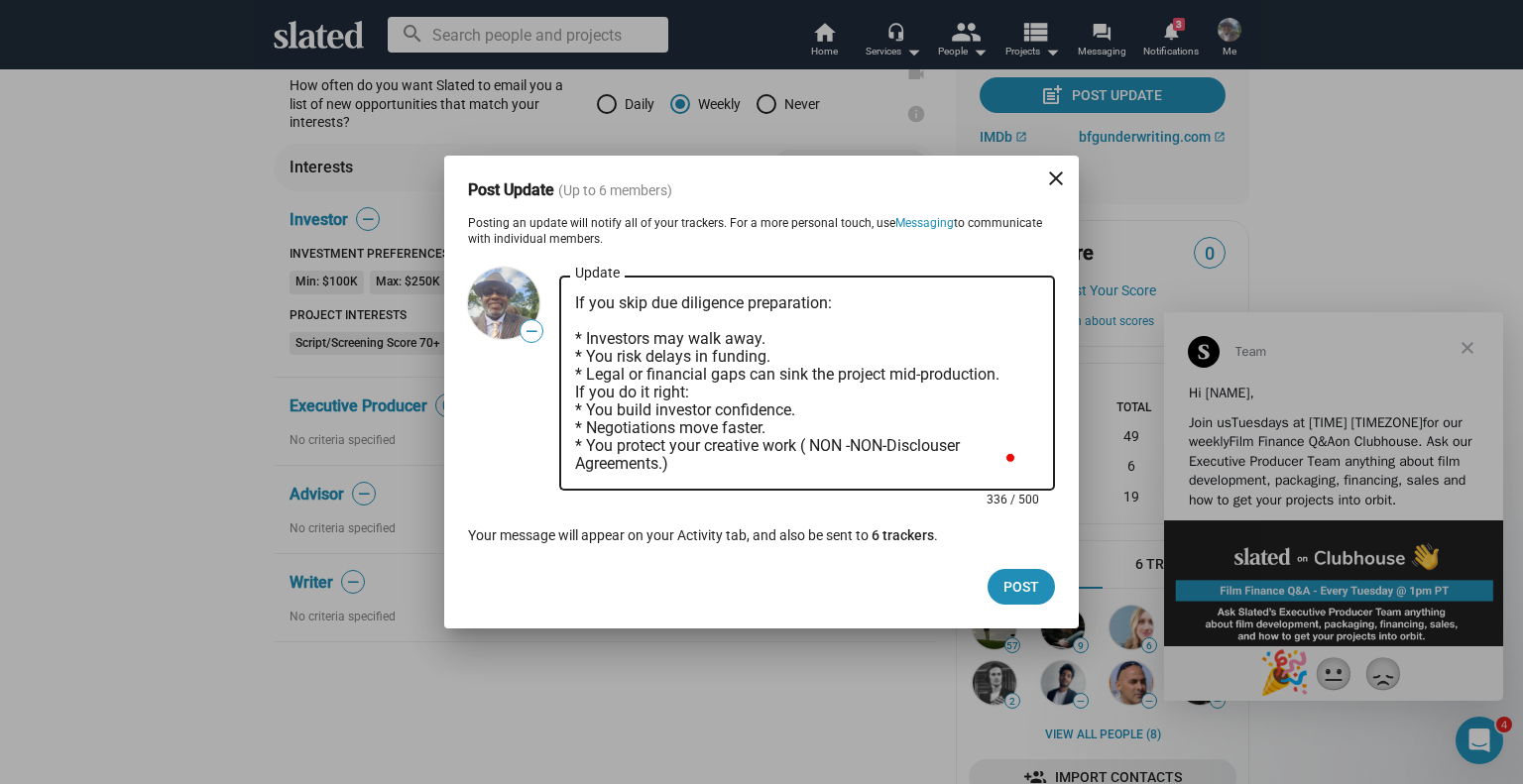 click on "Why Filmmakers Should Care
If you skip due diligence preparation:
* Investors may walk away.
* You risk delays in funding.
* Legal or financial gaps can sink the project mid-production.
If you do it right:
* You build investor confidence.
* Negotiations move faster.
* You protect your creative work ( NON -NON-Disclouser Agreements.)" at bounding box center [807, 384] 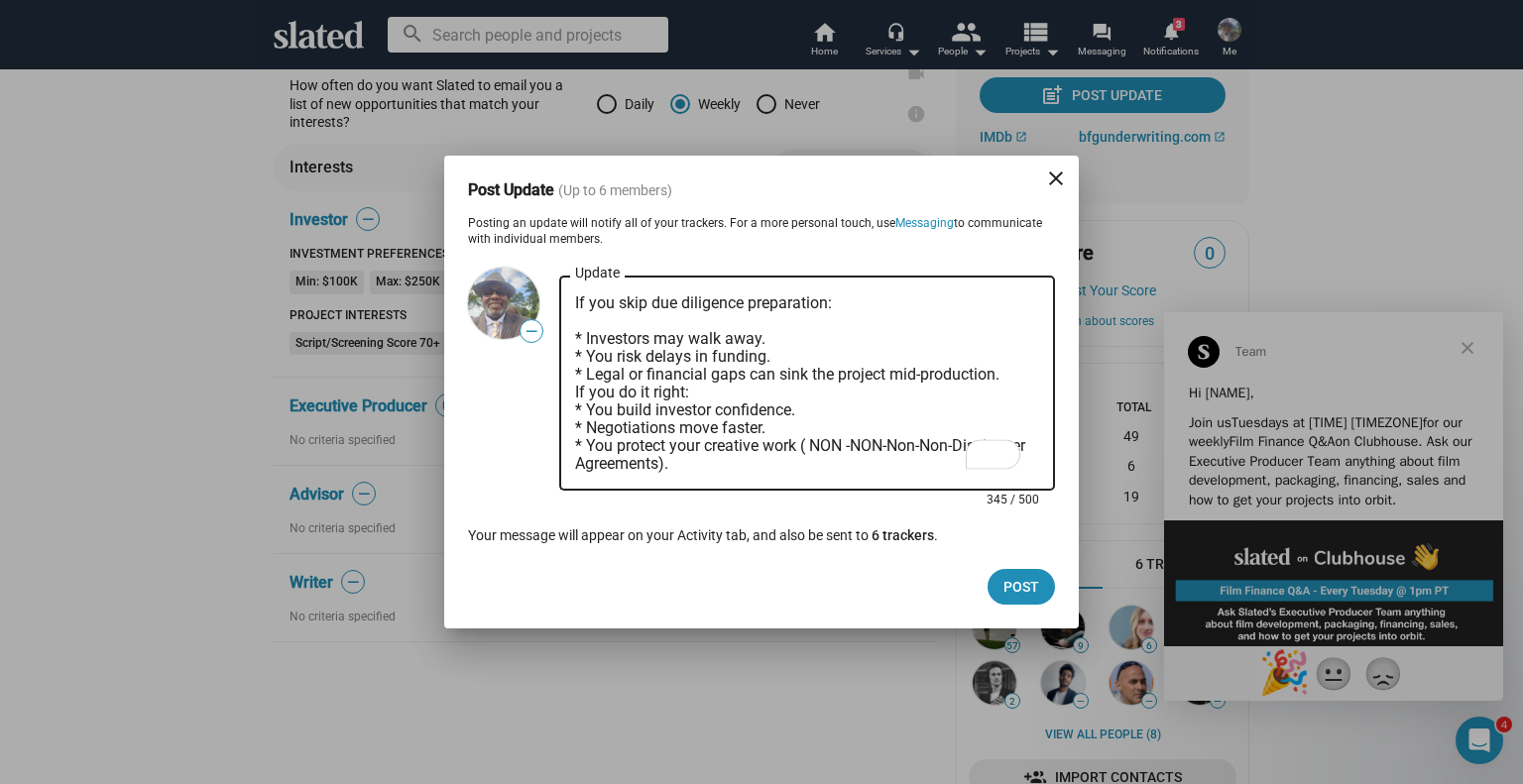 click on "Why Filmmakers Should Care
If you skip due diligence preparation:
* Investors may walk away.
* You risk delays in funding.
* Legal or financial gaps can sink the project mid-production.
If you do it right:
* You build investor confidence.
* Negotiations move faster.
* You protect your creative work ( NON -NON-Non-Non-Disclouser Agreements)." at bounding box center [807, 384] 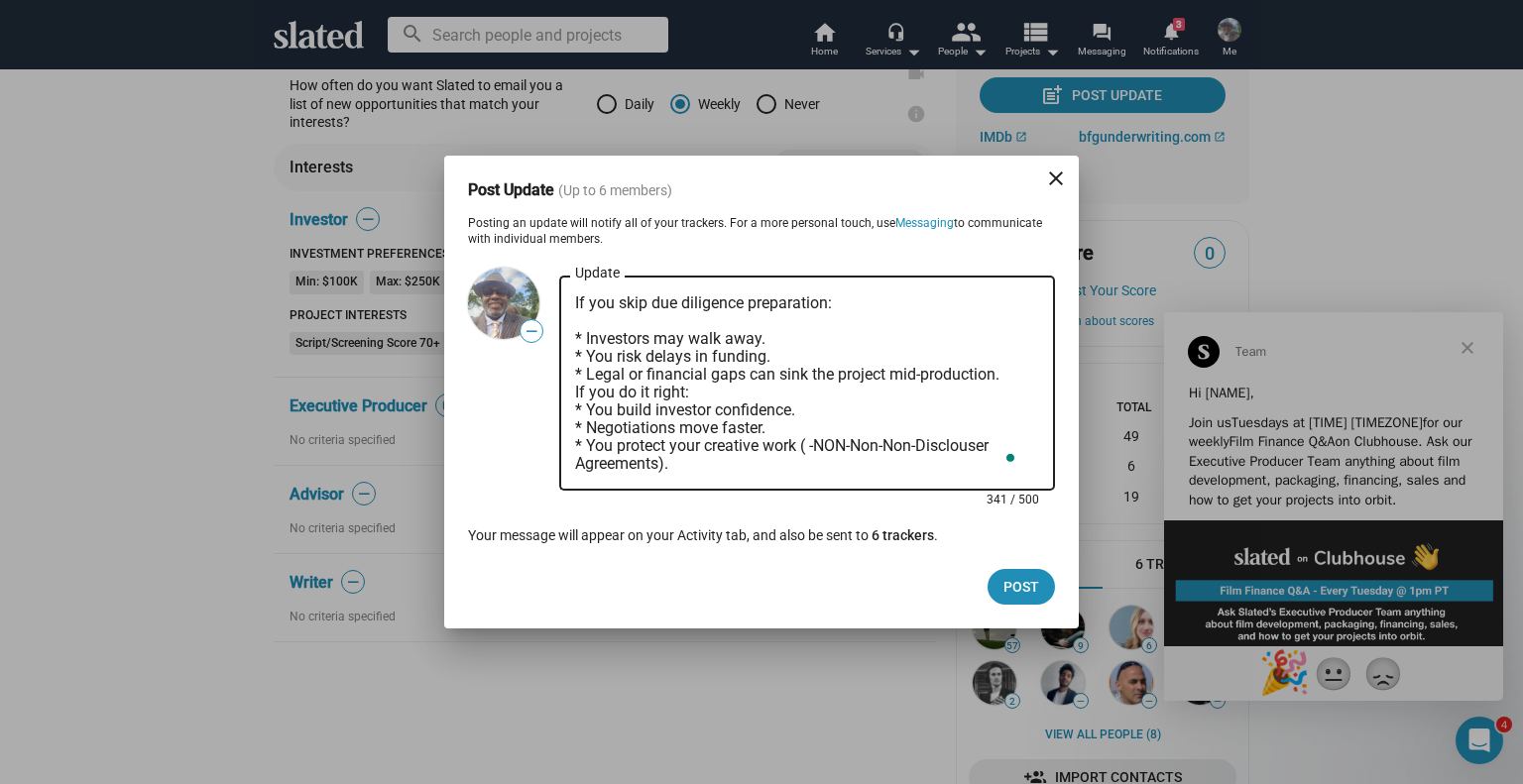 click on "Why Filmmakers Should Care
If you skip due diligence preparation:
* Investors may walk away.
* You risk delays in funding.
* Legal or financial gaps can sink the project mid-production.
If you do it right:
* You build investor confidence.
* Negotiations move faster.
* You protect your creative work ( -NON-Non-Non-Disclouser Agreements)." at bounding box center (807, 384) 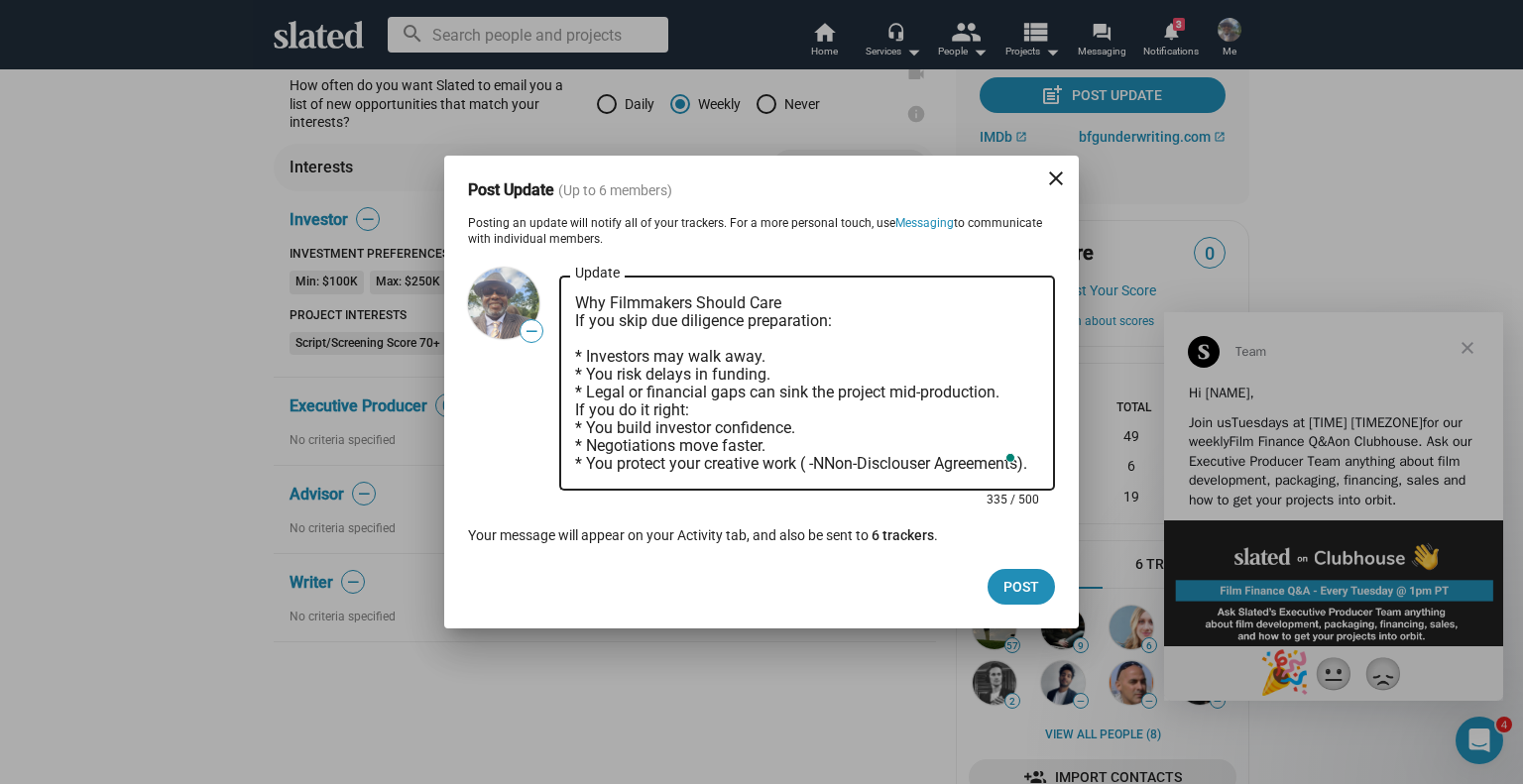 scroll, scrollTop: 0, scrollLeft: 0, axis: both 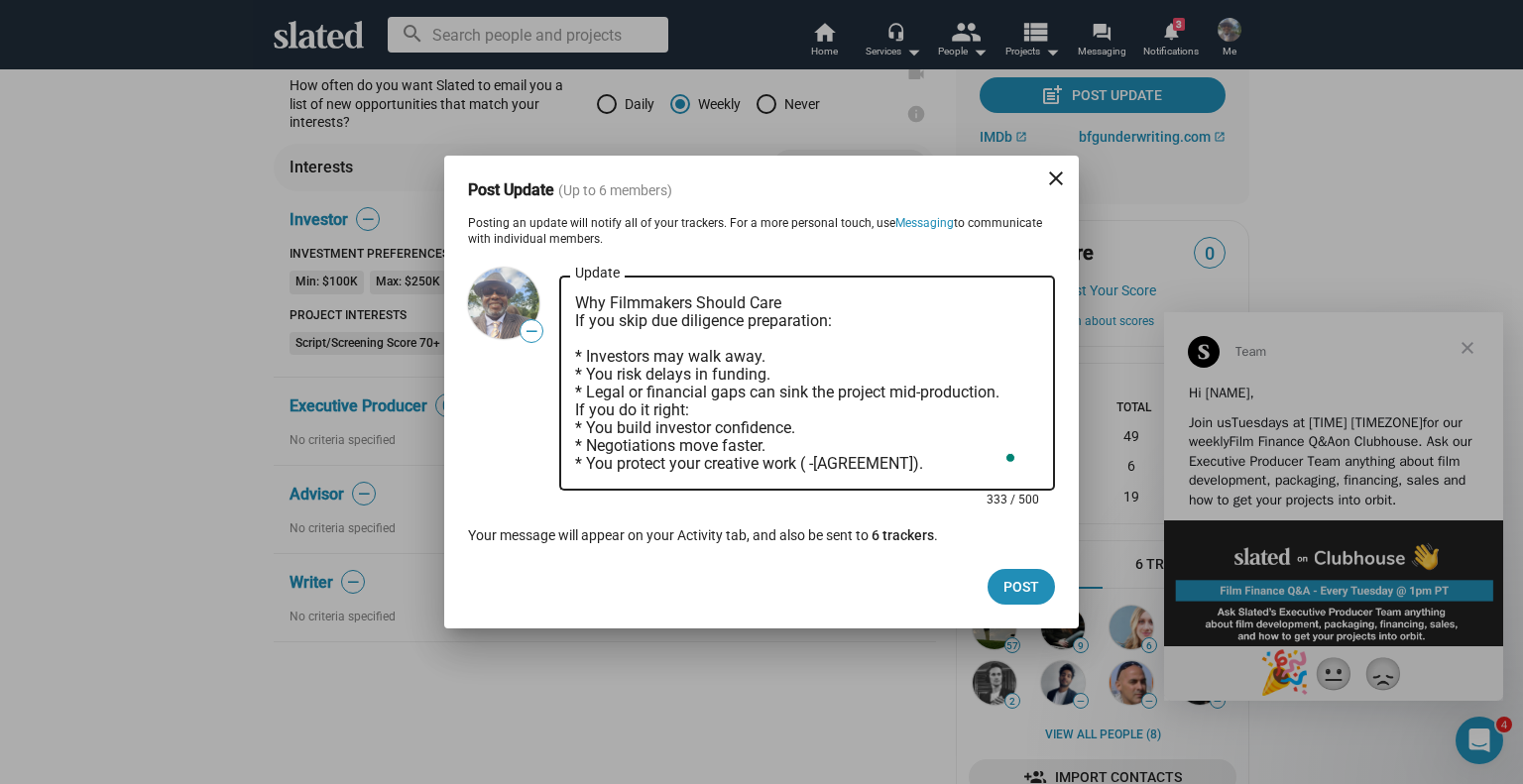 click on "Why Filmmakers Should Care
If you skip due diligence preparation:
* Investors may walk away.
* You risk delays in funding.
* Legal or financial gaps can sink the project mid-production.
If you do it right:
* You build investor confidence.
* Negotiations move faster.
* You protect your creative work ( -Non-Disclouser Agreements)." at bounding box center (807, 384) 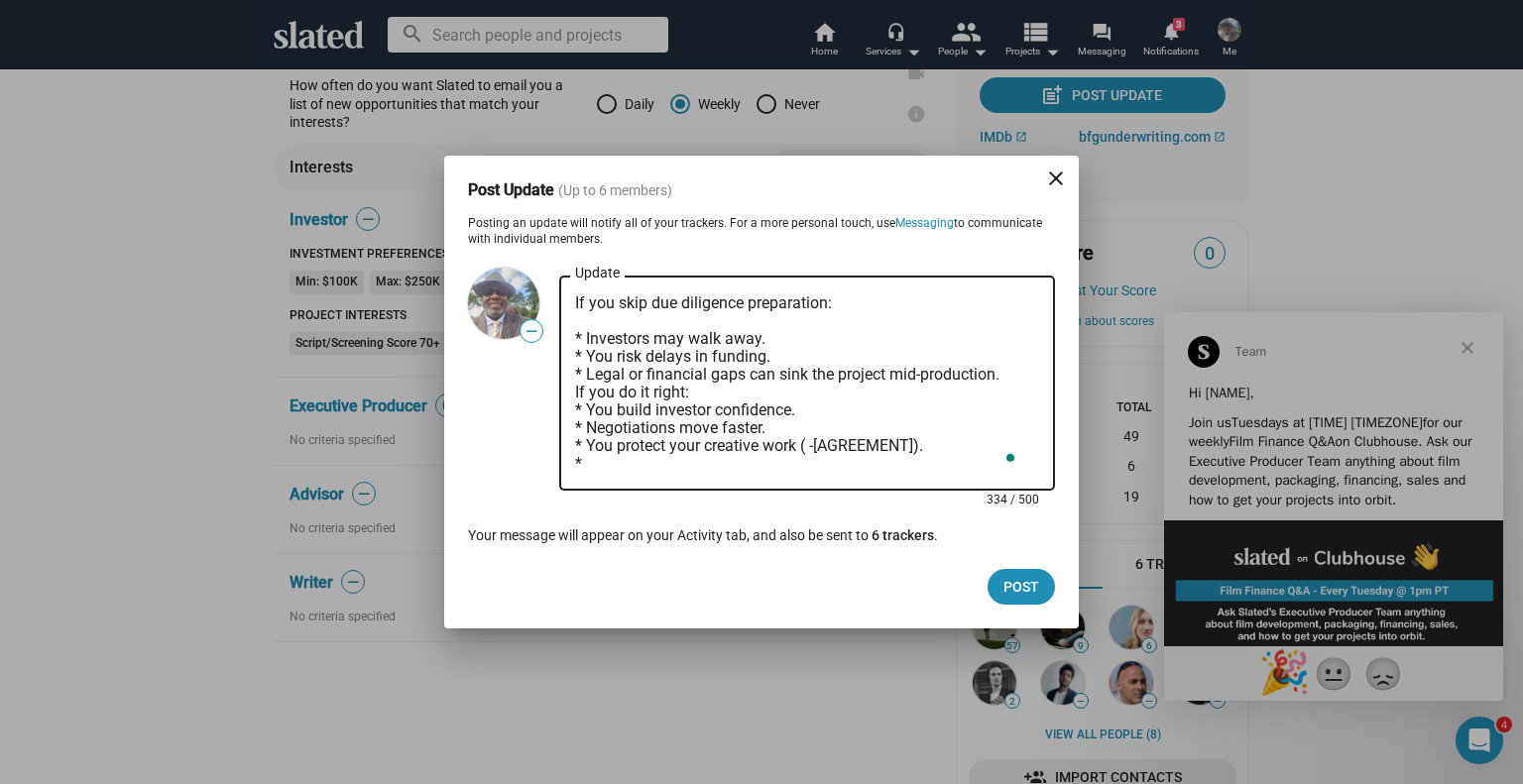 scroll, scrollTop: 36, scrollLeft: 0, axis: vertical 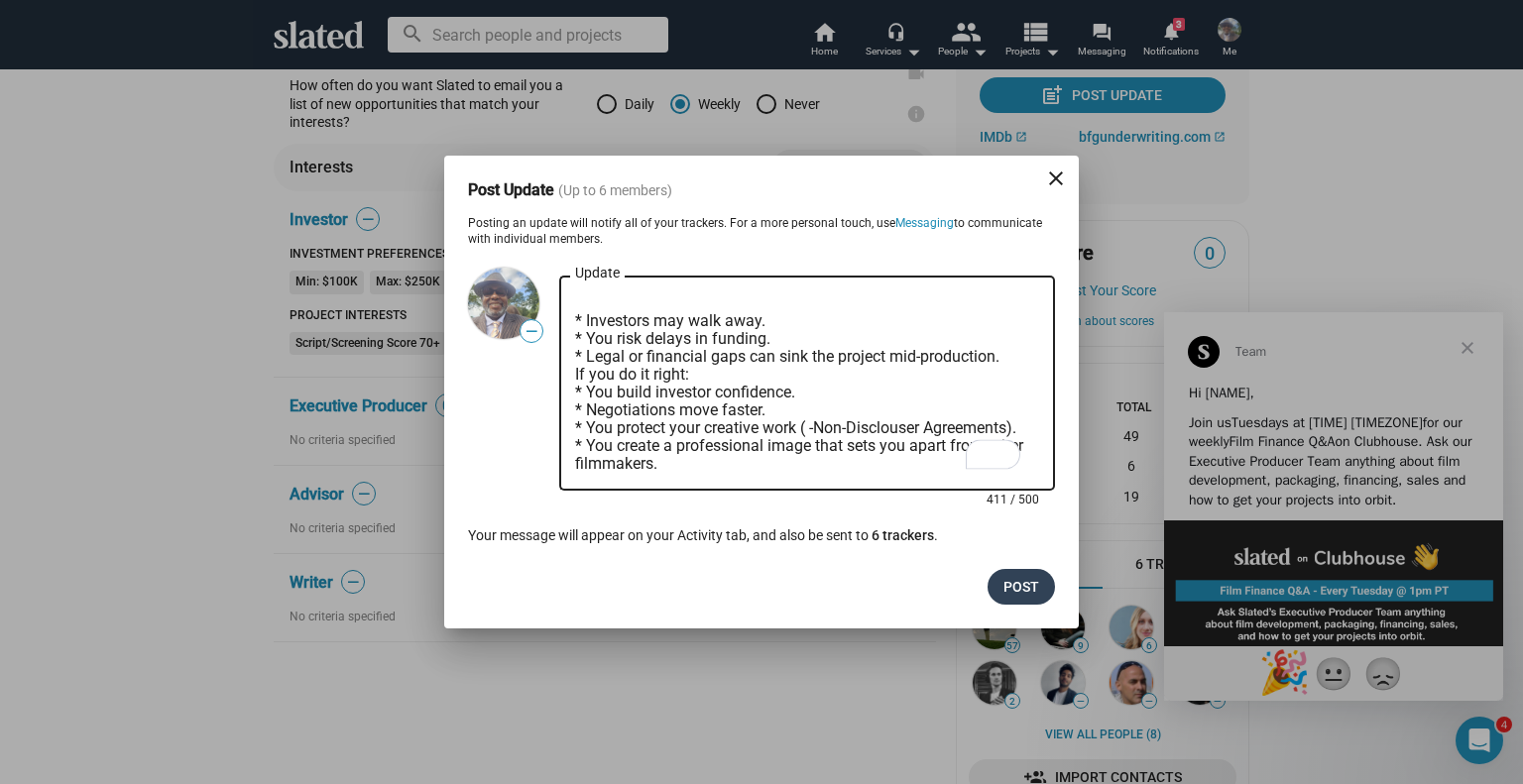 type on "Why Filmmakers Should Care
If you skip due diligence preparation:
* Investors may walk away.
* You risk delays in funding.
* Legal or financial gaps can sink the project mid-production.
If you do it right:
* You build investor confidence.
* Negotiations move faster.
* You protect your creative work ( -Non-Disclouser Agreements).
* You create a professional image that sets you apart from other filmmakers." 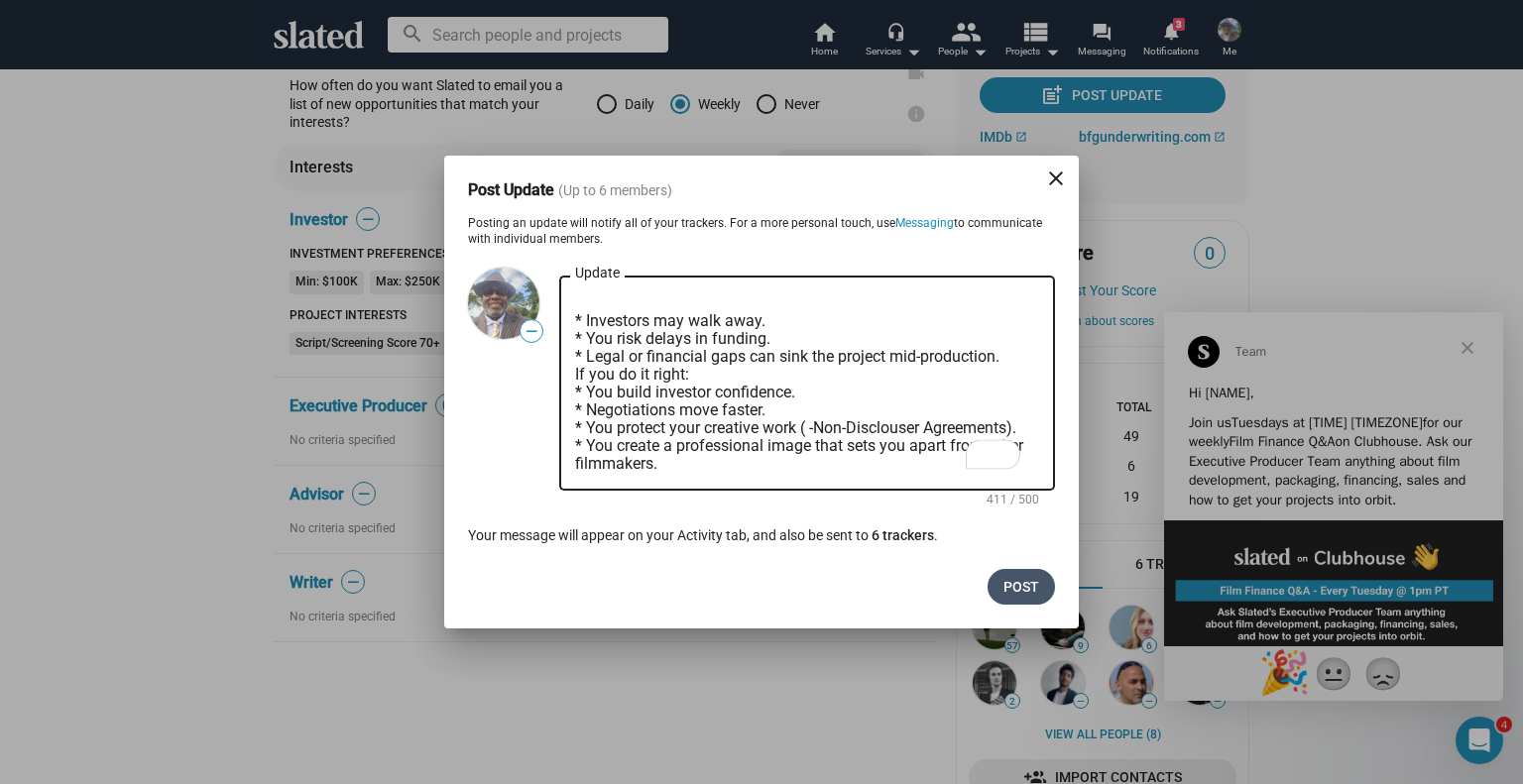 click on "Post" at bounding box center (1021, 587) 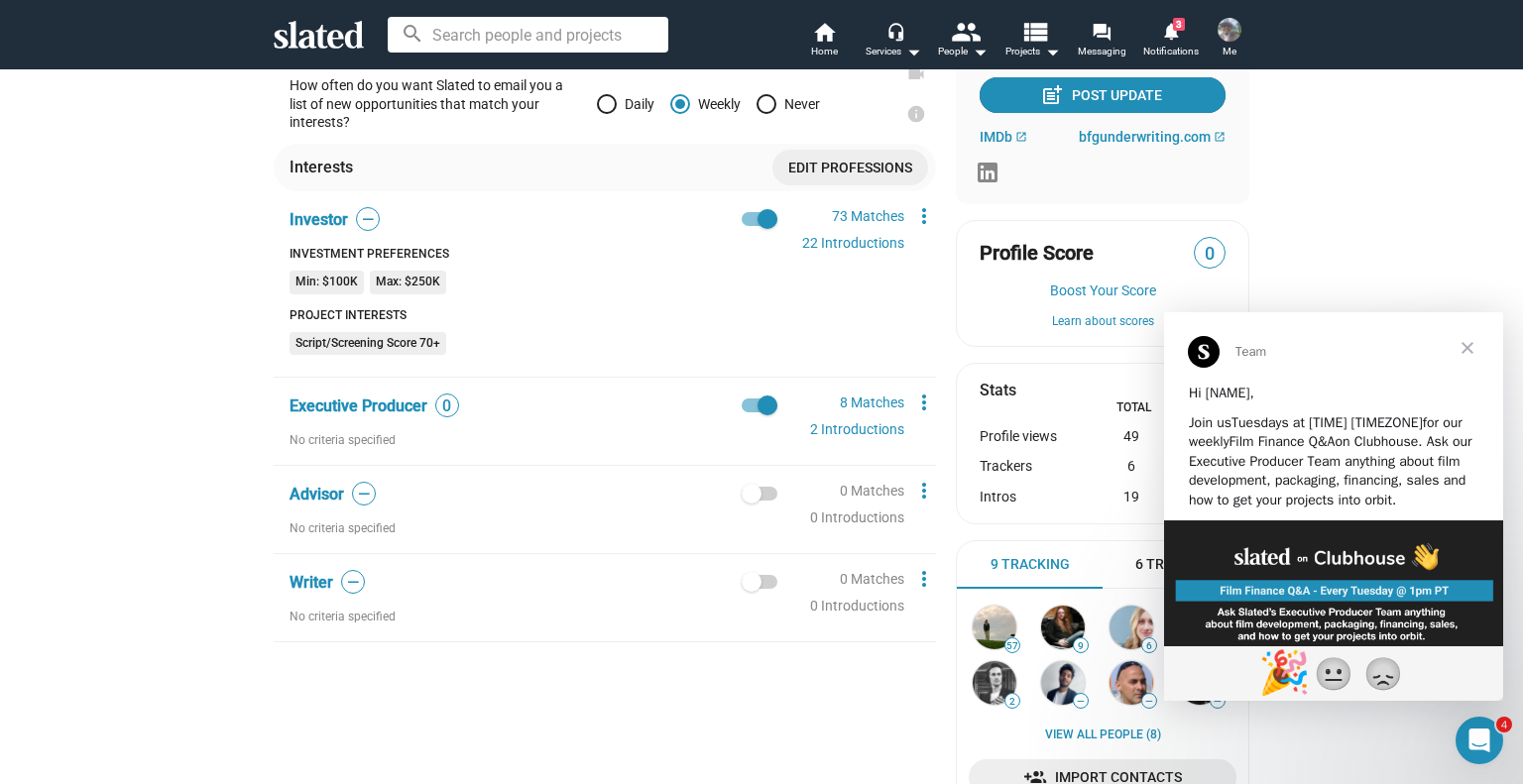 click on "post_add  Post Update" at bounding box center [1103, 95] 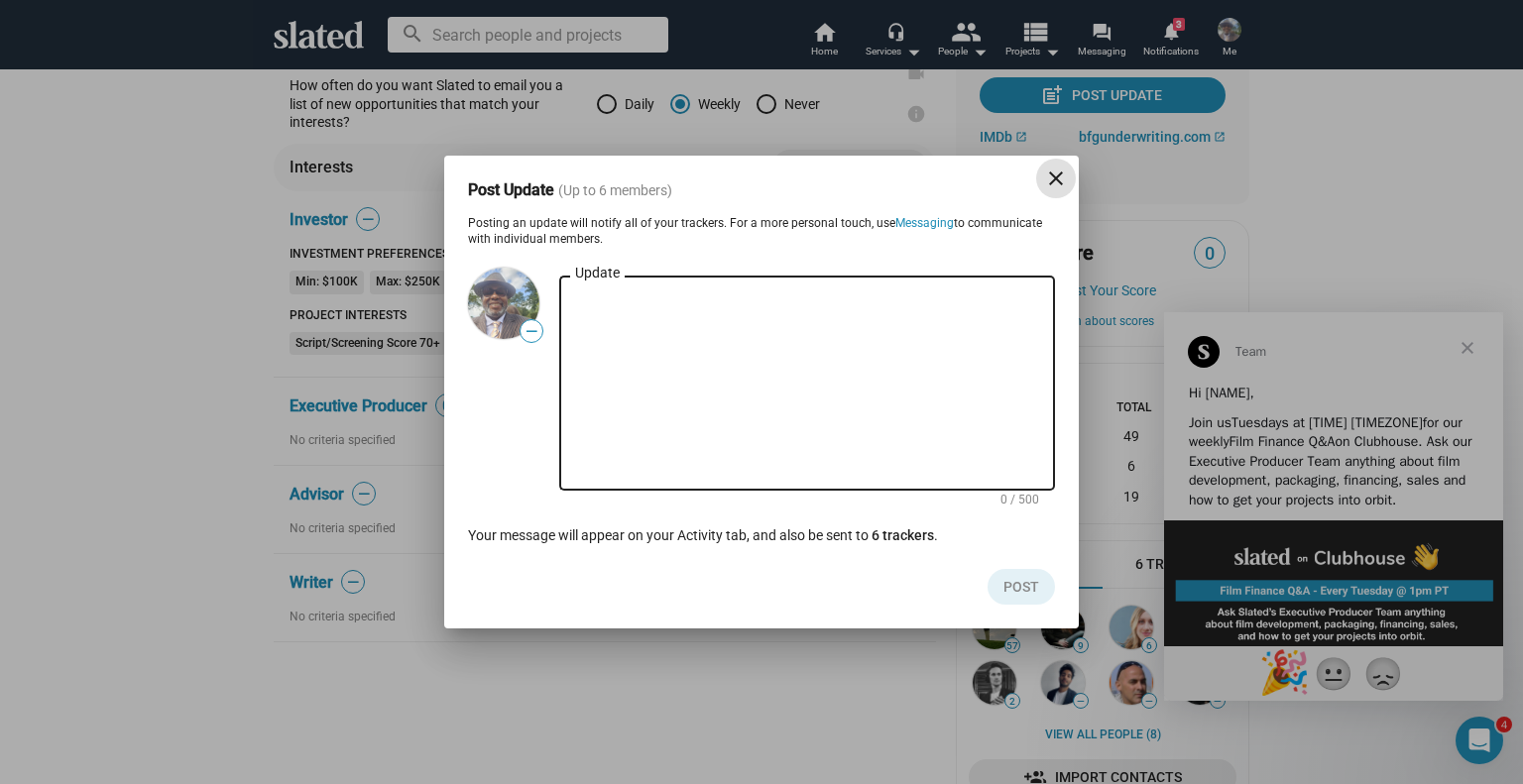 click on "Update" at bounding box center (807, 384) 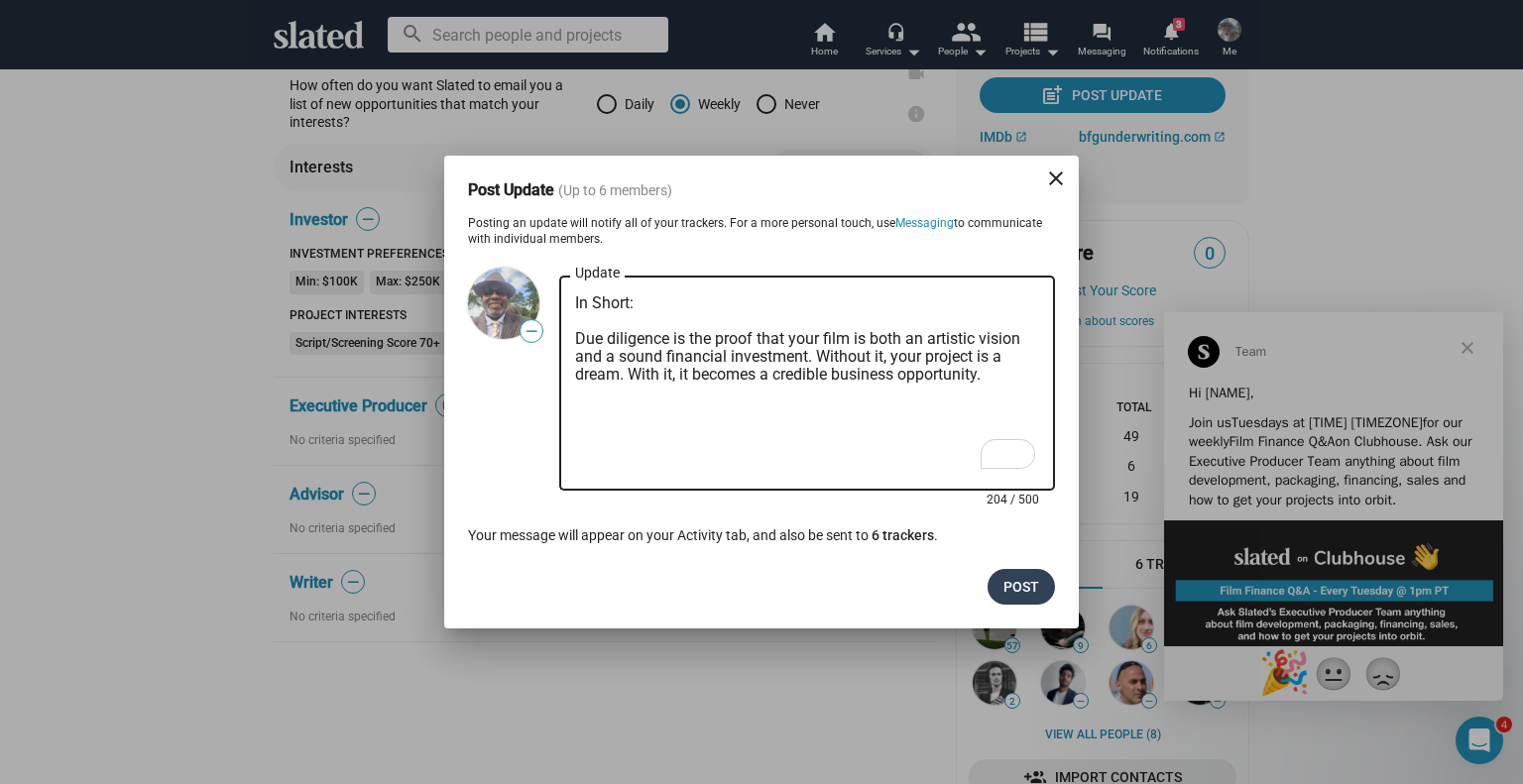 type on "In Short:
Due diligence is the proof that your film is both an artistic vision and a sound financial investment. Without it, your project is a dream. With it, it becomes a credible business opportunity." 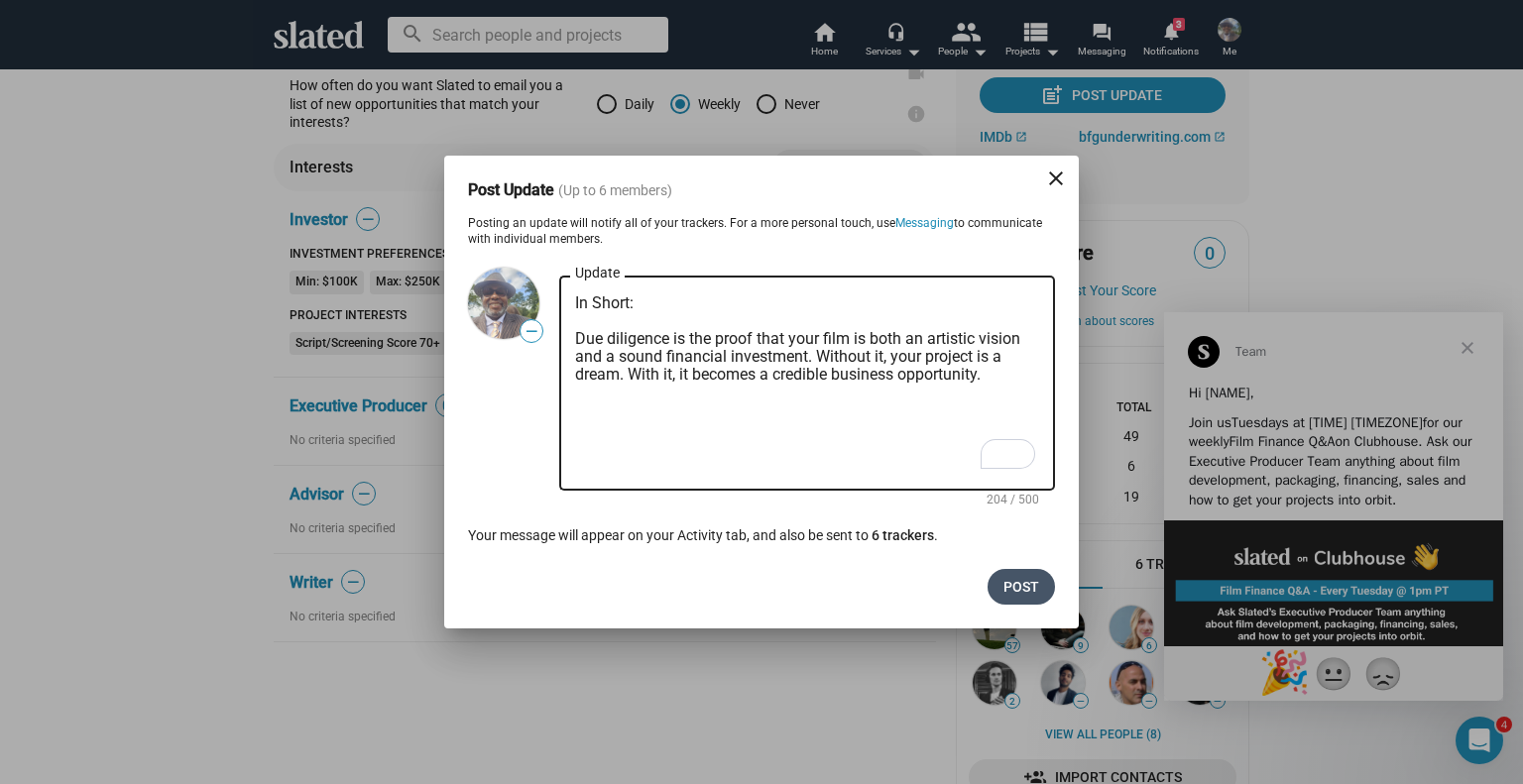 click on "Post" at bounding box center (1021, 587) 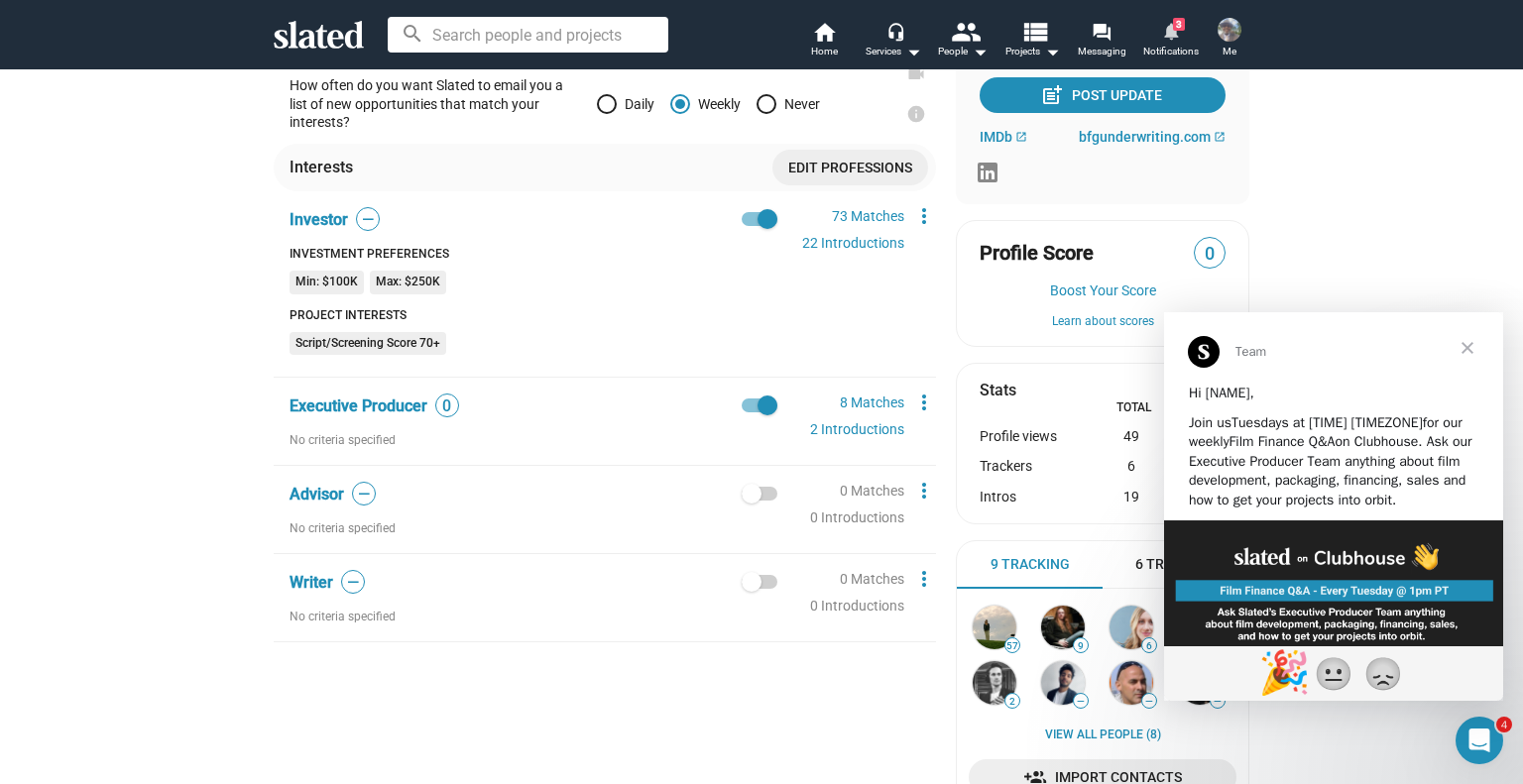 click on "notifications" at bounding box center (1170, 30) 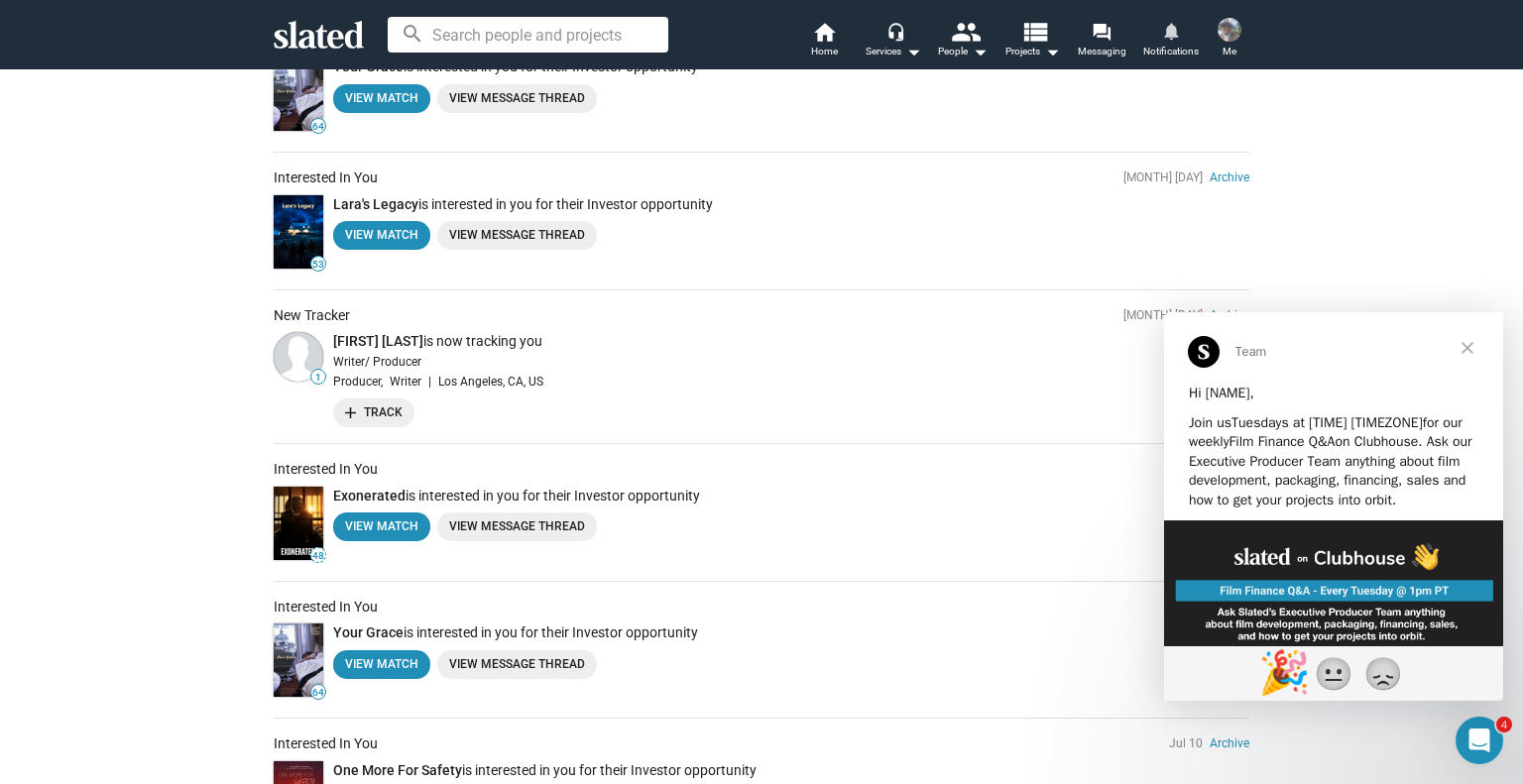 scroll, scrollTop: 297, scrollLeft: 0, axis: vertical 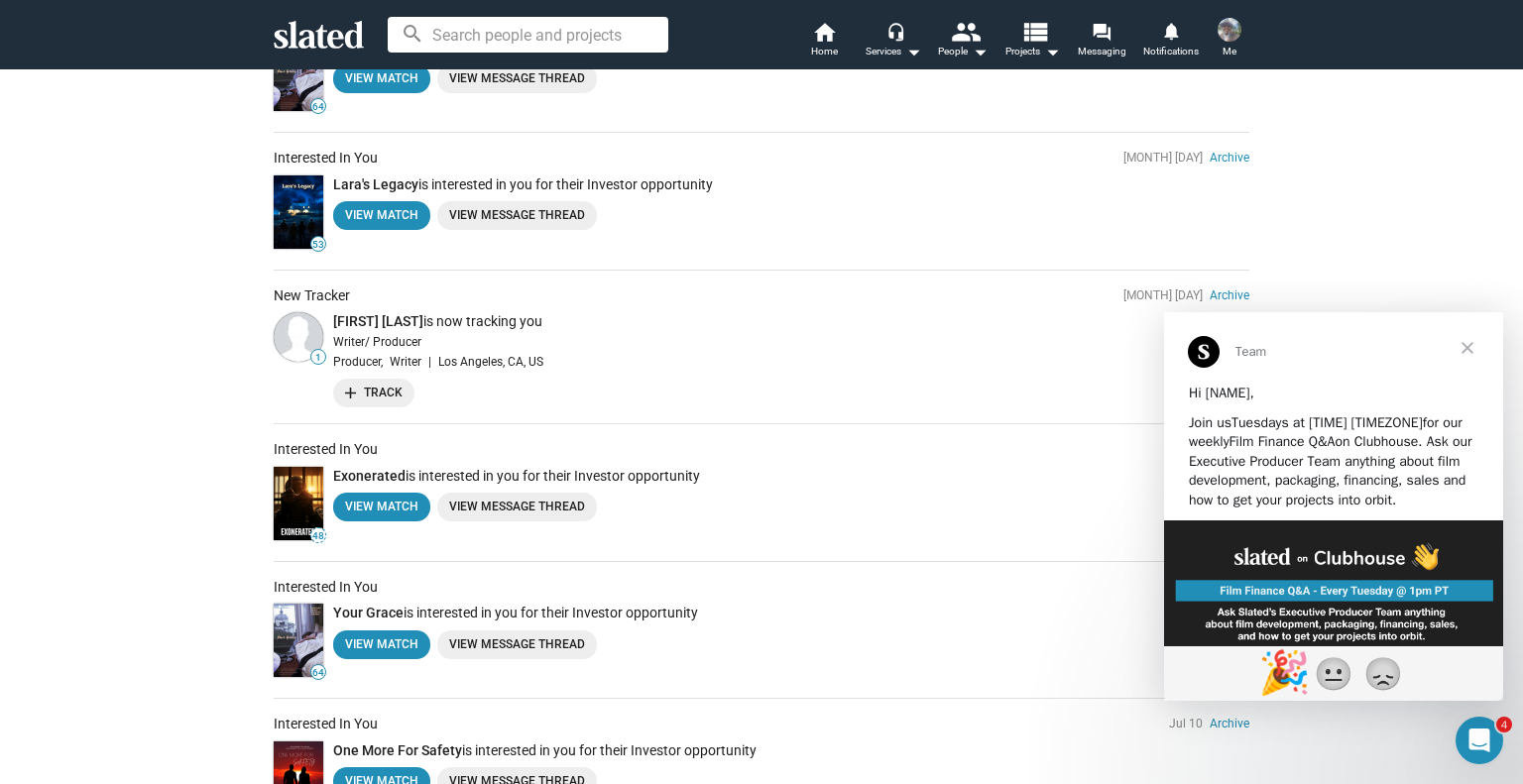 click on "View Message Thread" 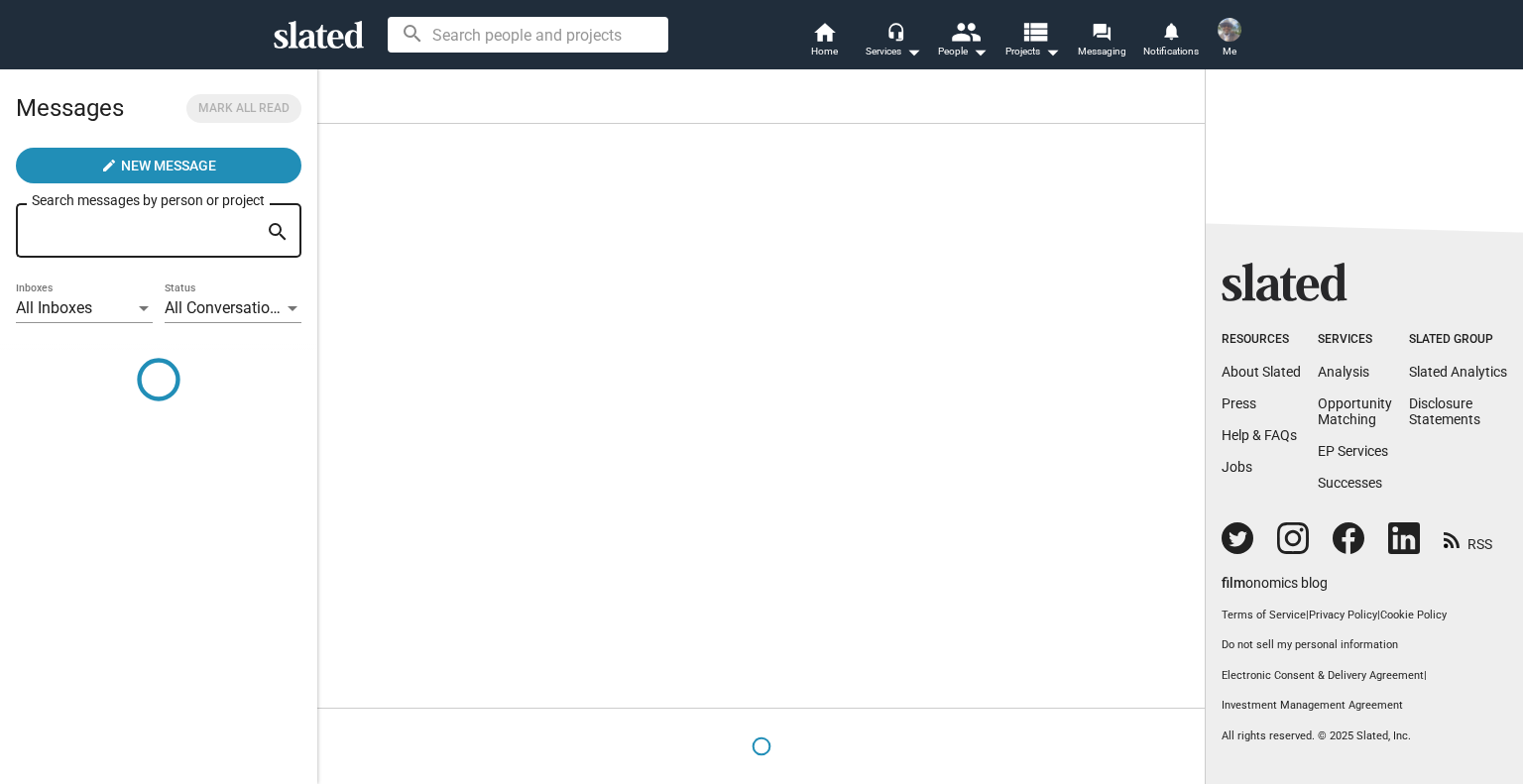 scroll, scrollTop: 0, scrollLeft: 0, axis: both 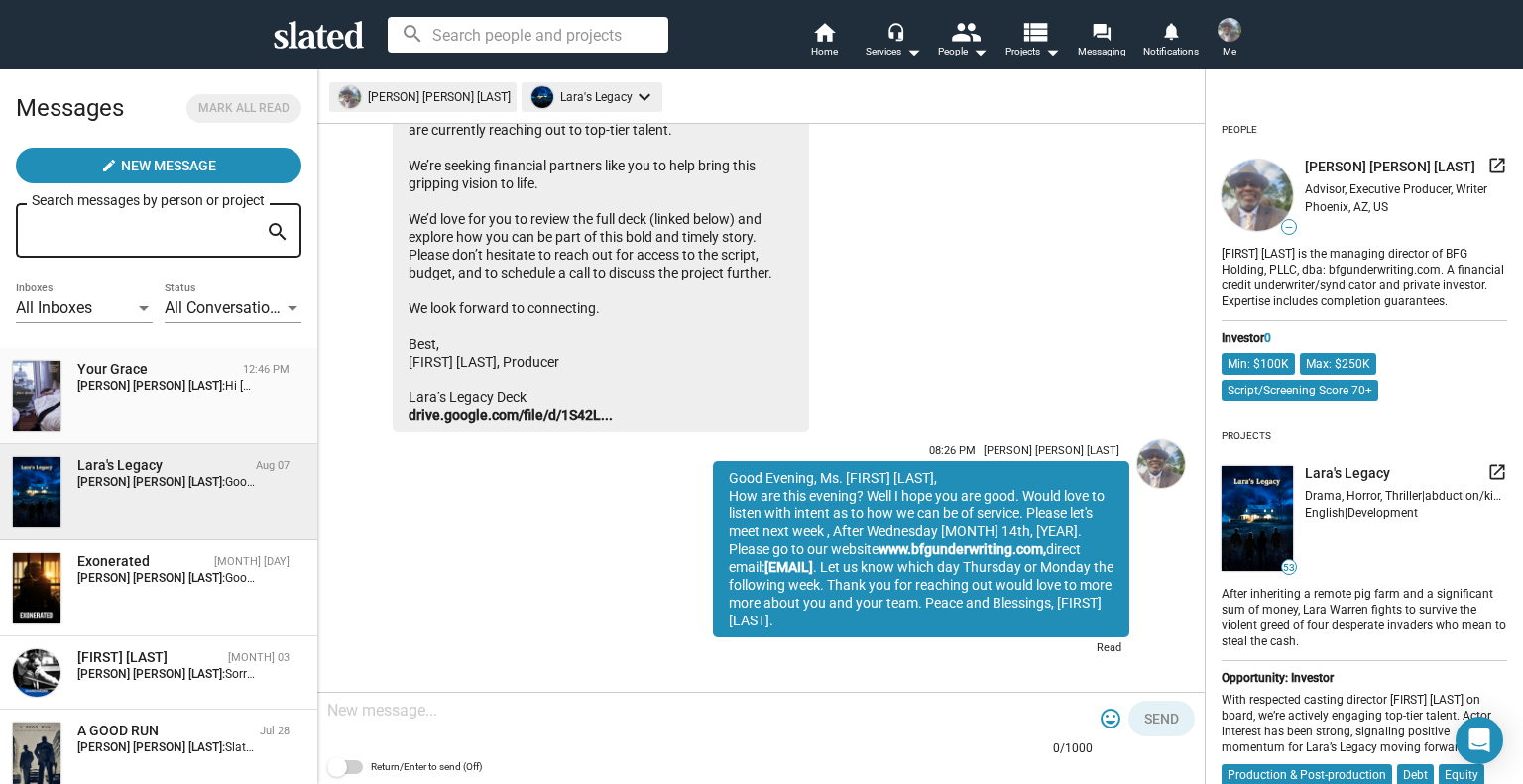 click on "Your Grace" at bounding box center [156, 369] 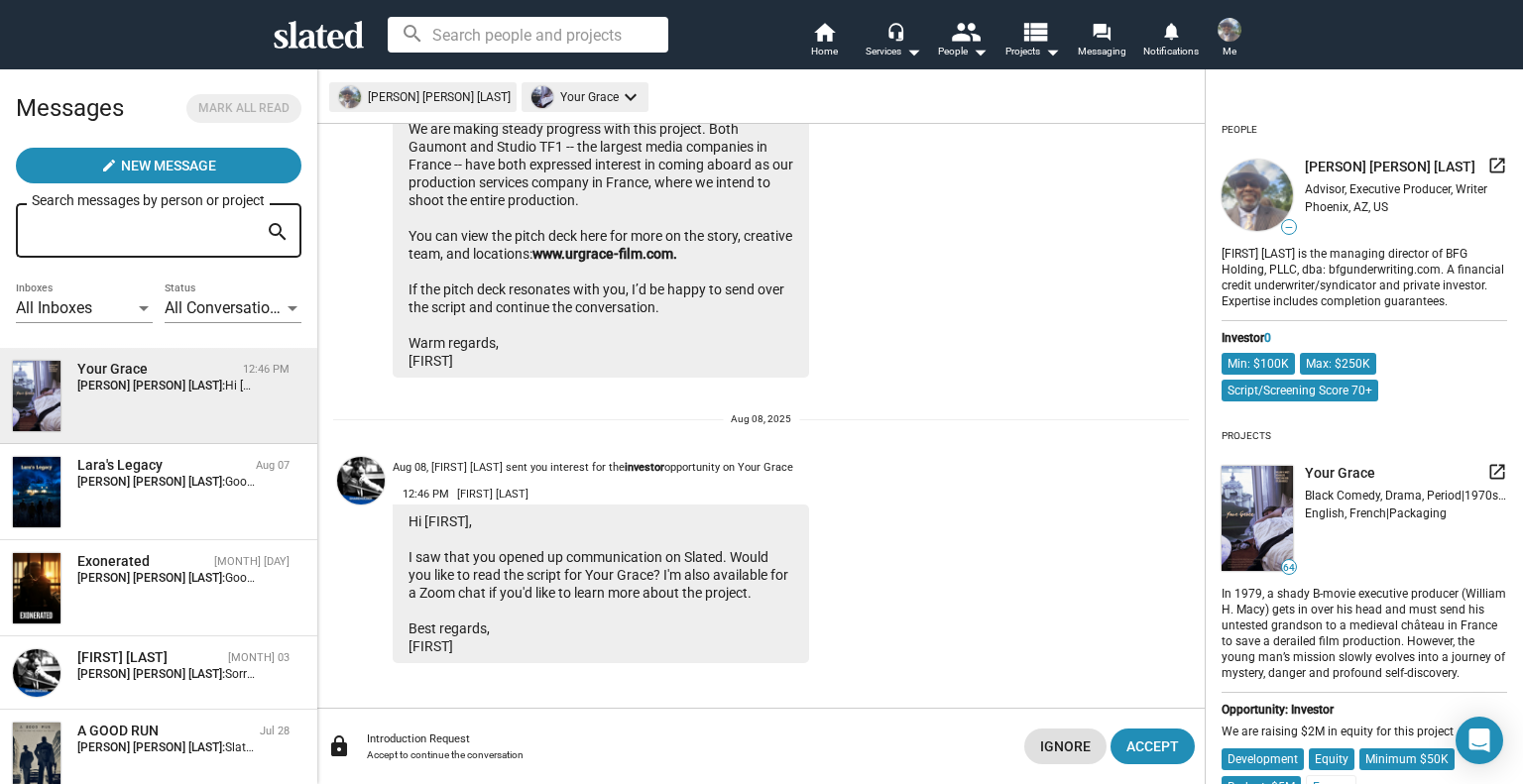 scroll, scrollTop: 532, scrollLeft: 0, axis: vertical 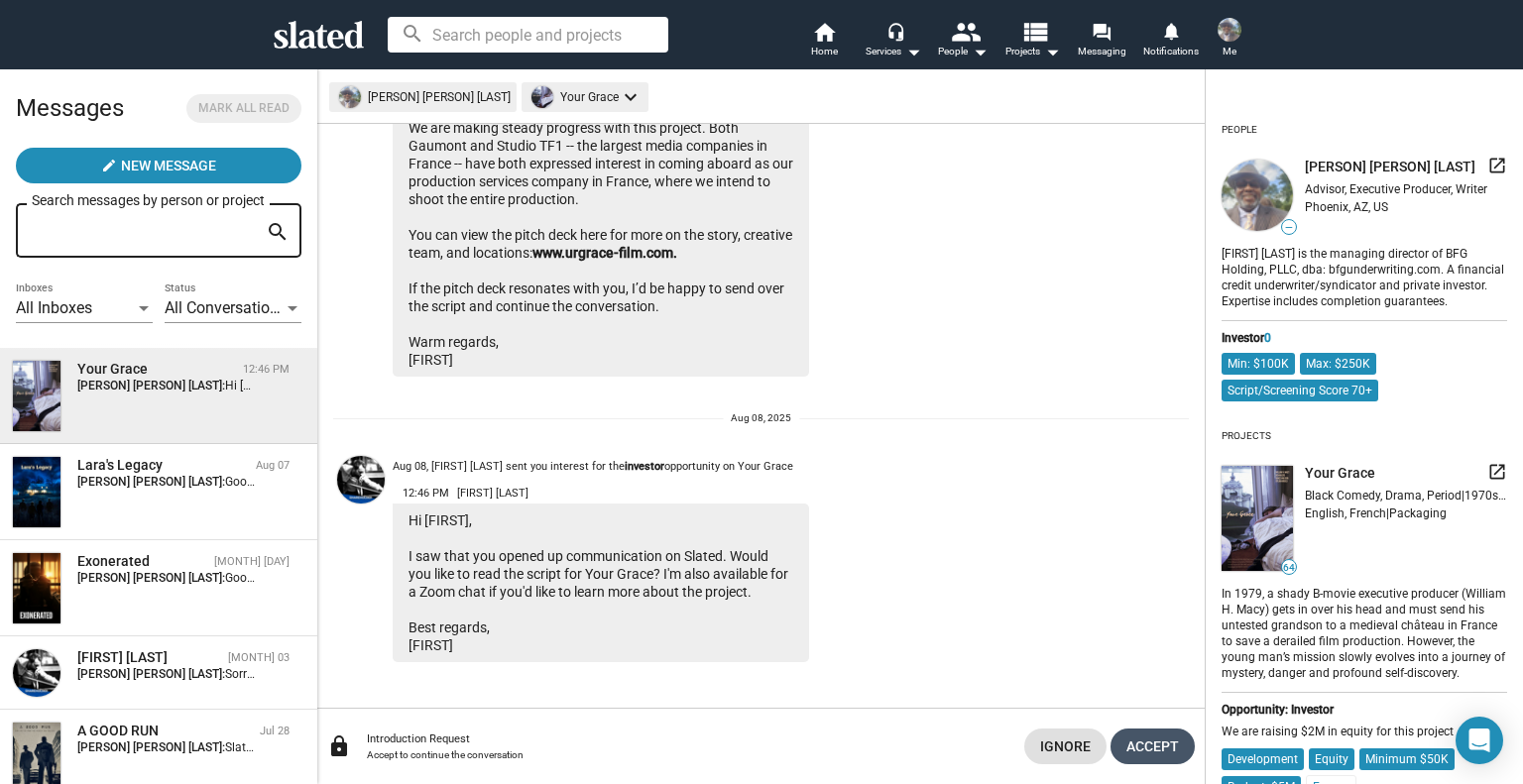 click on "Accept" 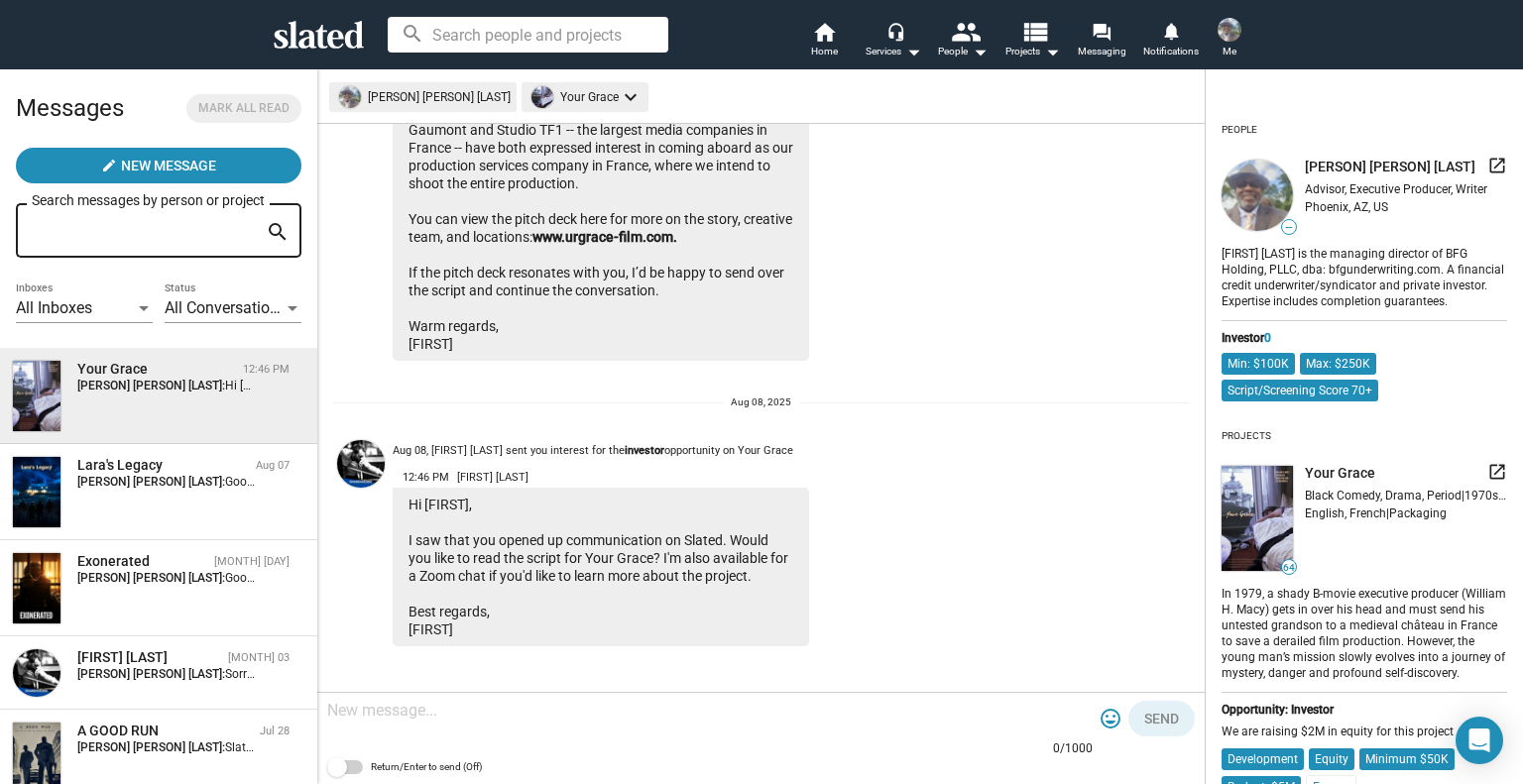 scroll, scrollTop: 548, scrollLeft: 0, axis: vertical 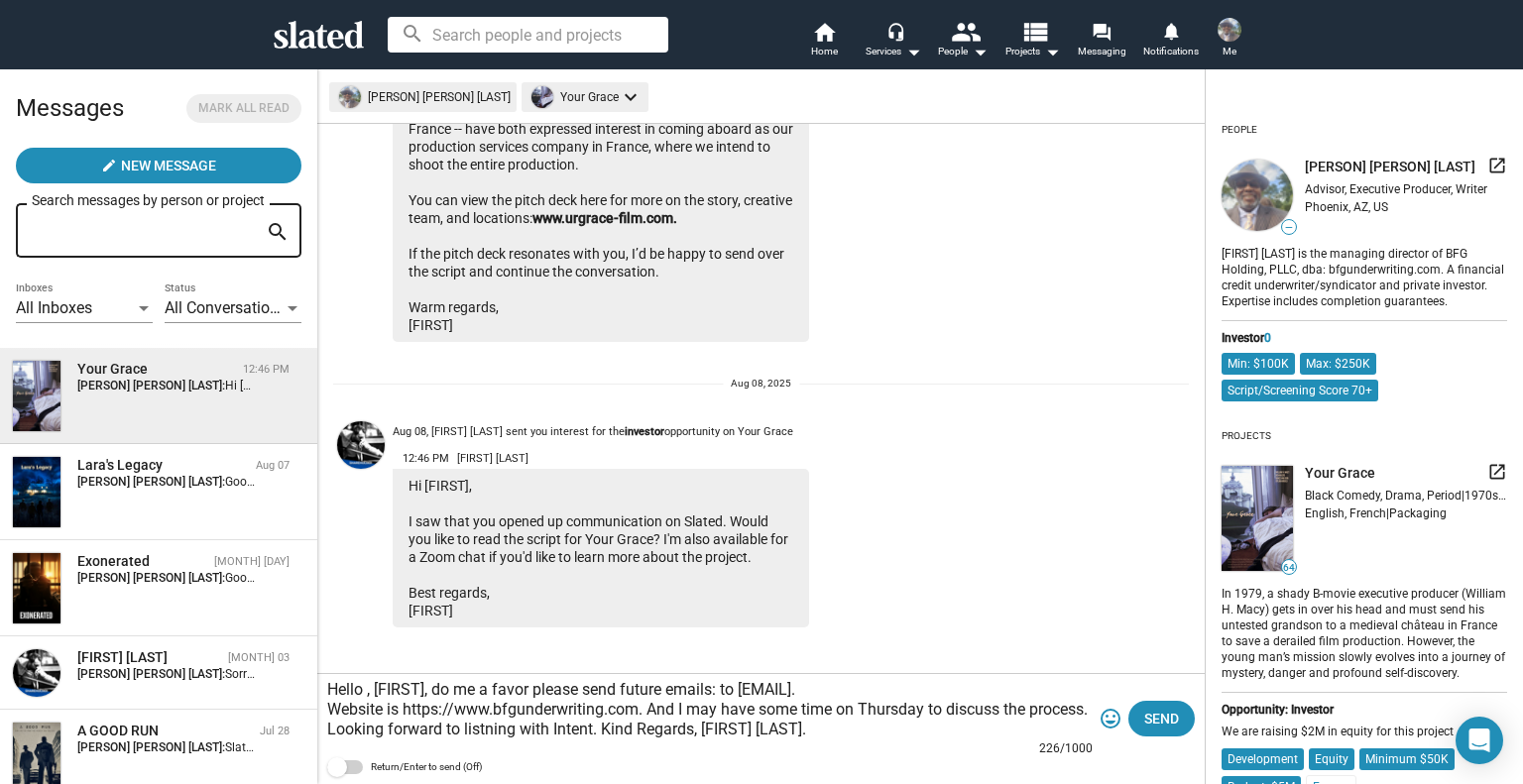 click on "Hello , [FIRST], do me a favor please send future emails: to [EMAIL].
Website is https://www.bfgunderwriting.com. And I may have some time on Thursday to discuss the process. Looking forward to listning with Intent. Kind Regards, [FIRST] [LAST]." at bounding box center [710, 710] 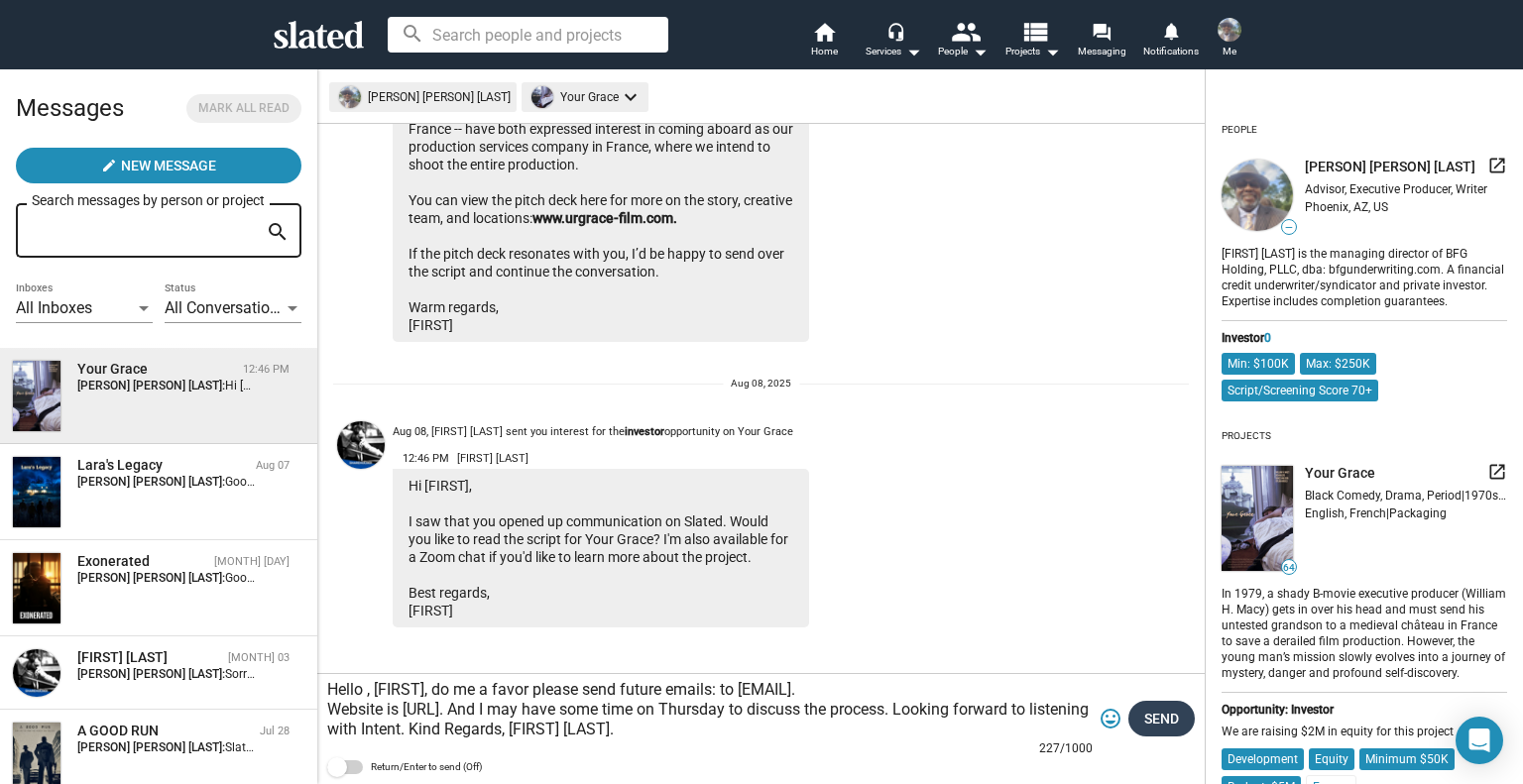 type on "Hello , [FIRST], do me a favor please send future emails: to [EMAIL].
Website is [URL]. And I may have some time on Thursday to discuss the process. Looking forward to listening with Intent. Kind Regards, [FIRST] [LAST]." 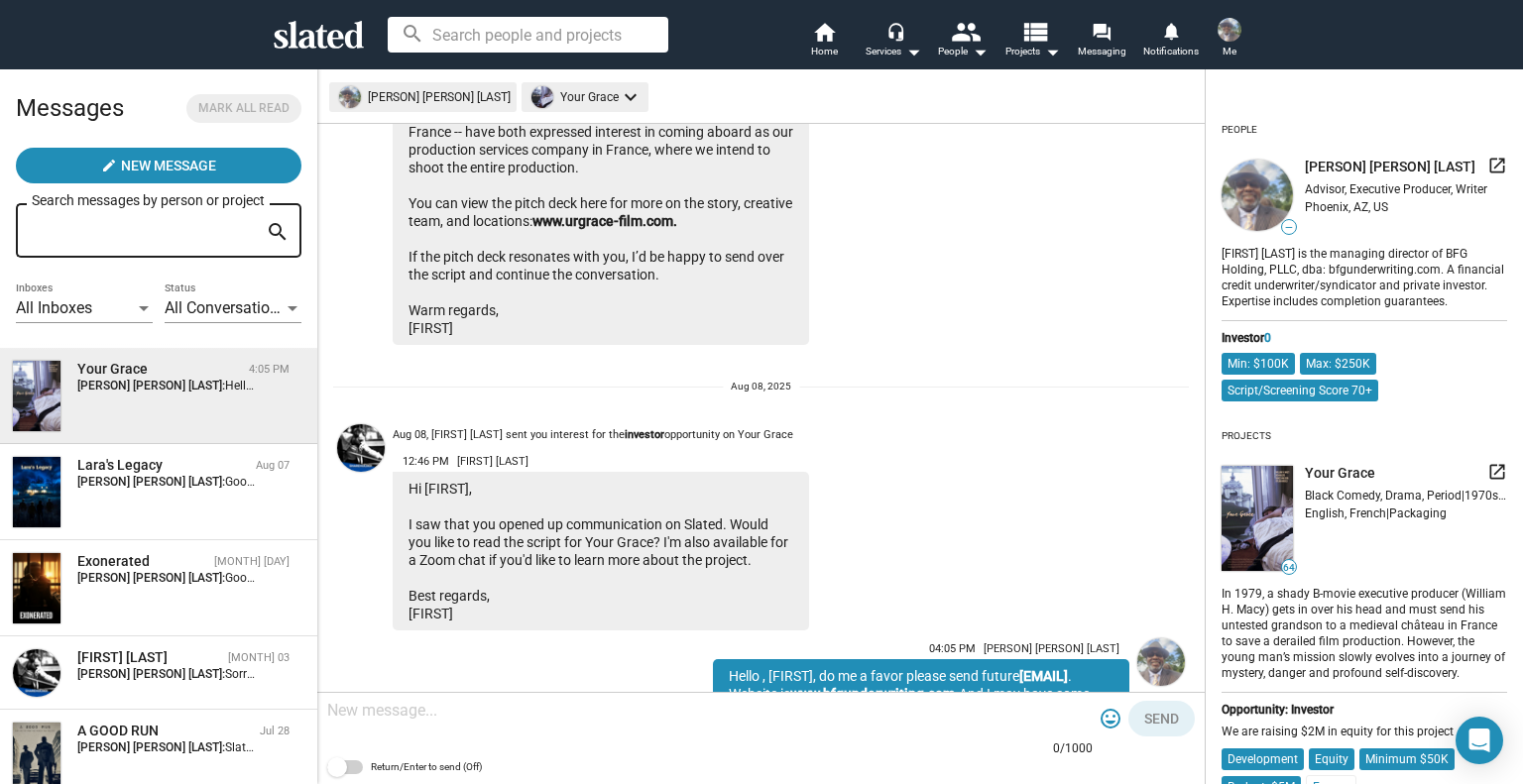scroll, scrollTop: 707, scrollLeft: 0, axis: vertical 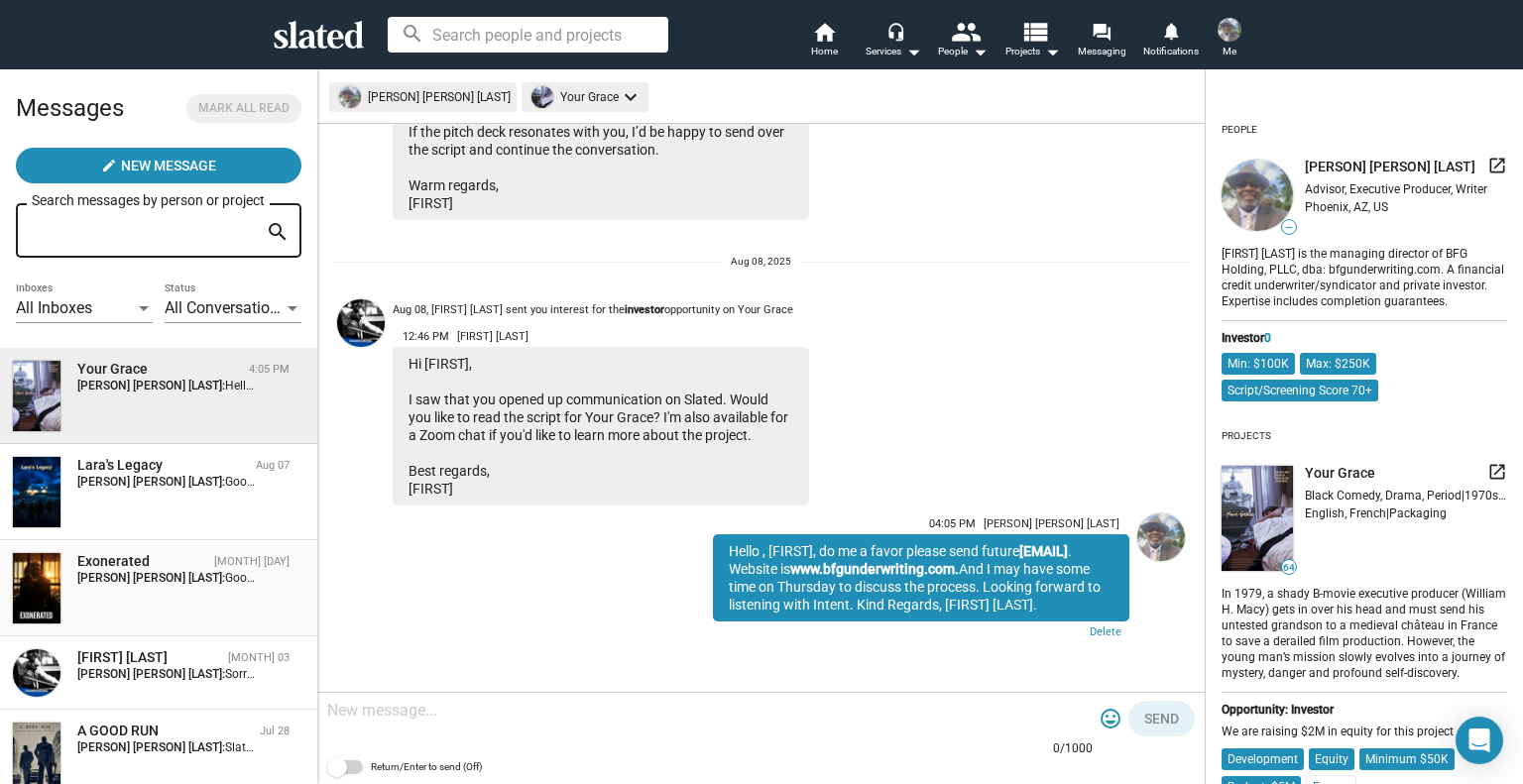 click on "[PERSON] [PERSON] [LAST]:" at bounding box center (151, 578) 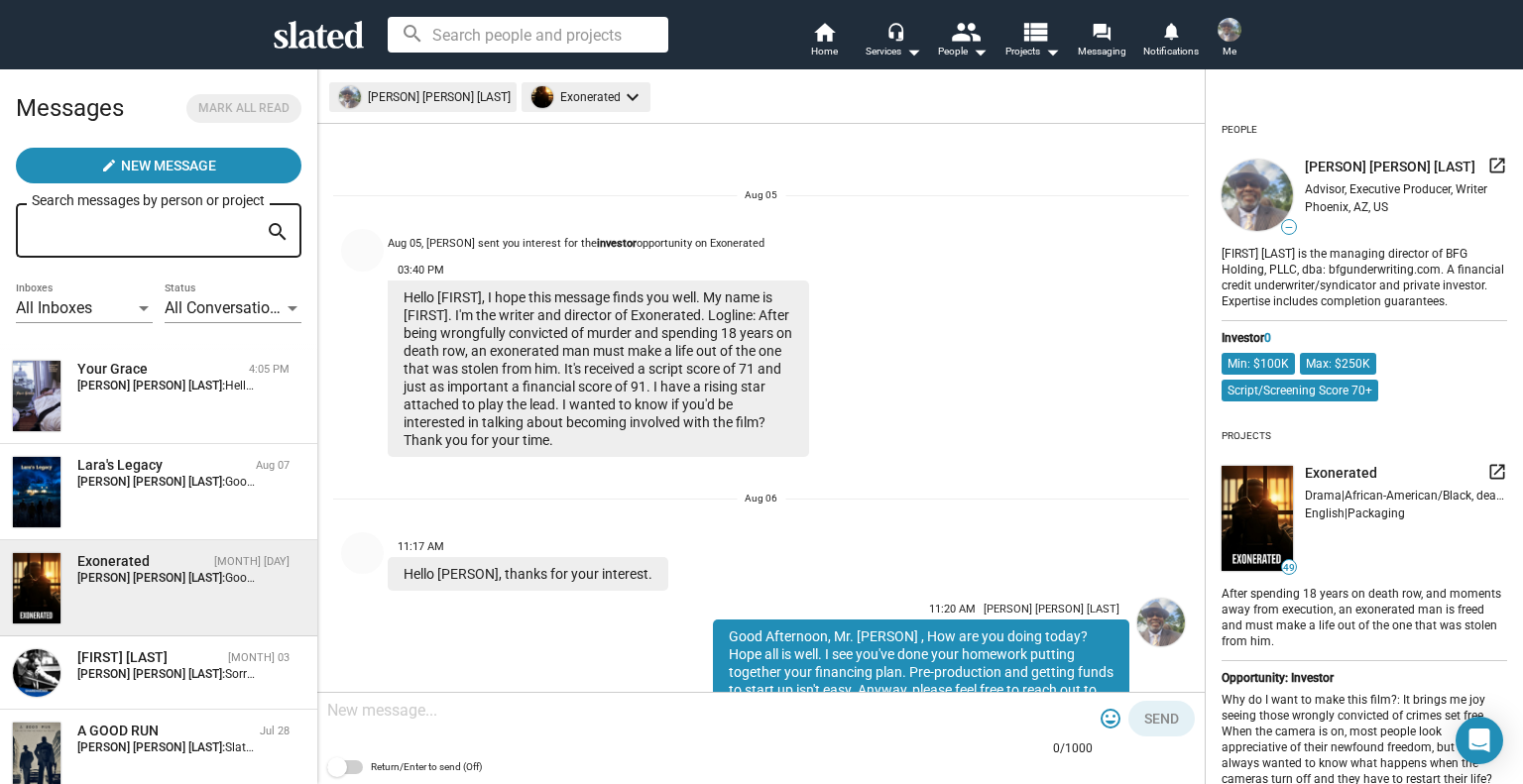 scroll, scrollTop: 205, scrollLeft: 0, axis: vertical 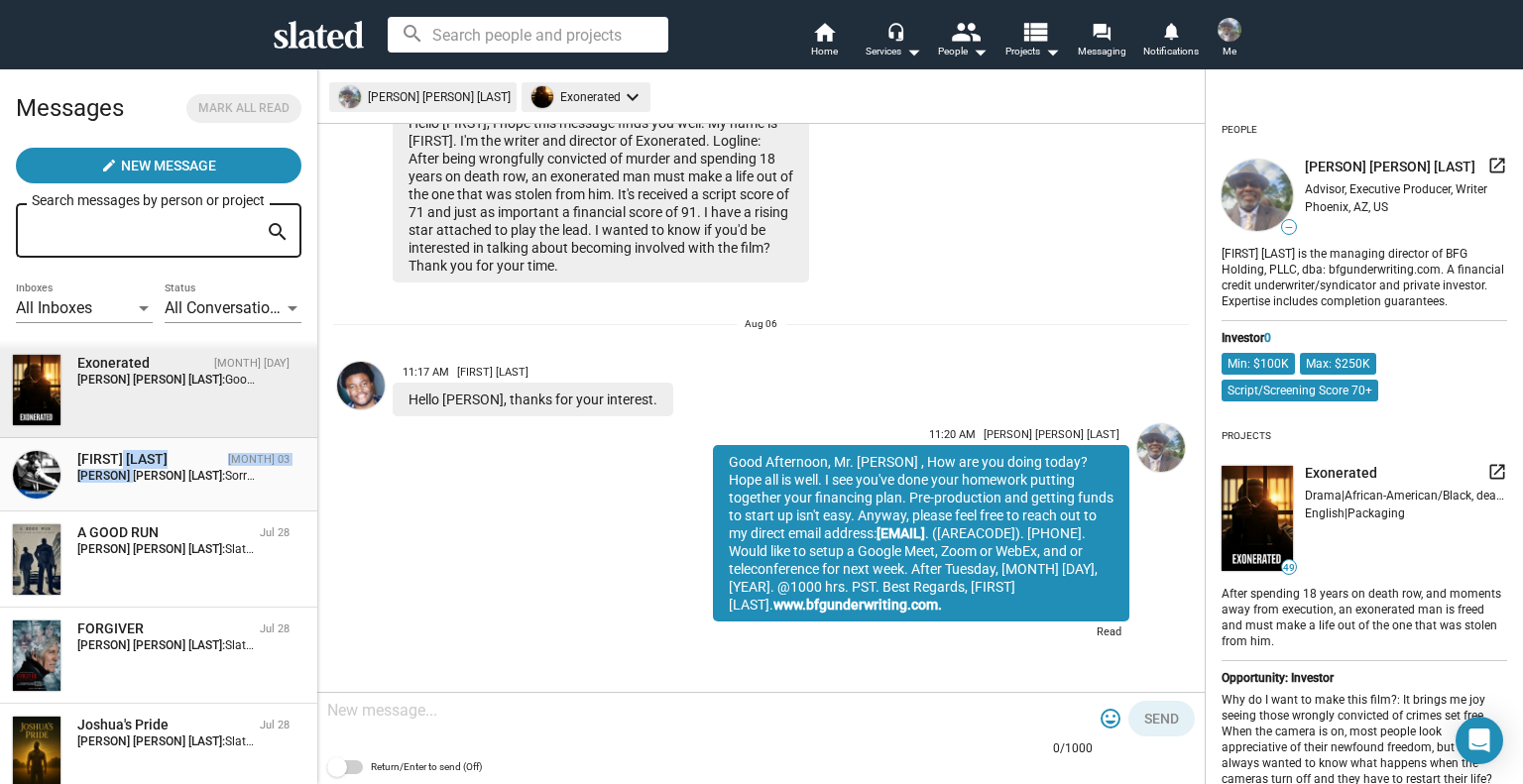 click on "[FIRST] [LAST] Aug 03 [FIRST] [LAST]:  Sorry -- here's the correct pitch deck link for Your Grace: www.urgrace-film.com" at bounding box center (183, 466) 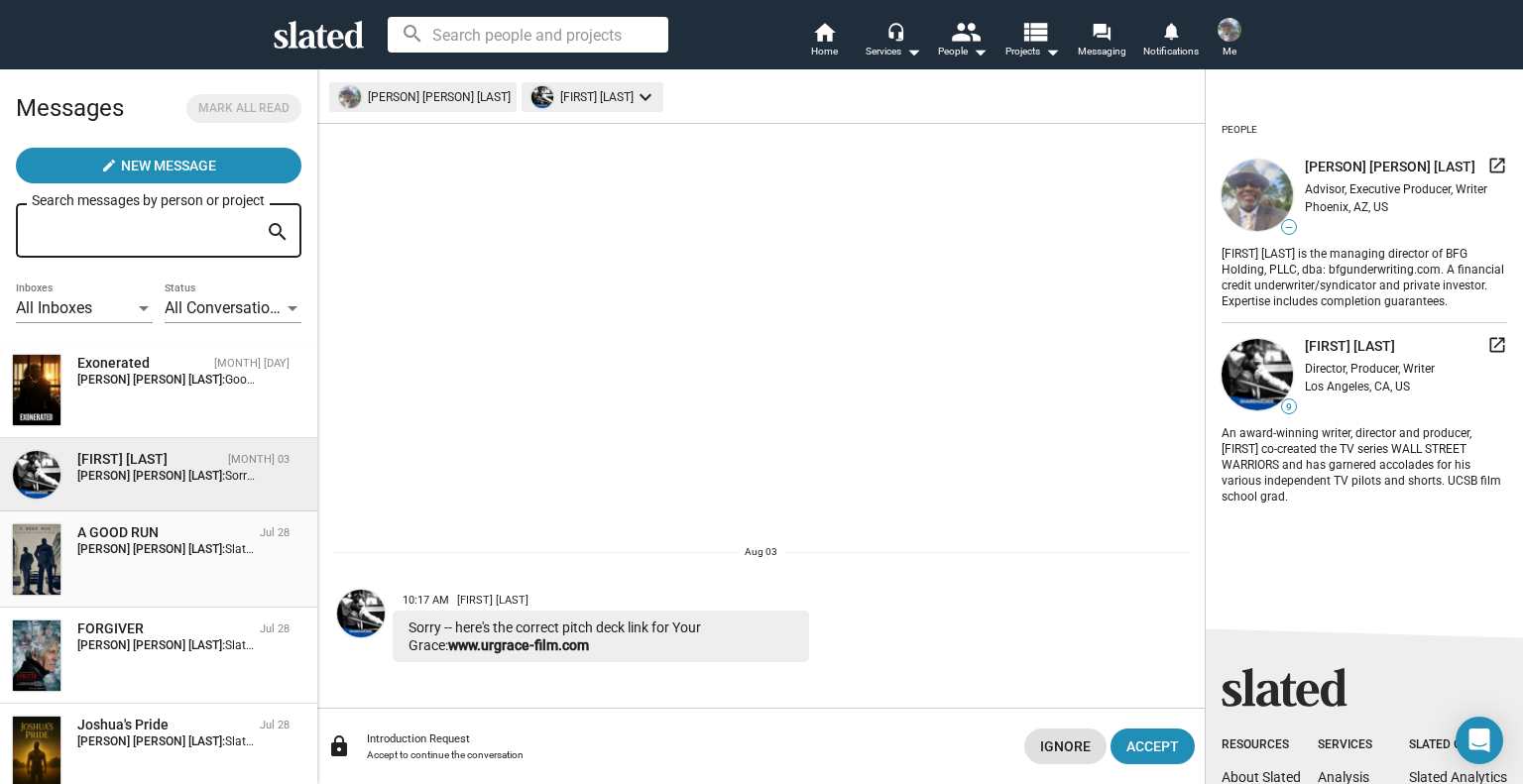 click on "A GOOD RUN Jul 28 Raquib Hakiem [LAST]: Slated surfaced as A GOOD RUN as a match for my Investor interest. I would love to share my background with you and discuss if you're interested in learning more. Email: [EMAIL] to set a conference call. or an appointed to time for us to listen. Kind Regards, Raquib [LAST]" at bounding box center (159, 559) 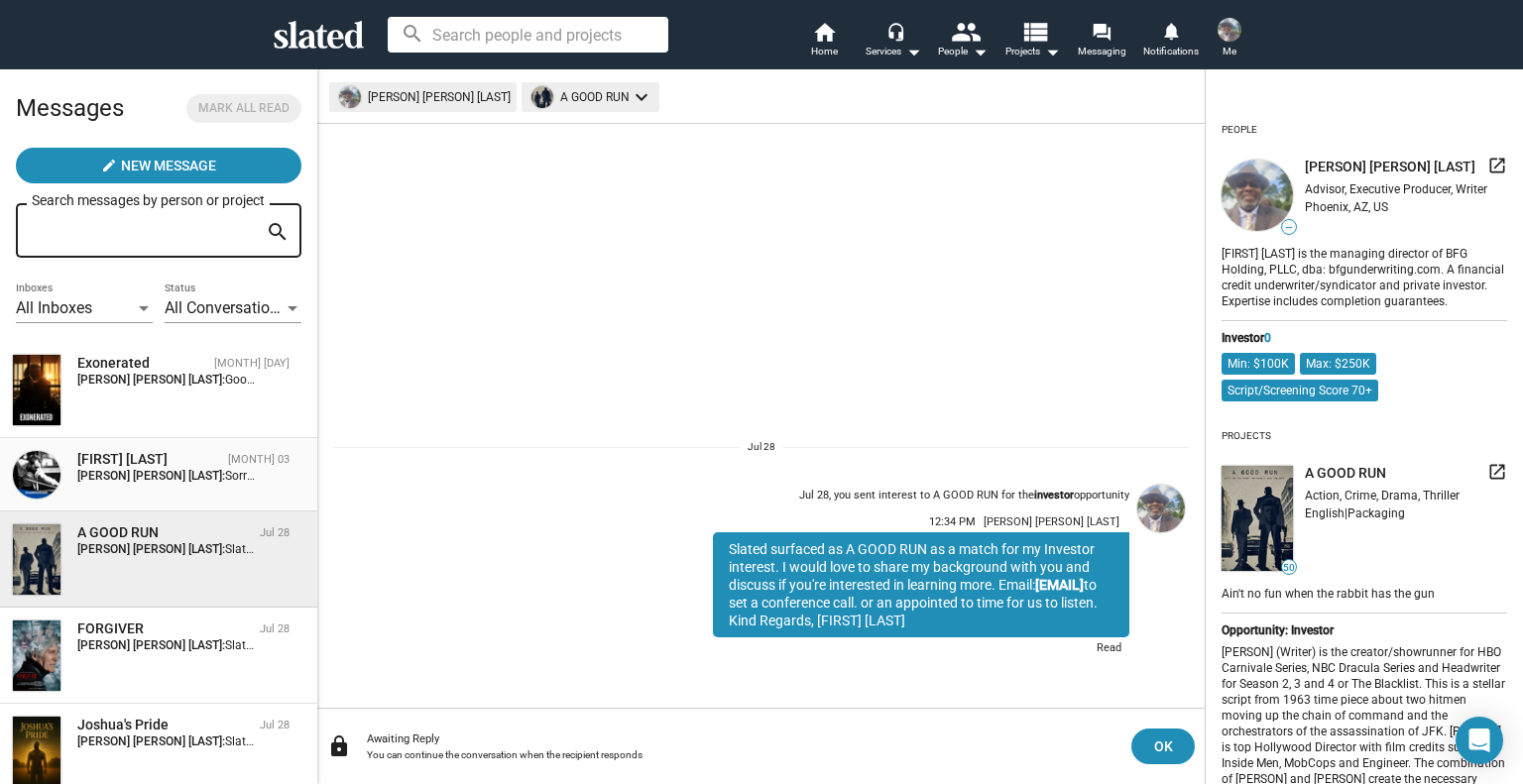 click on "[FIRST] [LAST]" at bounding box center (149, 459) 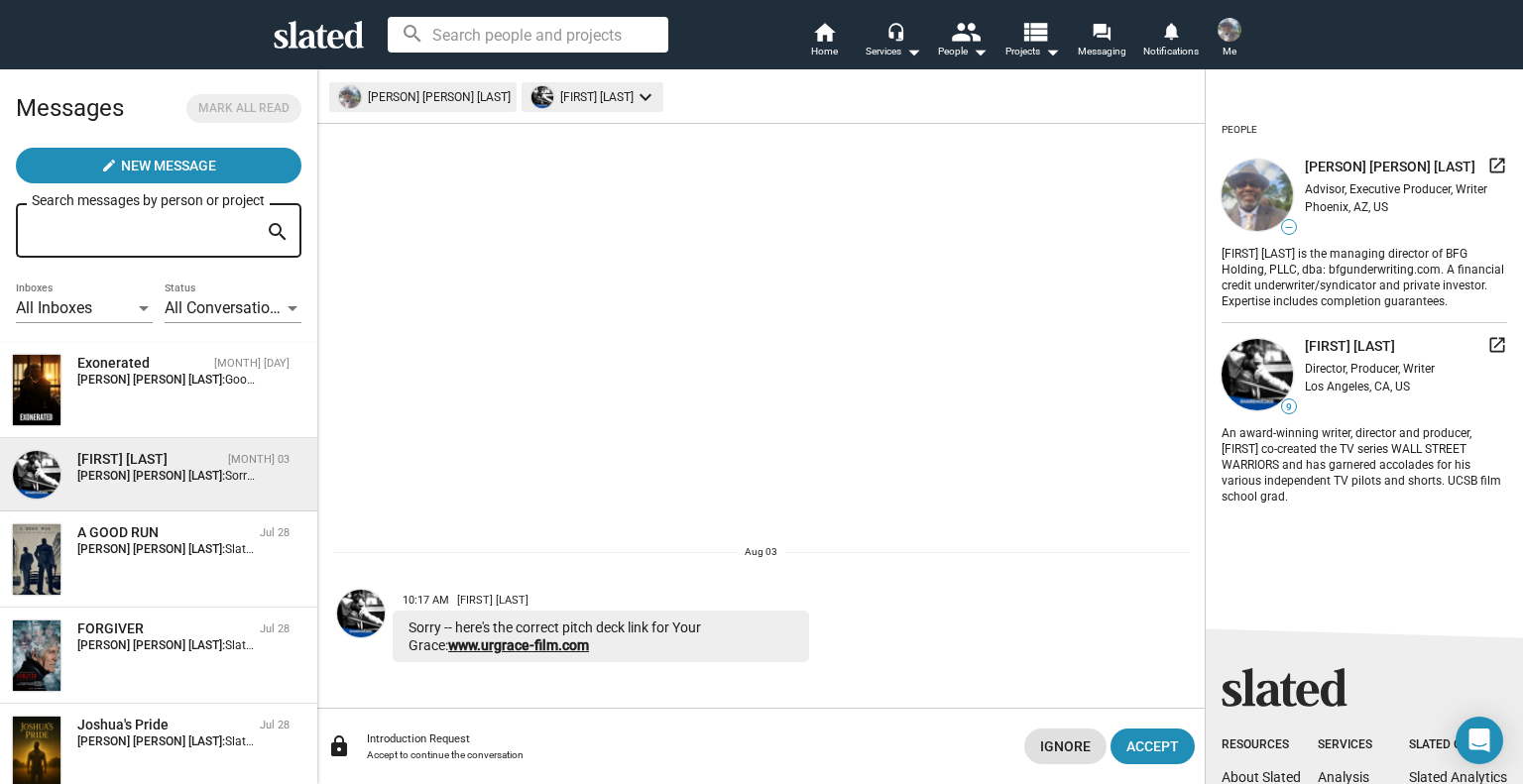 click on "www.urgrace-film.com" 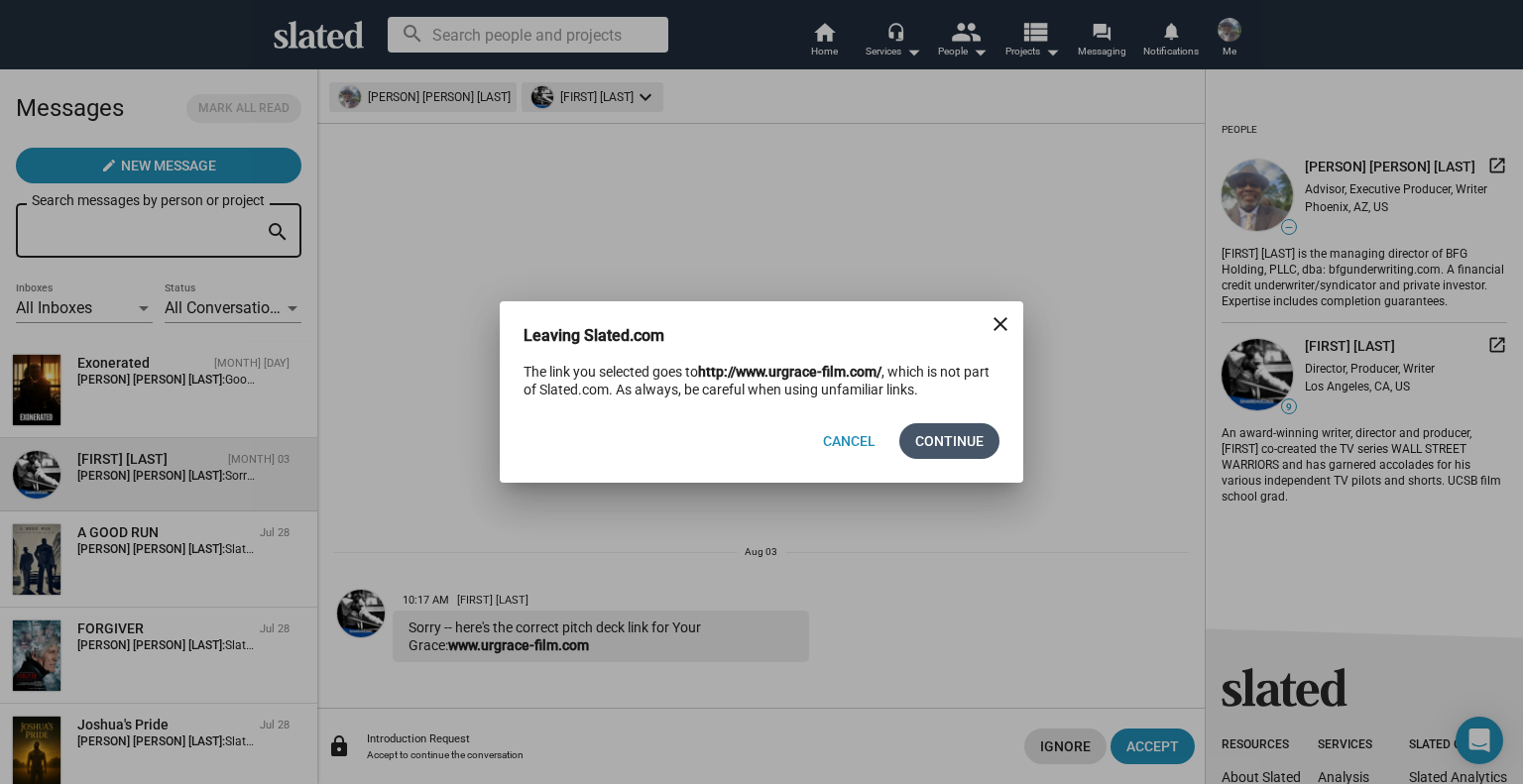 click on "Continue" at bounding box center (949, 441) 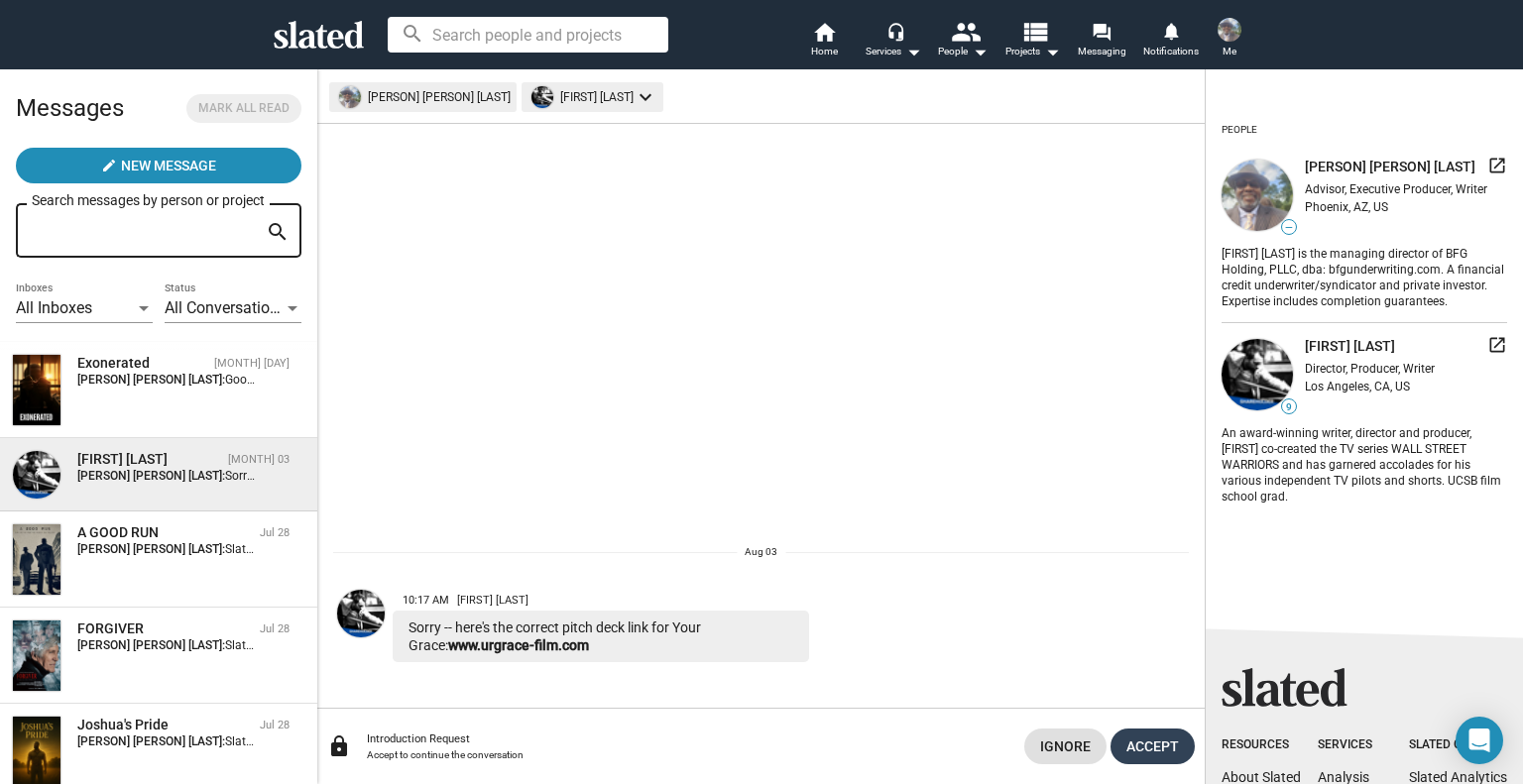 click on "Accept" 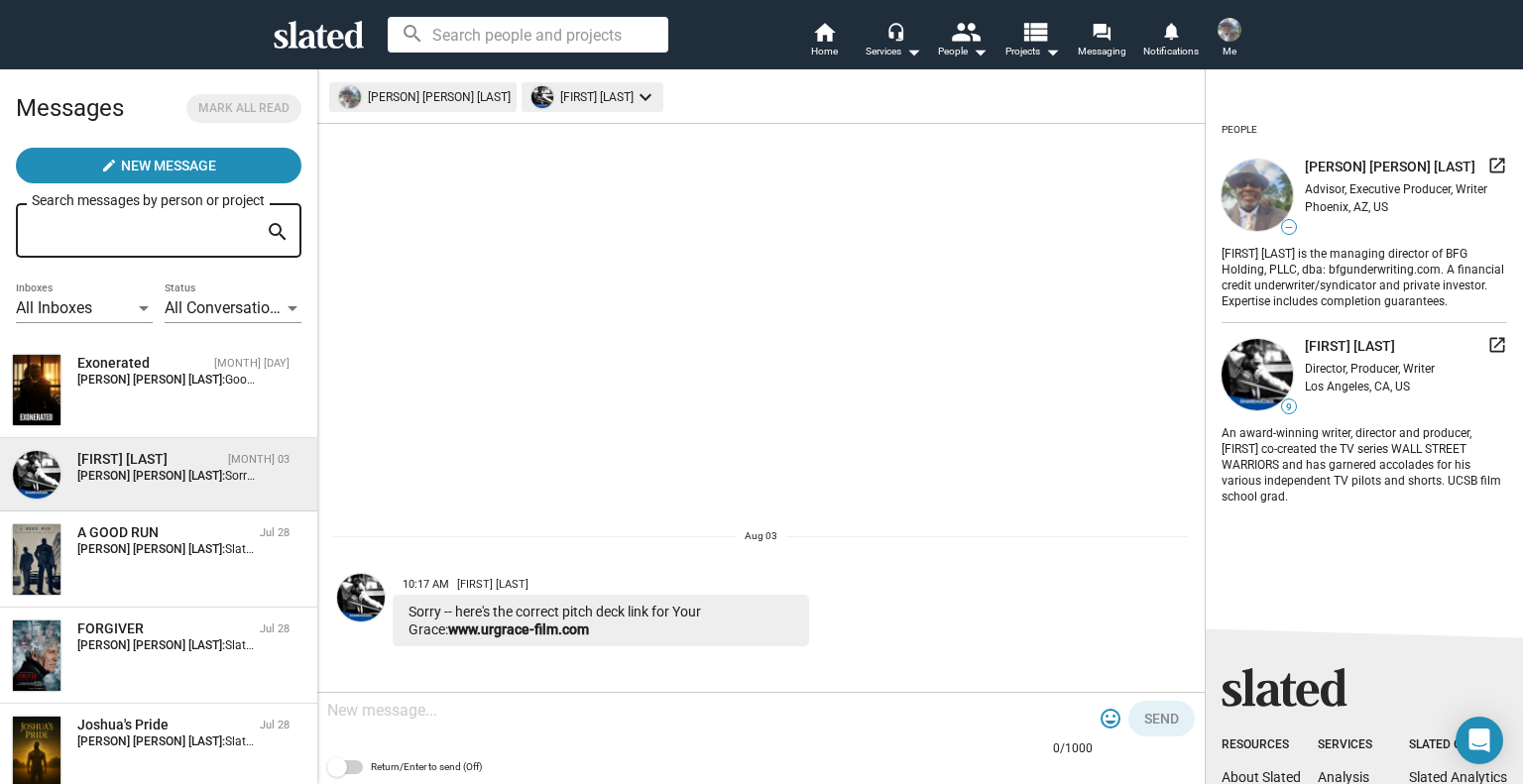 click at bounding box center [710, 711] 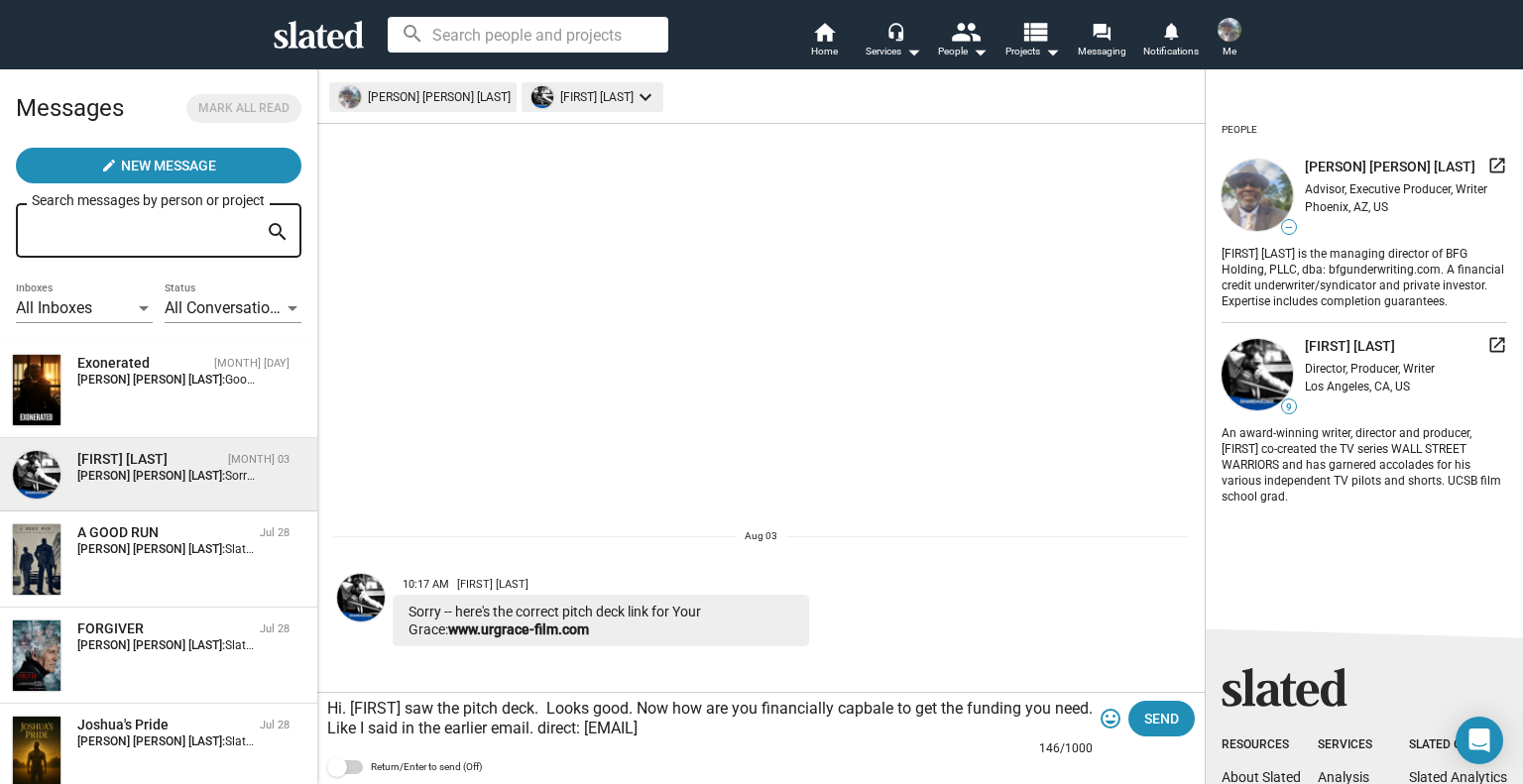 click on "Hi. [FIRST] saw the pitch deck.  Looks good. Now how are you financially capbale to get the funding you need. Like I said in the earlier email. direct: [EMAIL]" at bounding box center [710, 719] 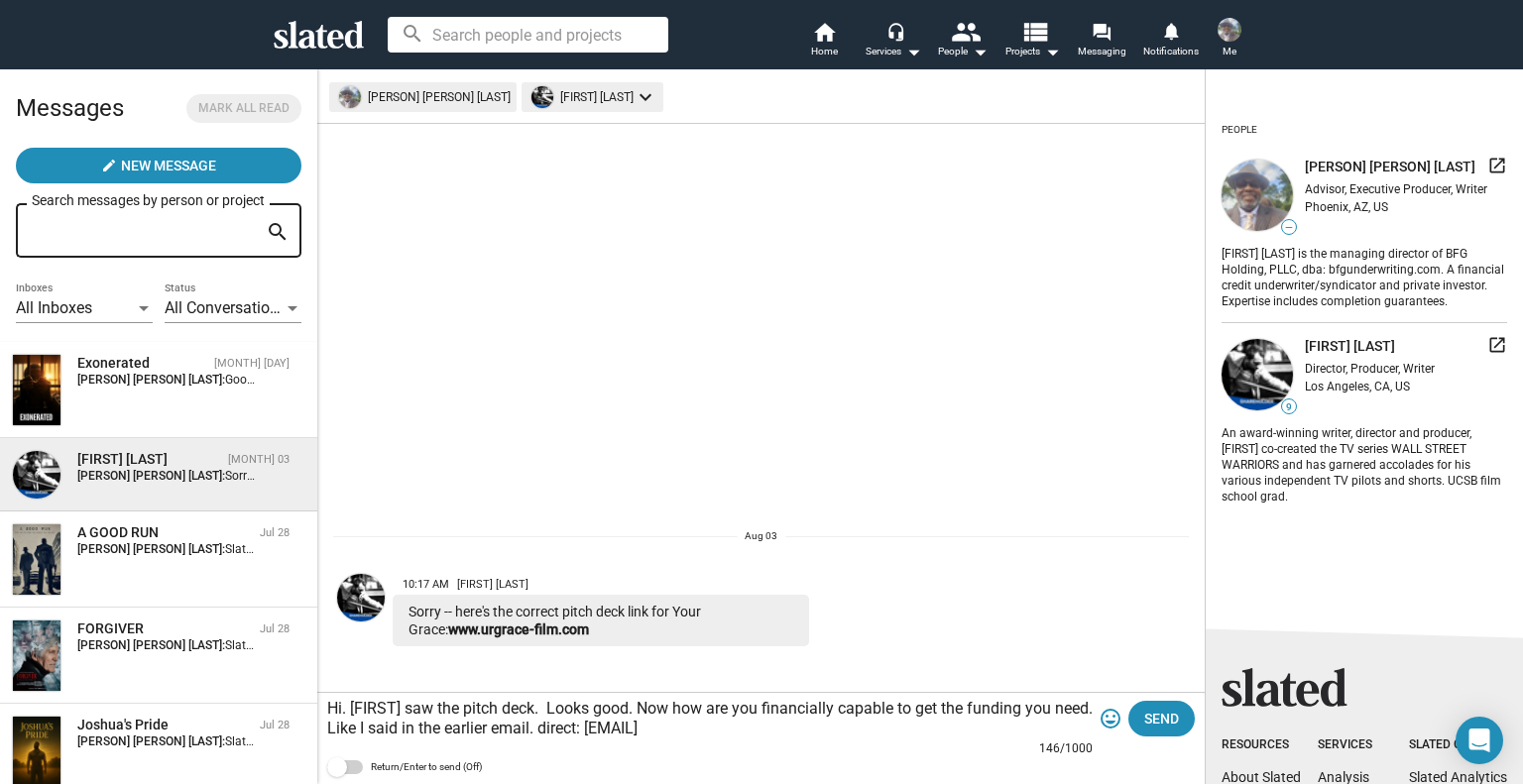 click on "Hi. [FIRST] saw the pitch deck.  Looks good. Now how are you financially capable to get the funding you need. Like I said in the earlier email. direct: [EMAIL]" at bounding box center [710, 719] 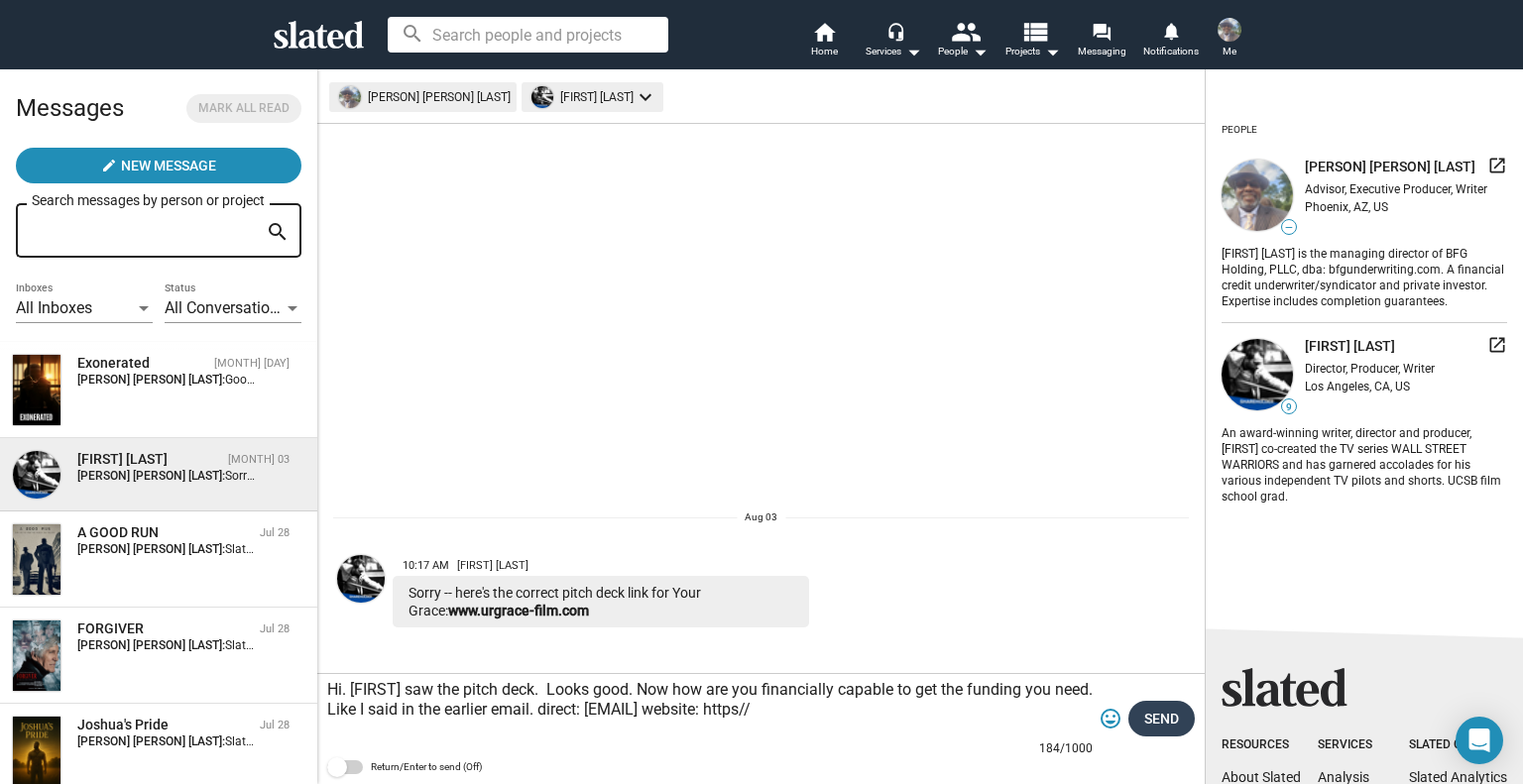 type on "Hi. [FIRST] saw the pitch deck.  Looks good. Now how are you financially capable to get the funding you need. Like I said in the earlier email. direct: [EMAIL] website: https//" 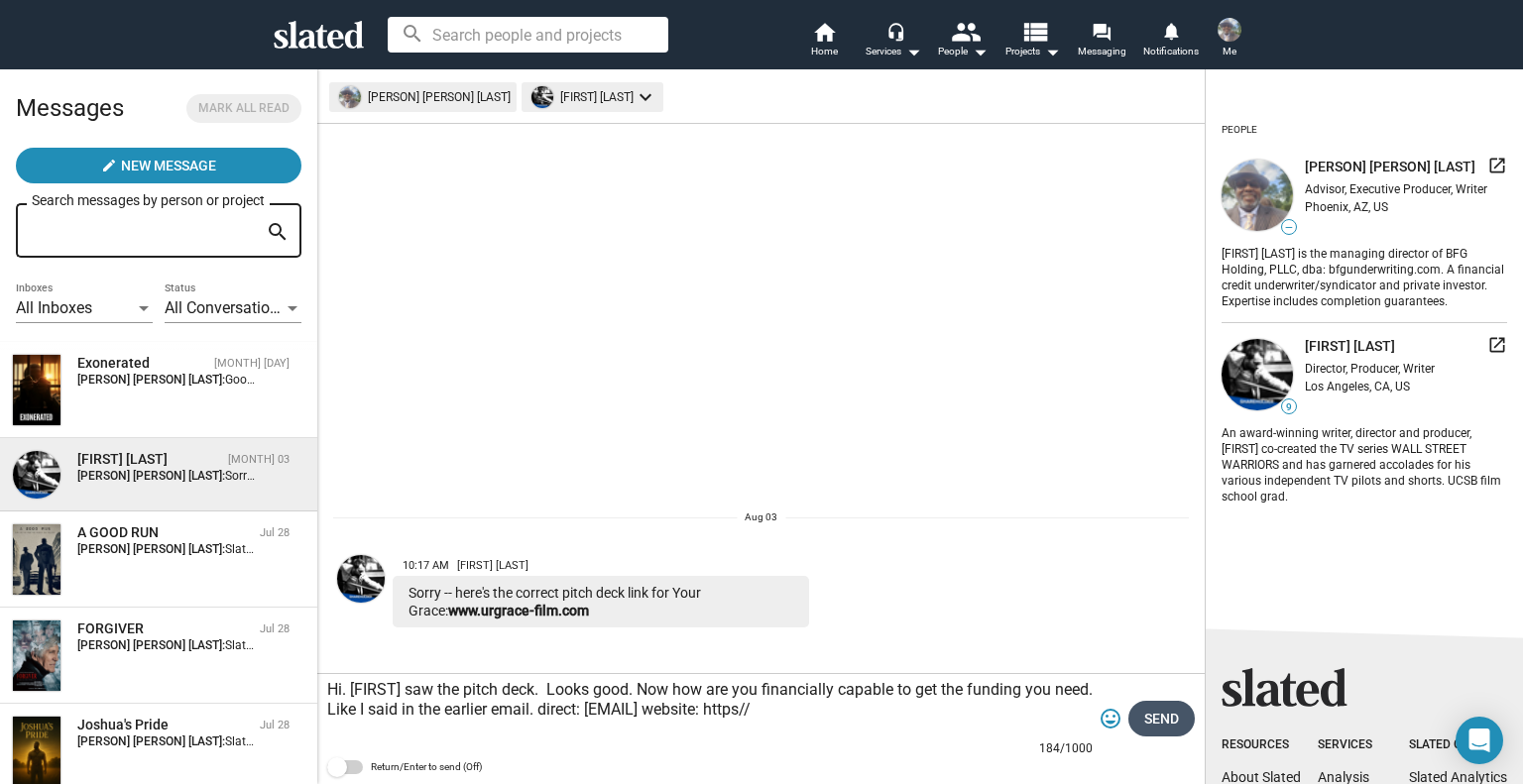 click on "Send" 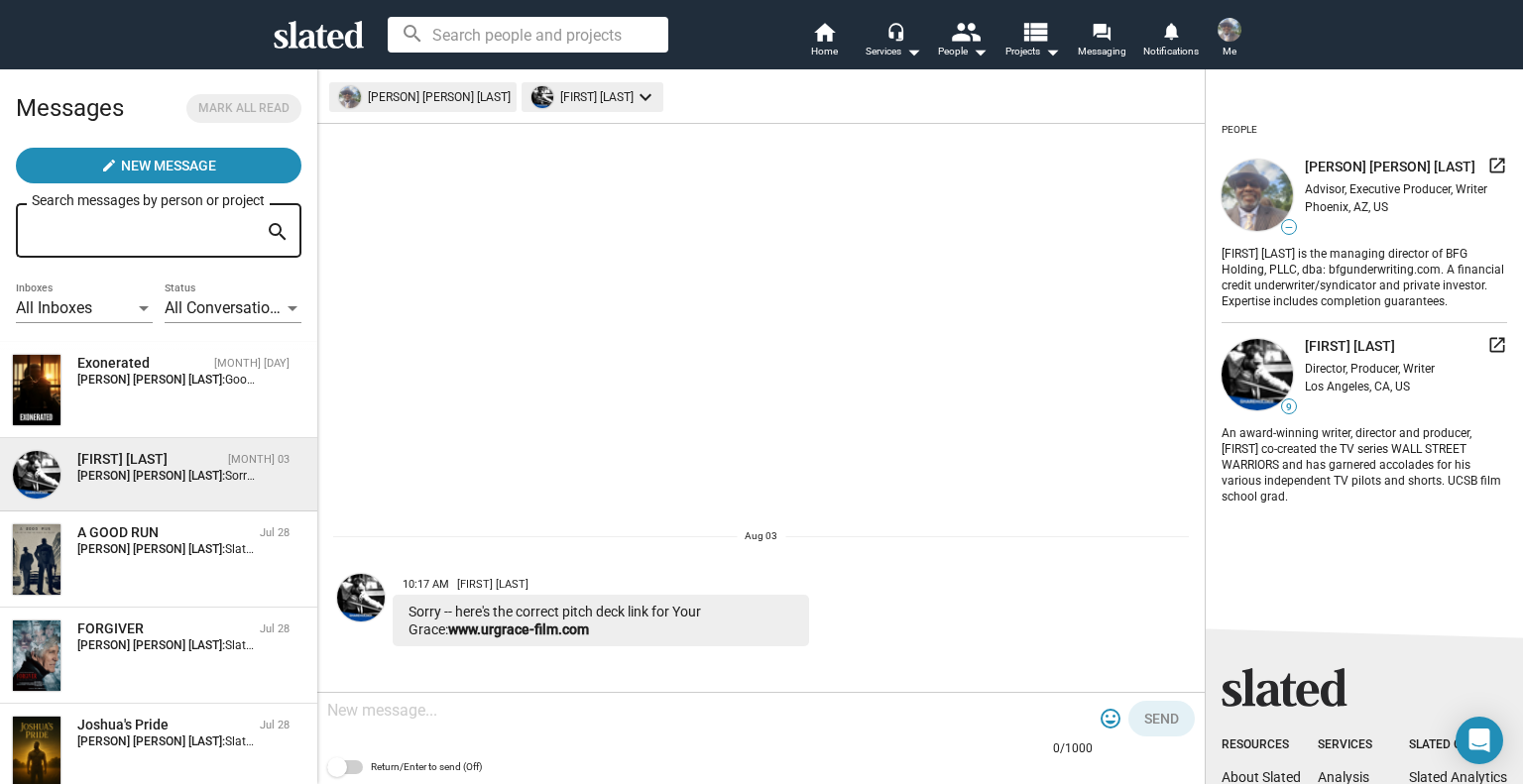 scroll, scrollTop: 272, scrollLeft: 0, axis: vertical 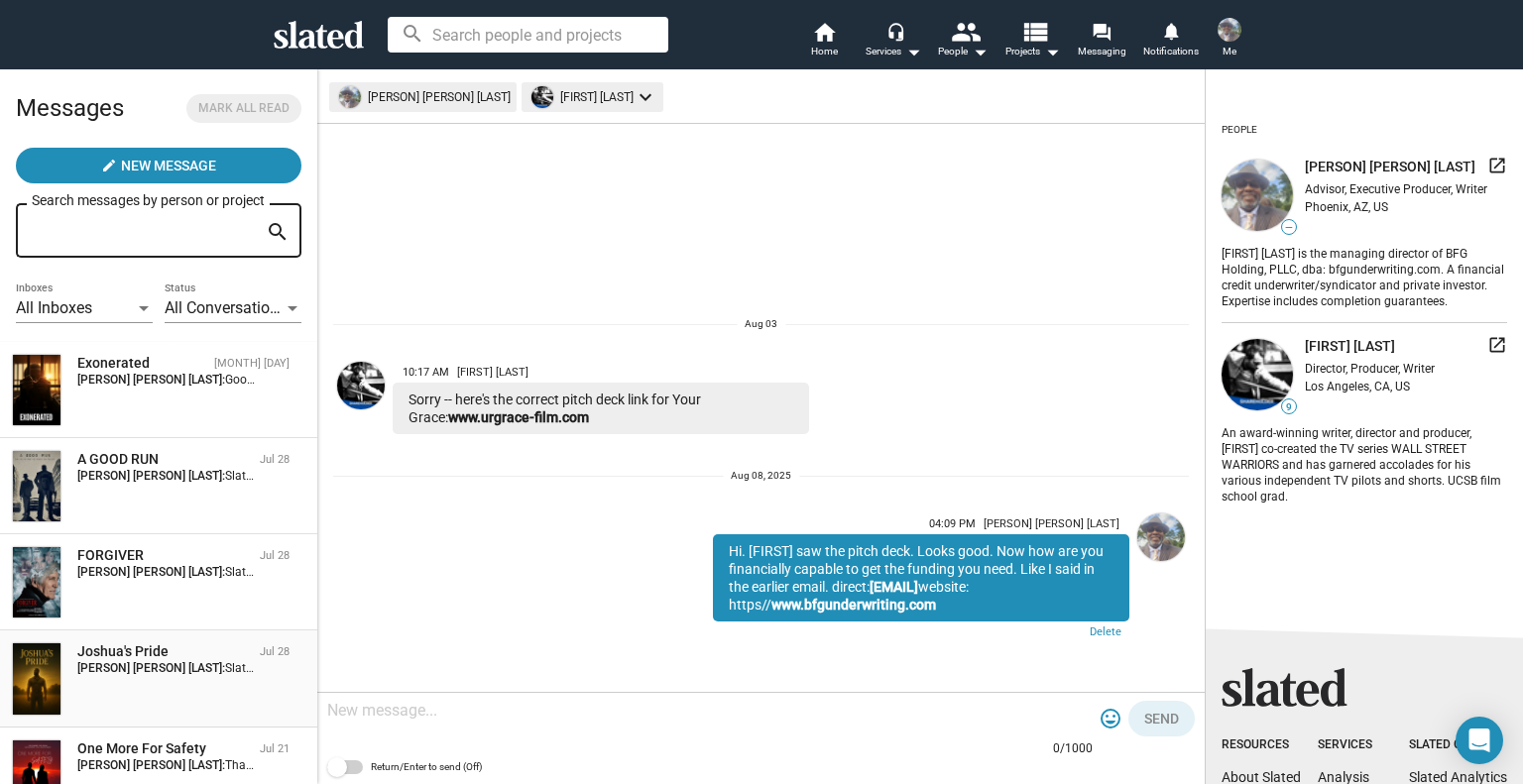 click on "[PERSON] [PERSON] [LAST]:" at bounding box center [151, 668] 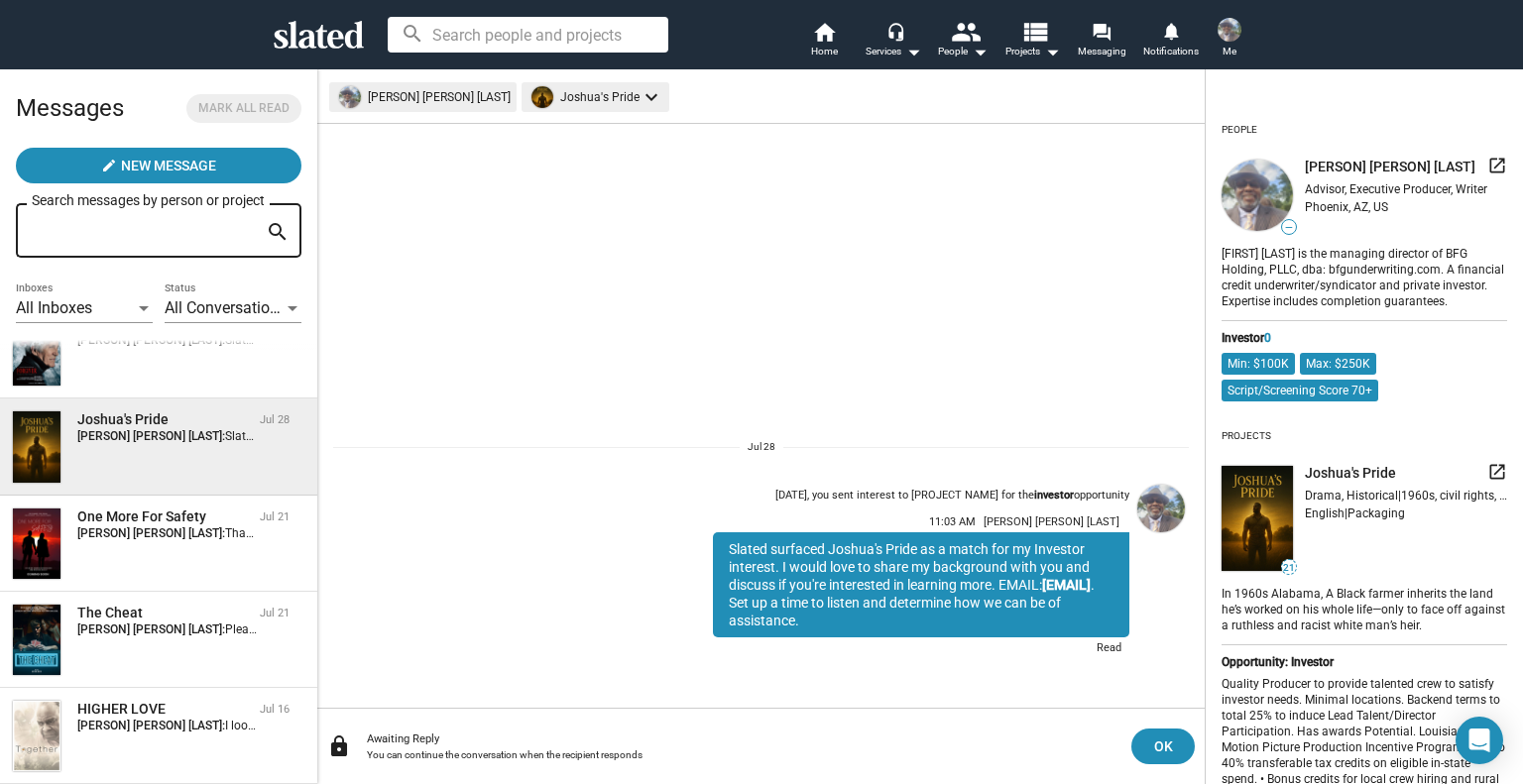 scroll, scrollTop: 553, scrollLeft: 0, axis: vertical 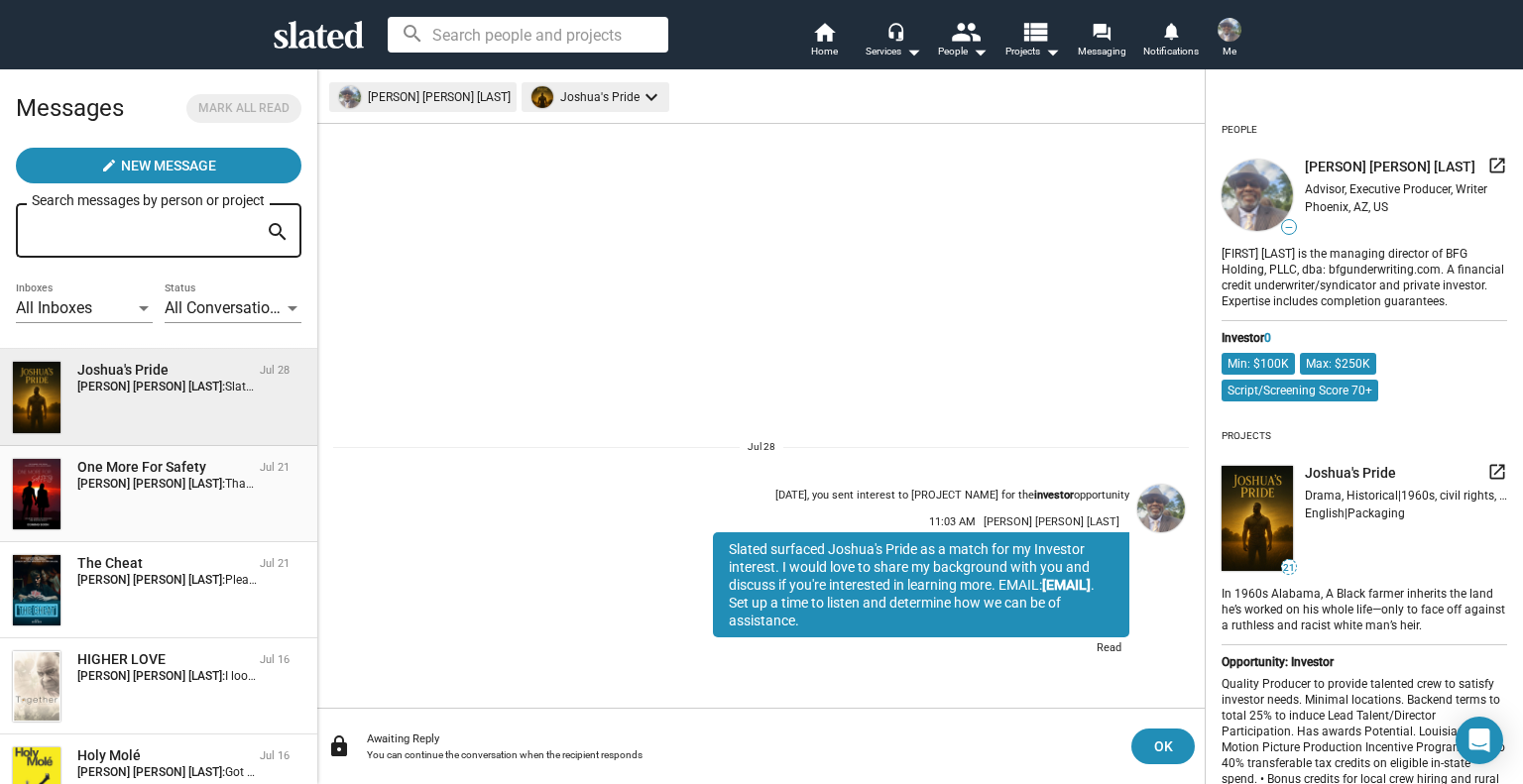 click on "[PERSON] [PERSON] [LAST]:" at bounding box center [151, 484] 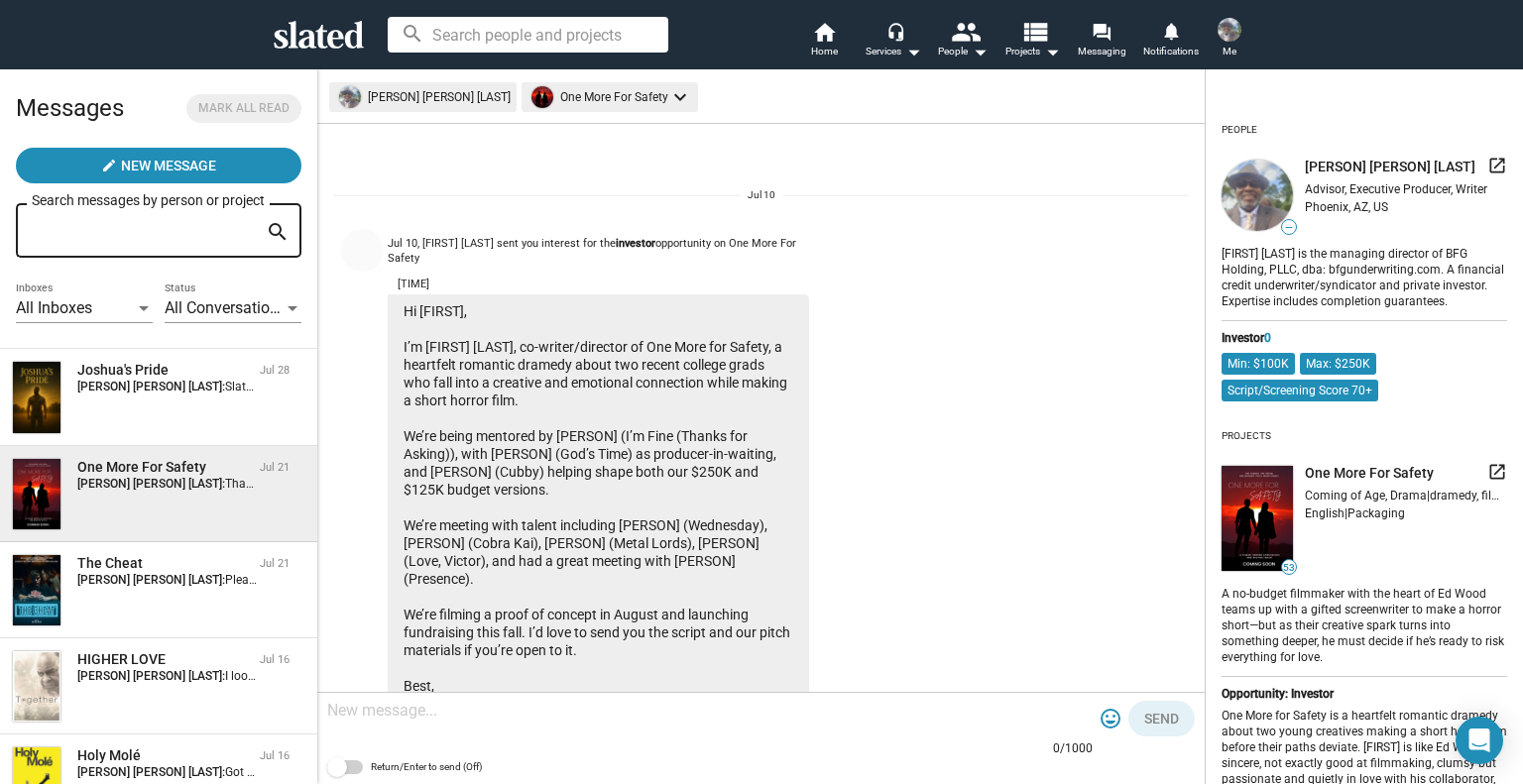 scroll, scrollTop: 376, scrollLeft: 0, axis: vertical 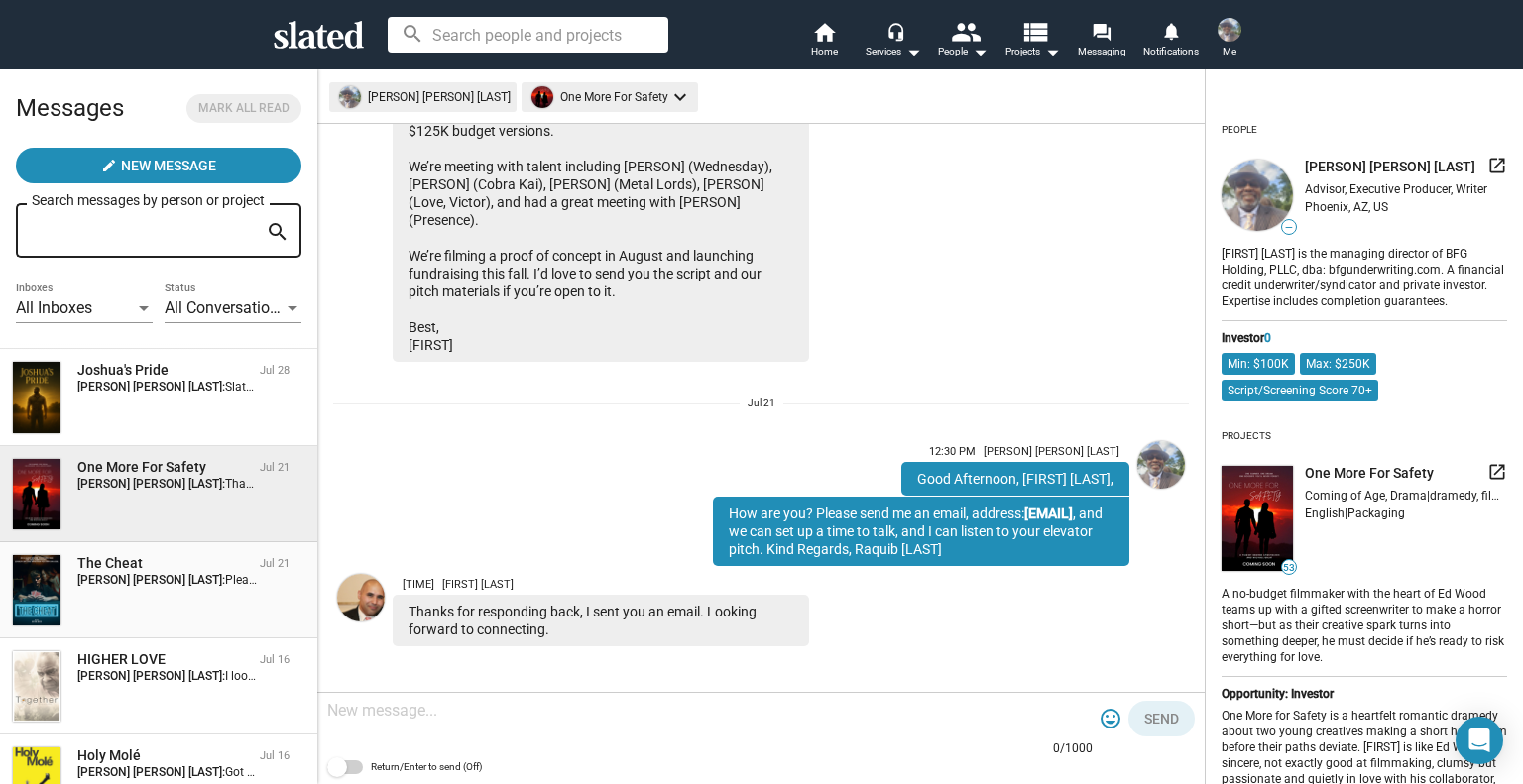 click on "[PERSON] [PERSON] [LAST]:" at bounding box center (151, 580) 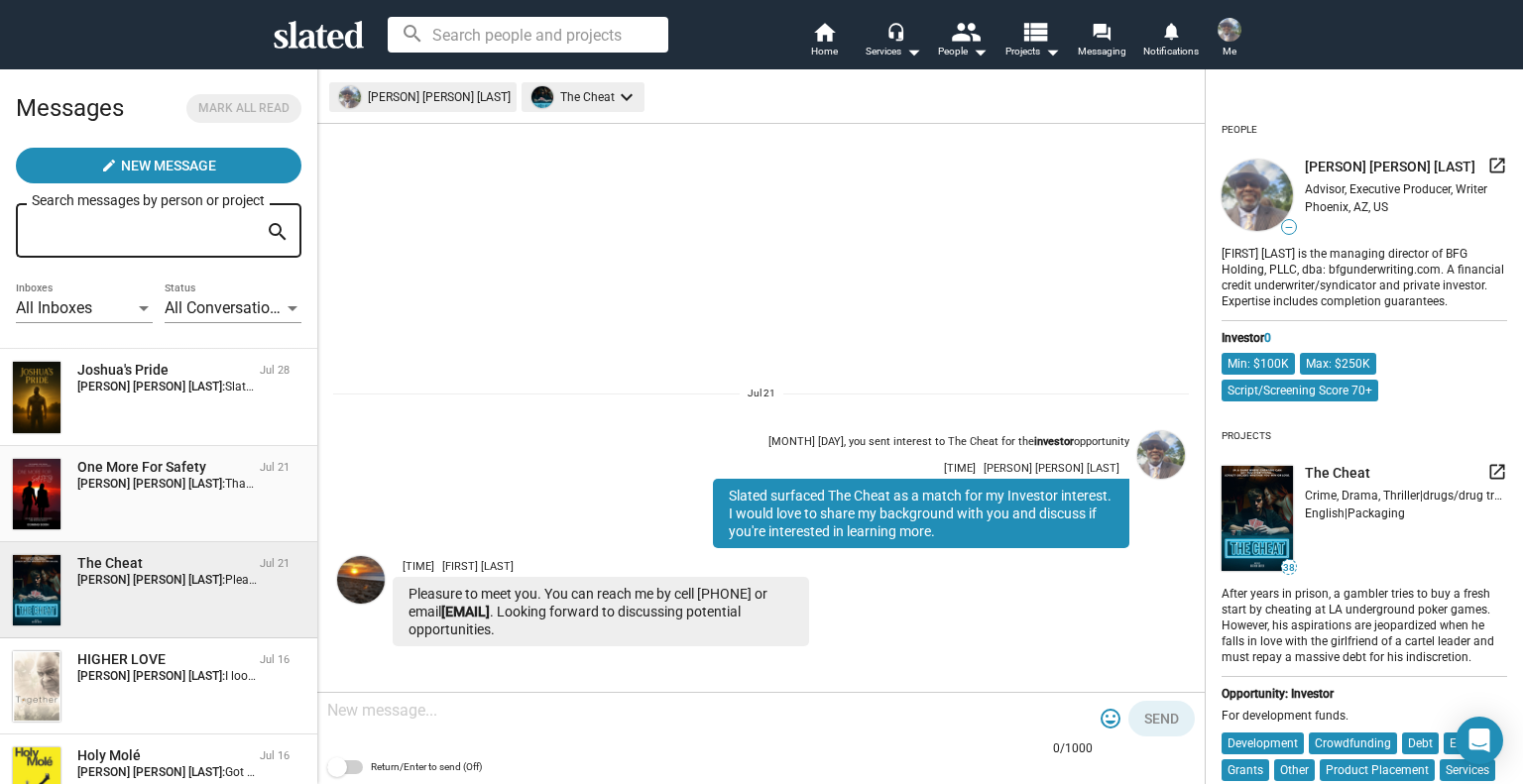 click on "[PERSON] [PERSON] [LAST]:" at bounding box center (151, 484) 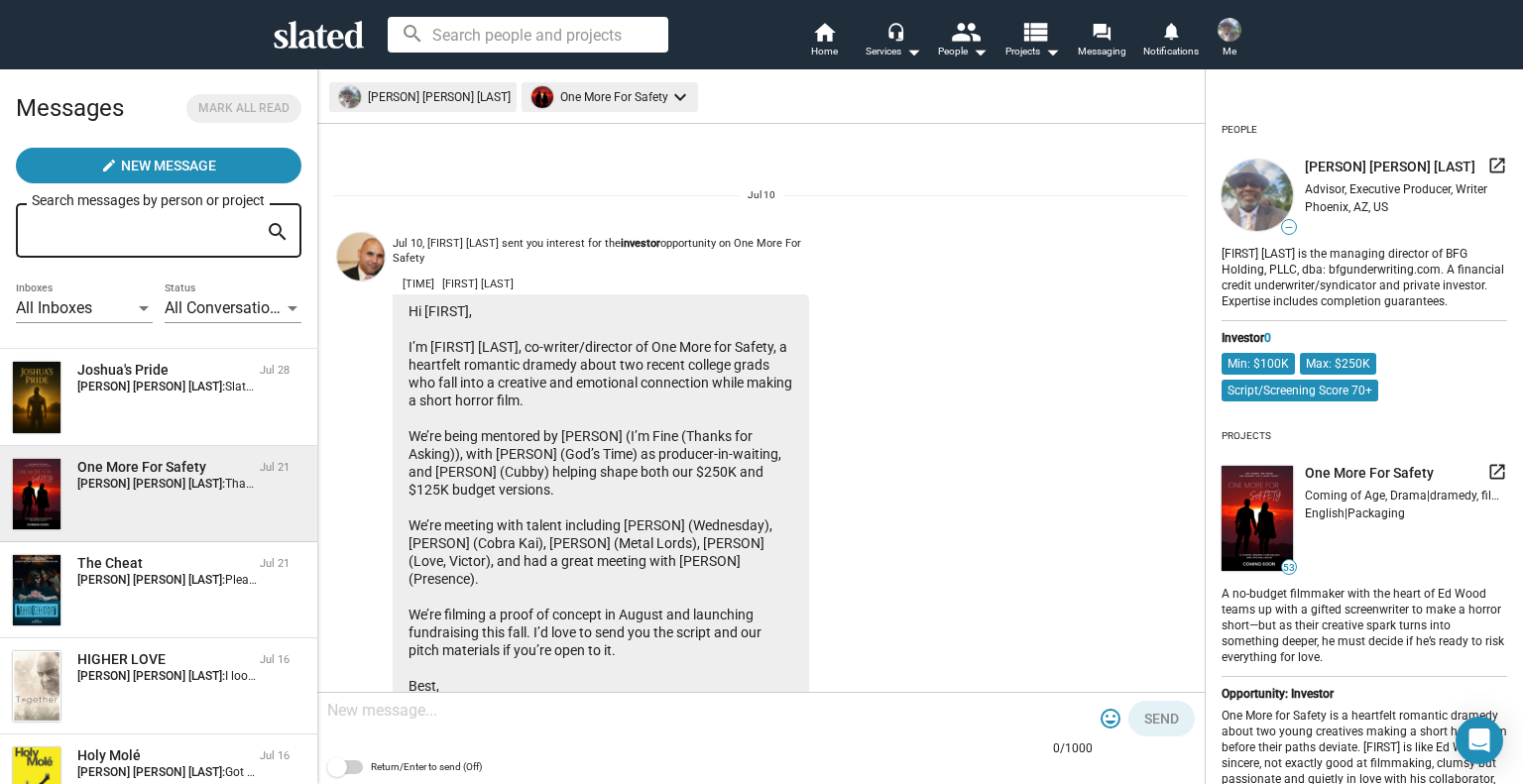 scroll, scrollTop: 376, scrollLeft: 0, axis: vertical 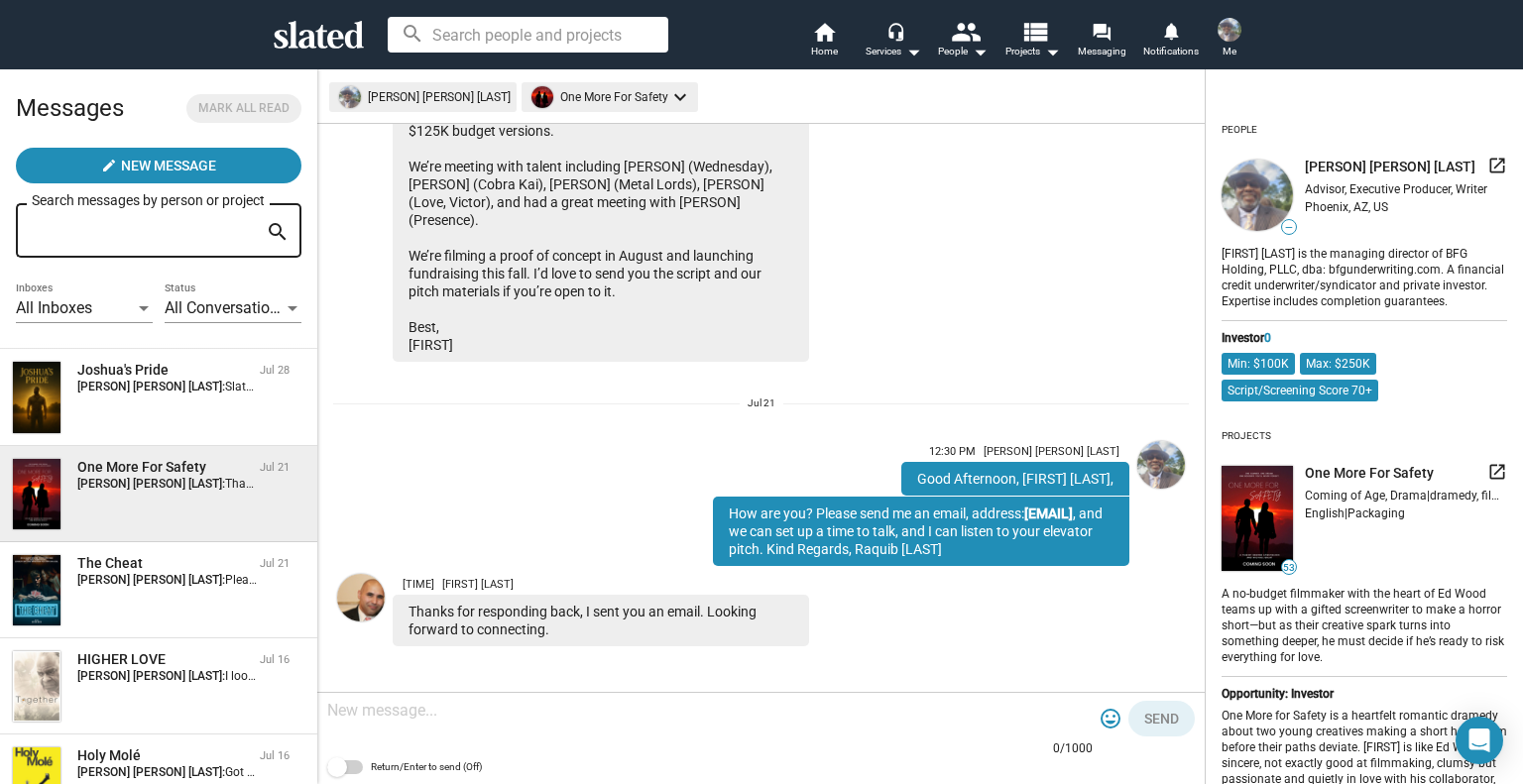 click at bounding box center (710, 711) 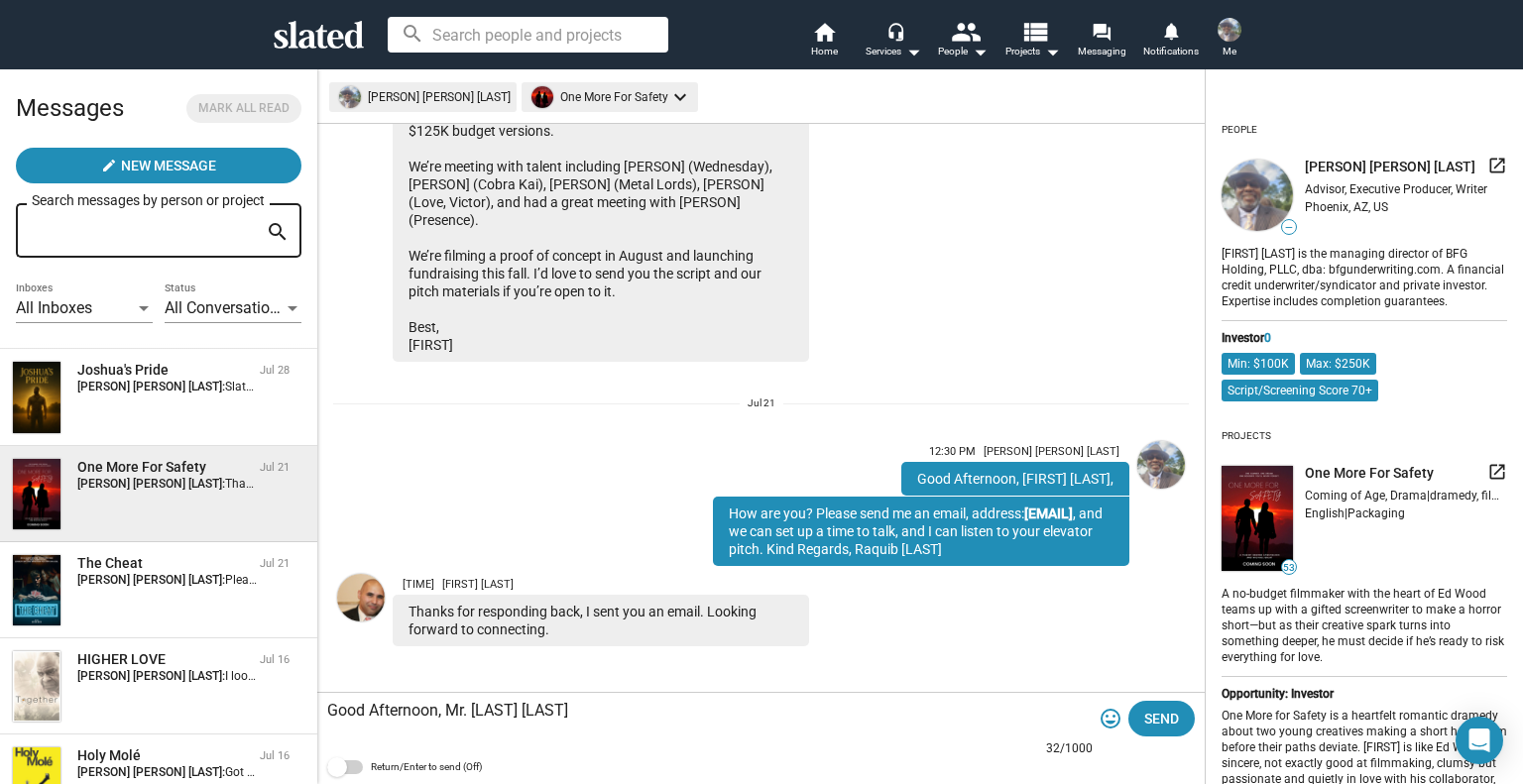 click on "Good Afternoon, Mr. [LAST] [LAST]" at bounding box center [710, 711] 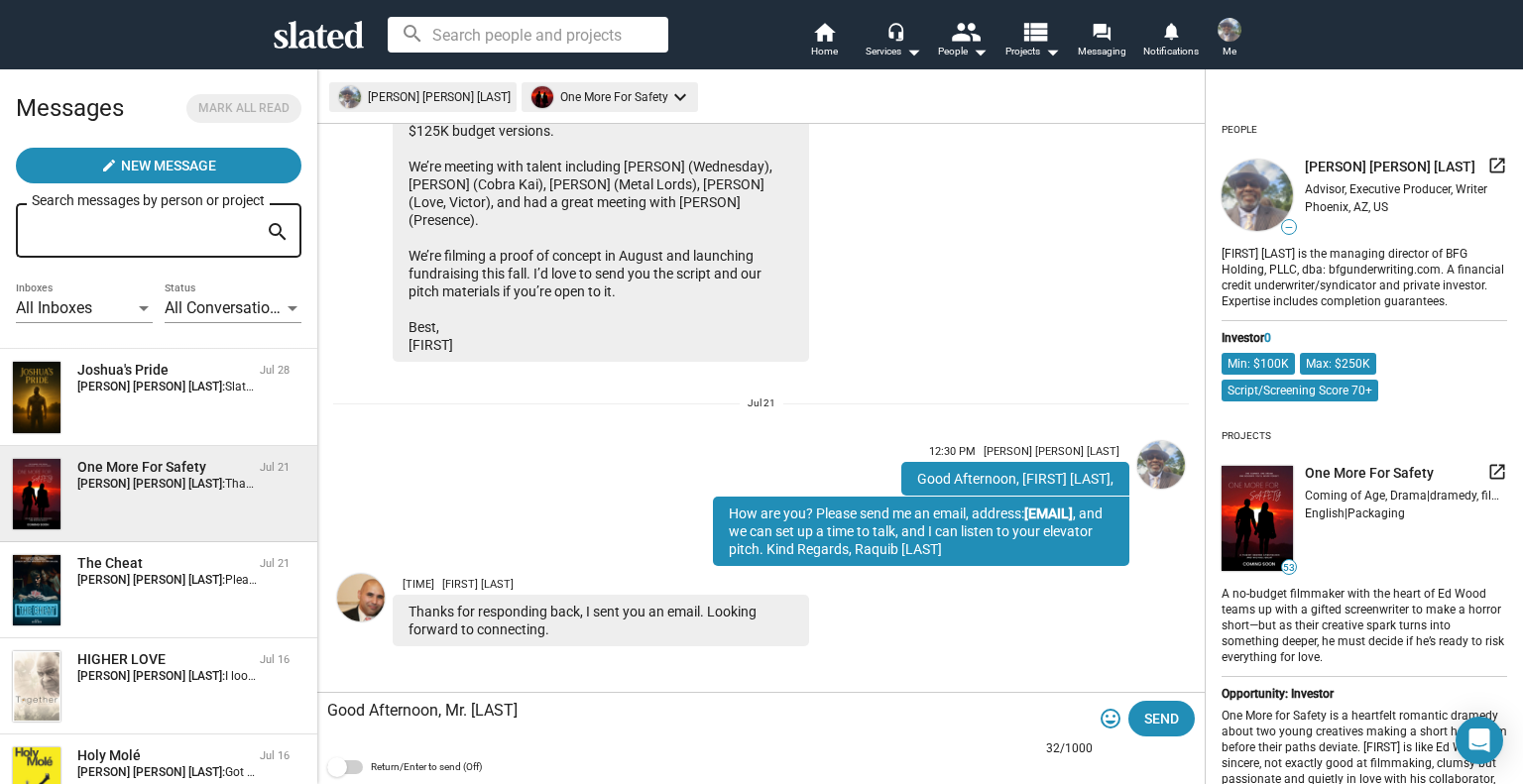 click on "Good Afternoon, Mr. [LAST]" at bounding box center (710, 711) 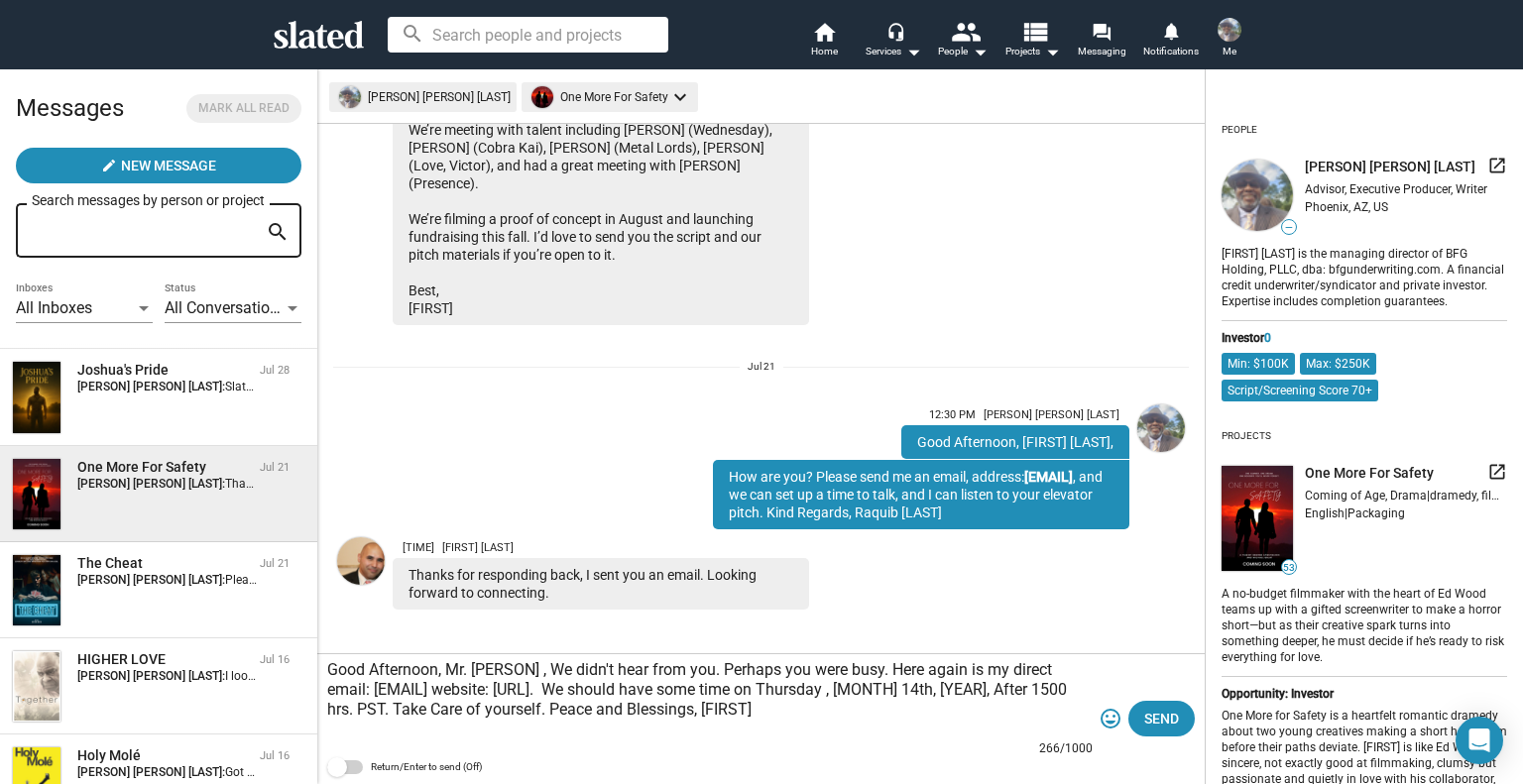 scroll, scrollTop: 415, scrollLeft: 0, axis: vertical 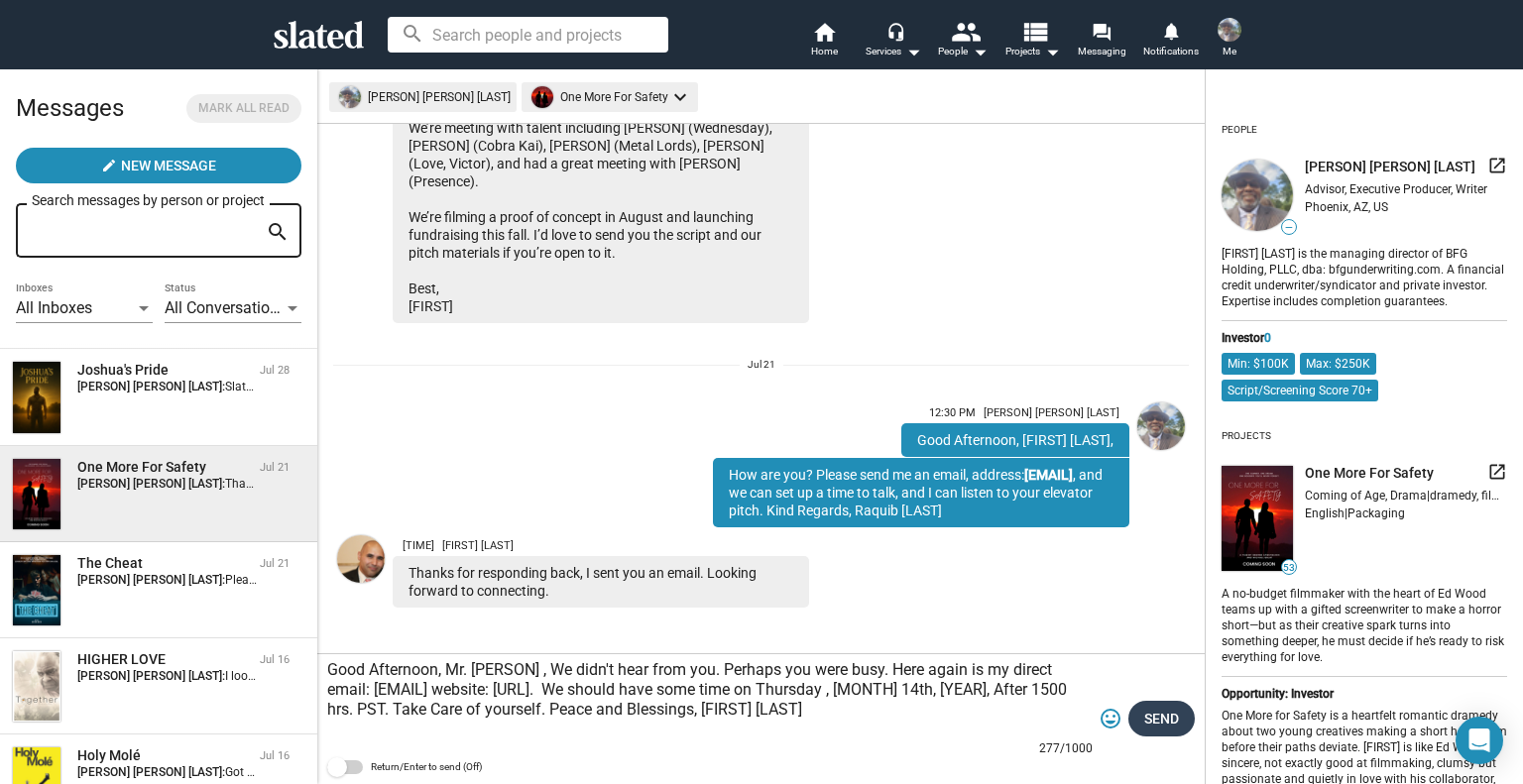 type on "Good Afternoon, Mr. [PERSON] , We didn't hear from you. Perhaps you were busy. Here again is my direct email: [EMAIL] website: [URL].  We should have some time on Thursday , [MONTH] 14th, [YEAR], After 1500 hrs. PST. Take Care of yourself. Peace and Blessings, [FIRST] [LAST]" 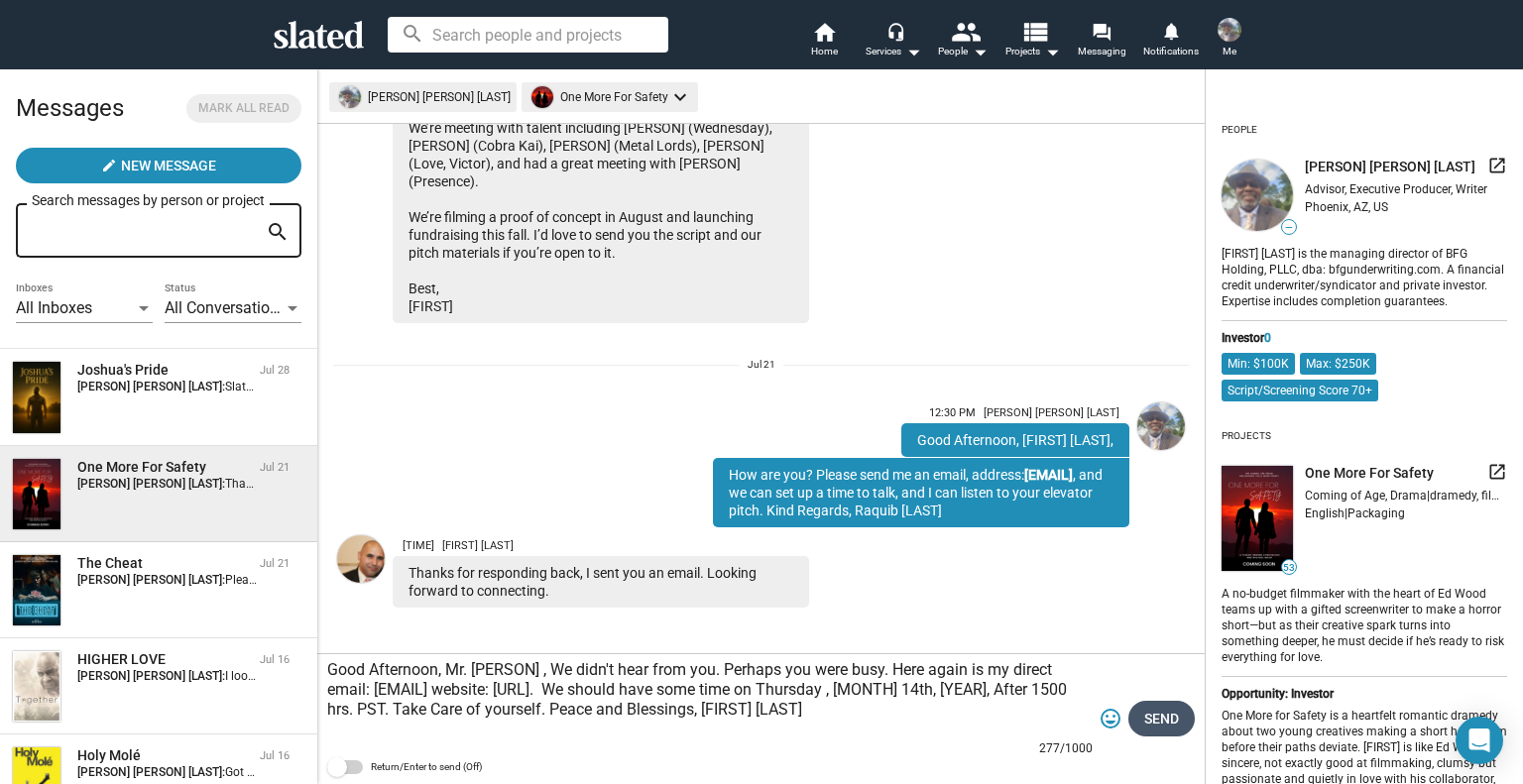 click on "Send" 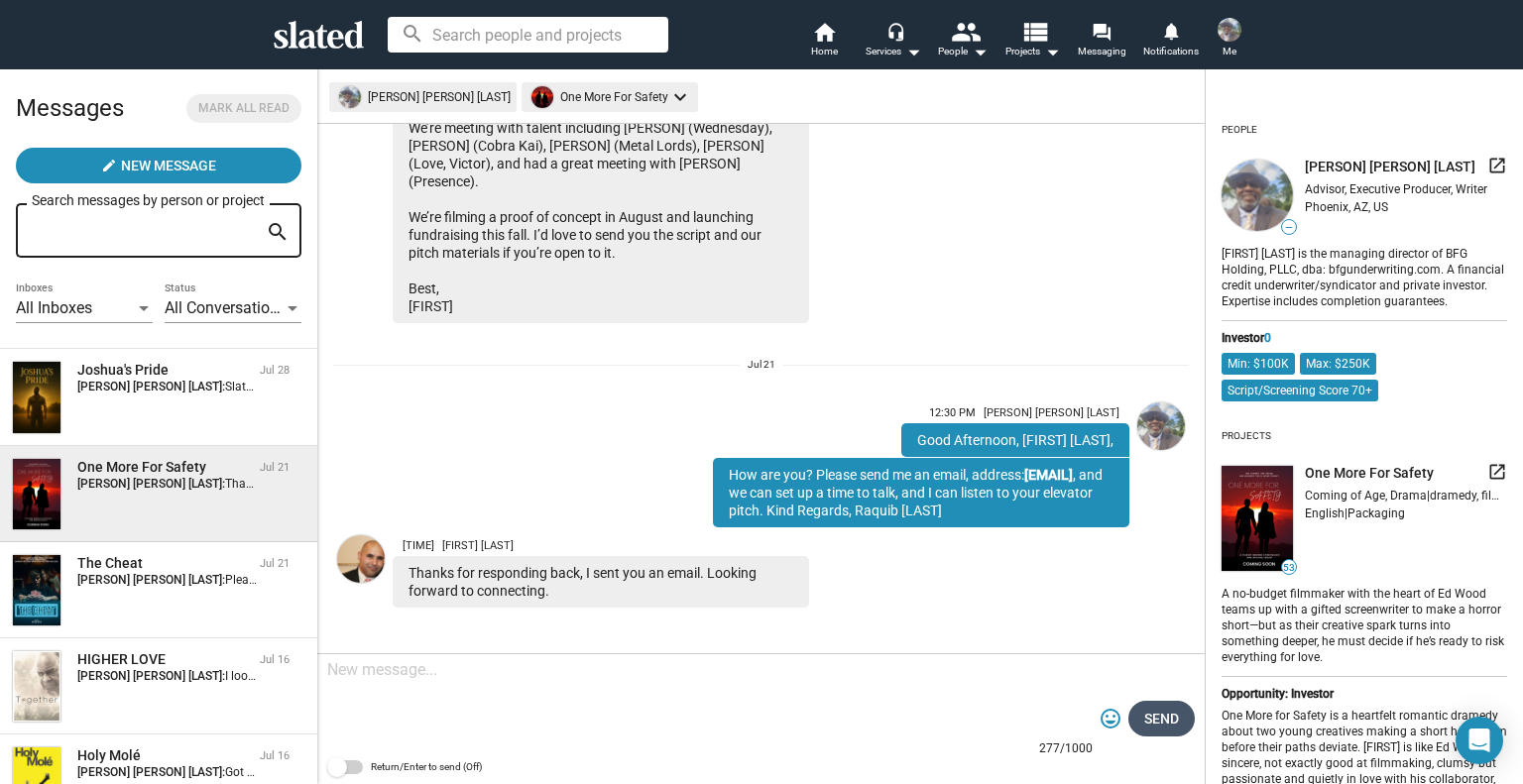 scroll, scrollTop: 376, scrollLeft: 0, axis: vertical 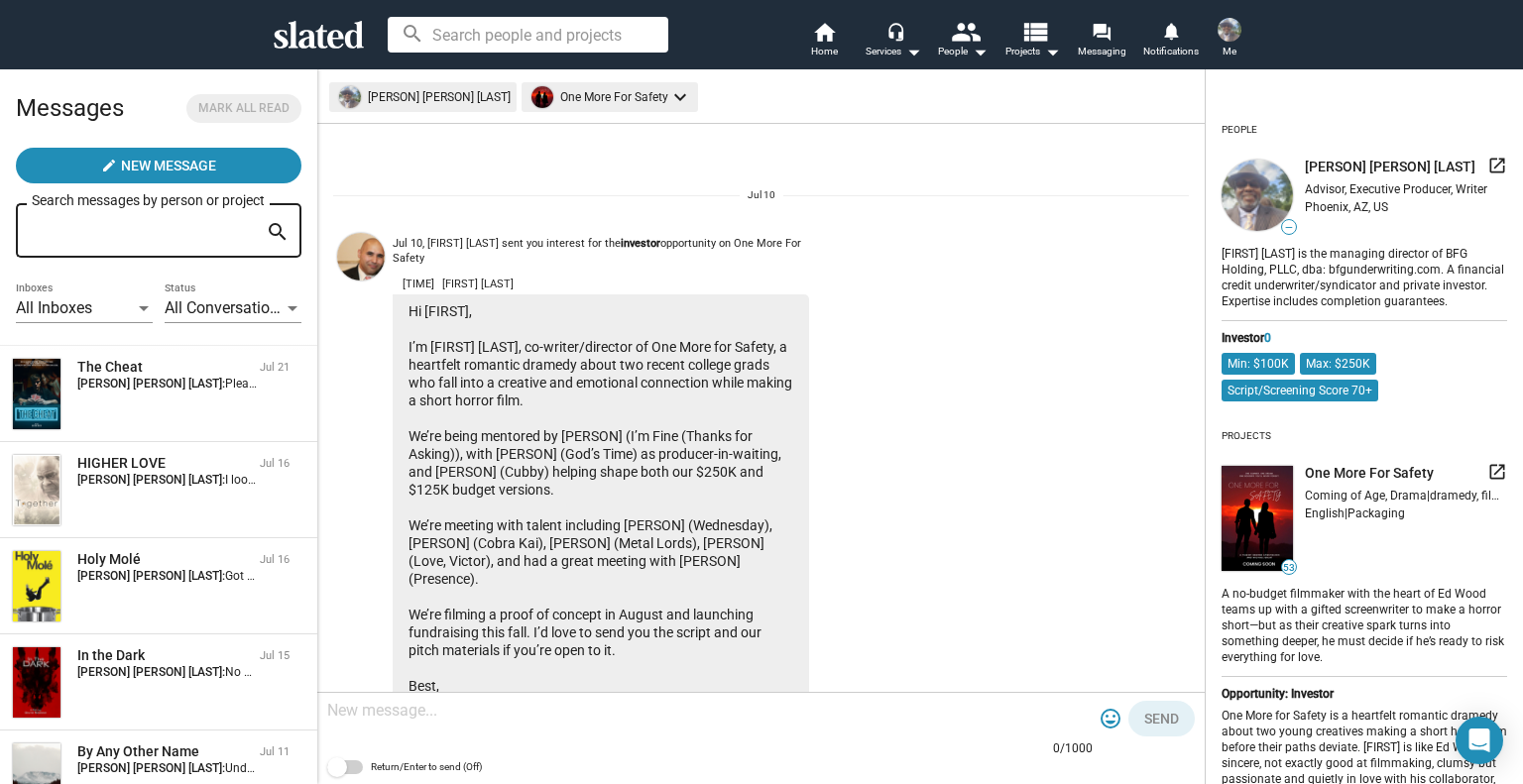 click at bounding box center (1230, 30) 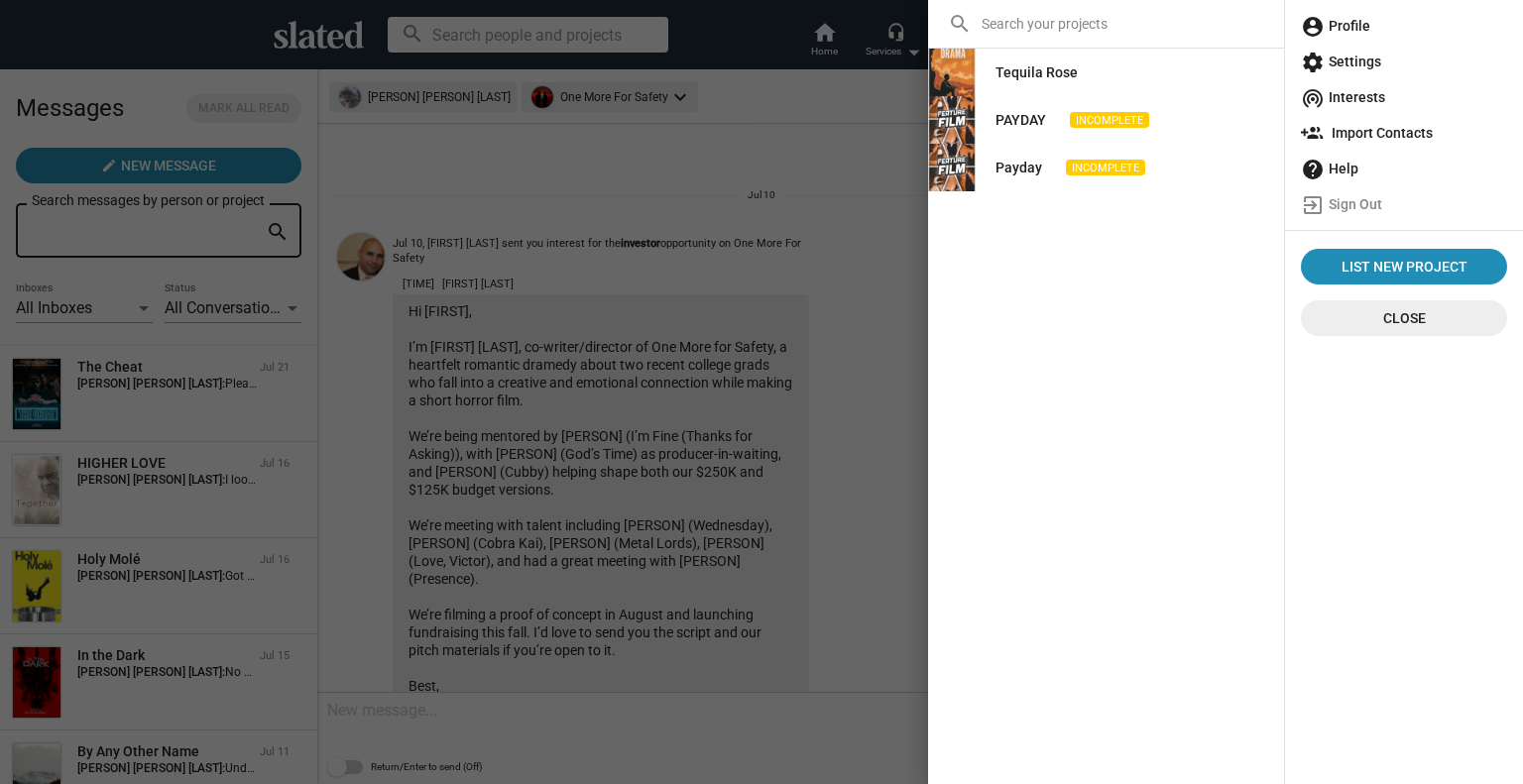 click on "account_circle  Profile" 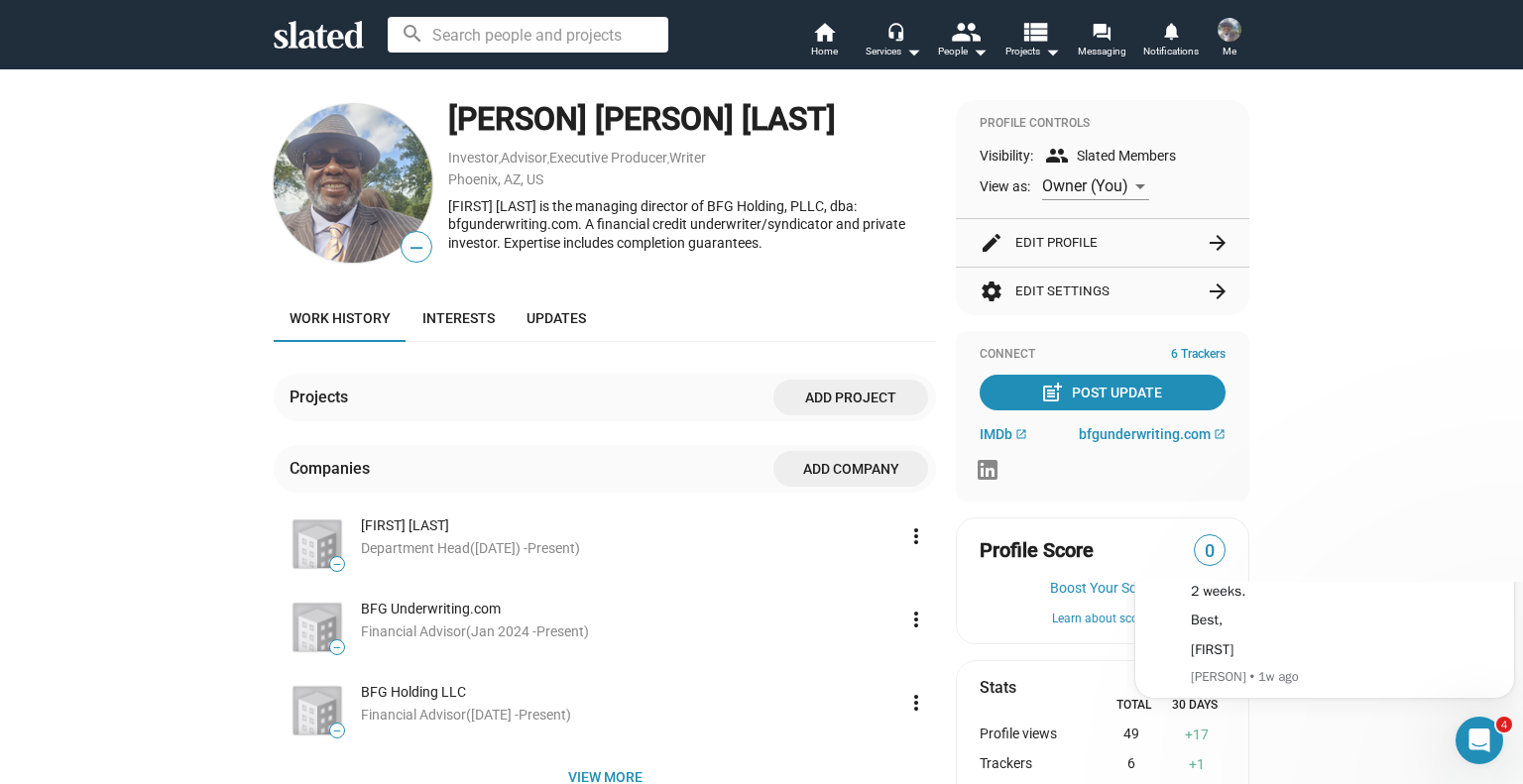 scroll, scrollTop: 0, scrollLeft: 0, axis: both 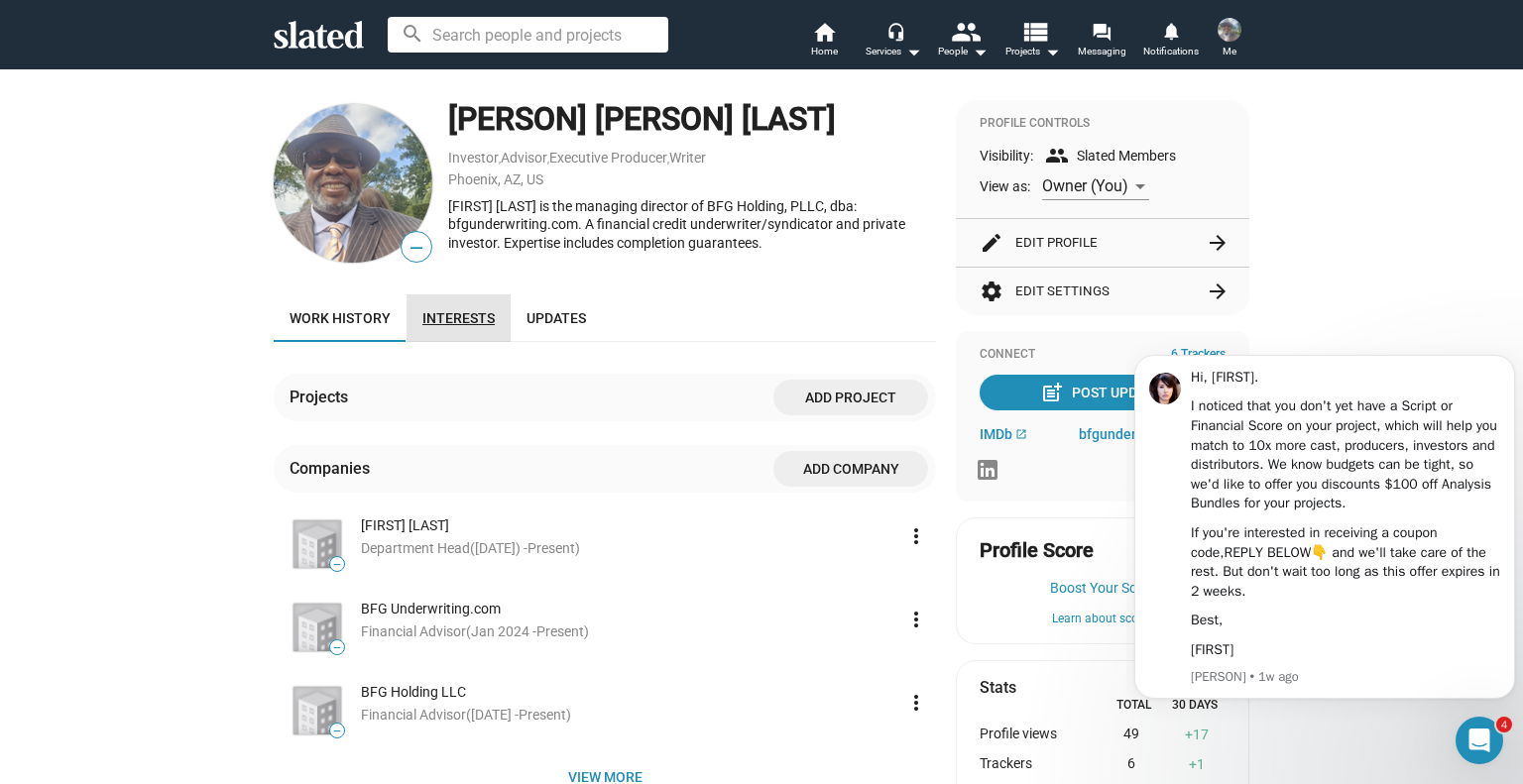 click on "Interests" at bounding box center (458, 318) 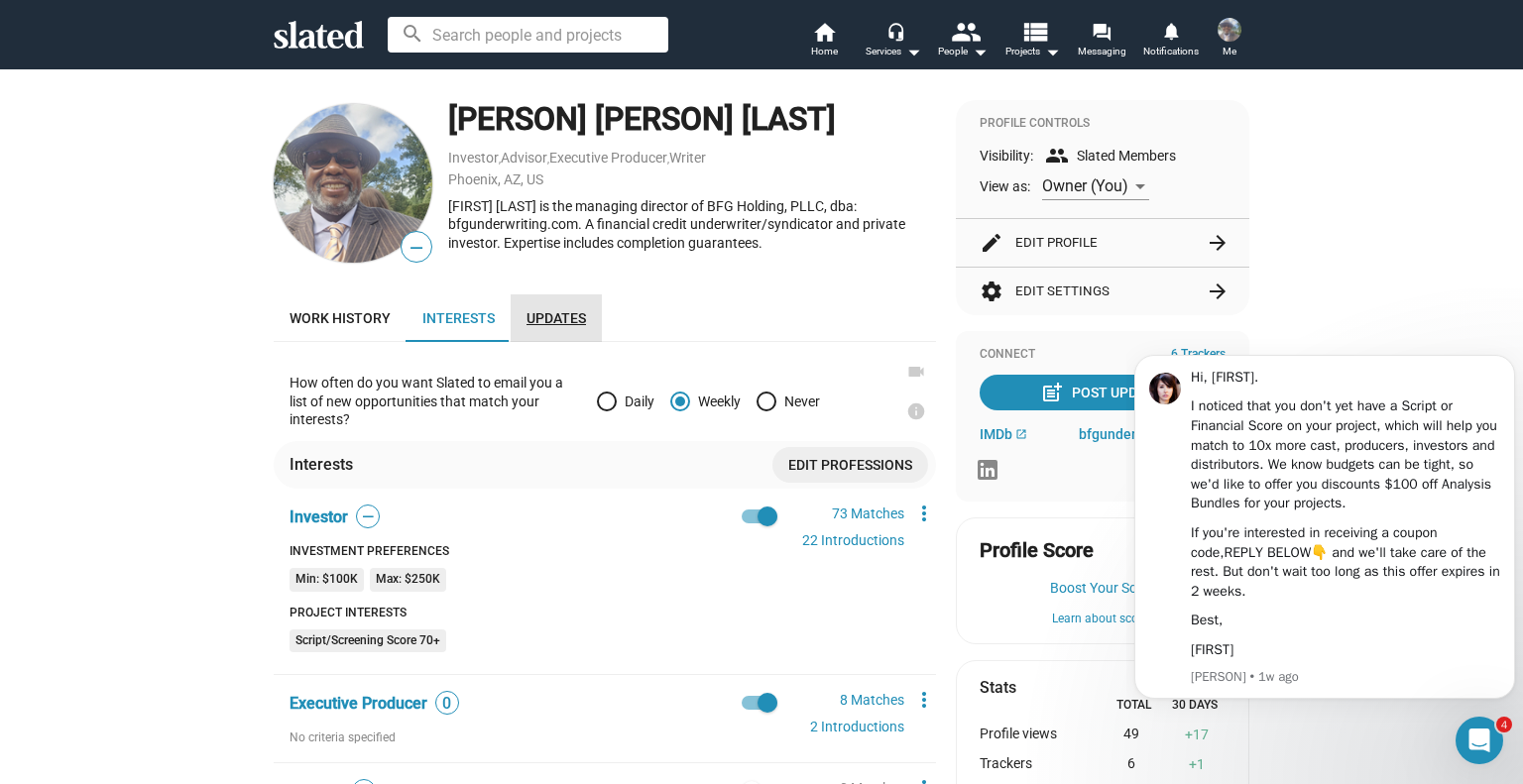click on "Updates" at bounding box center (556, 318) 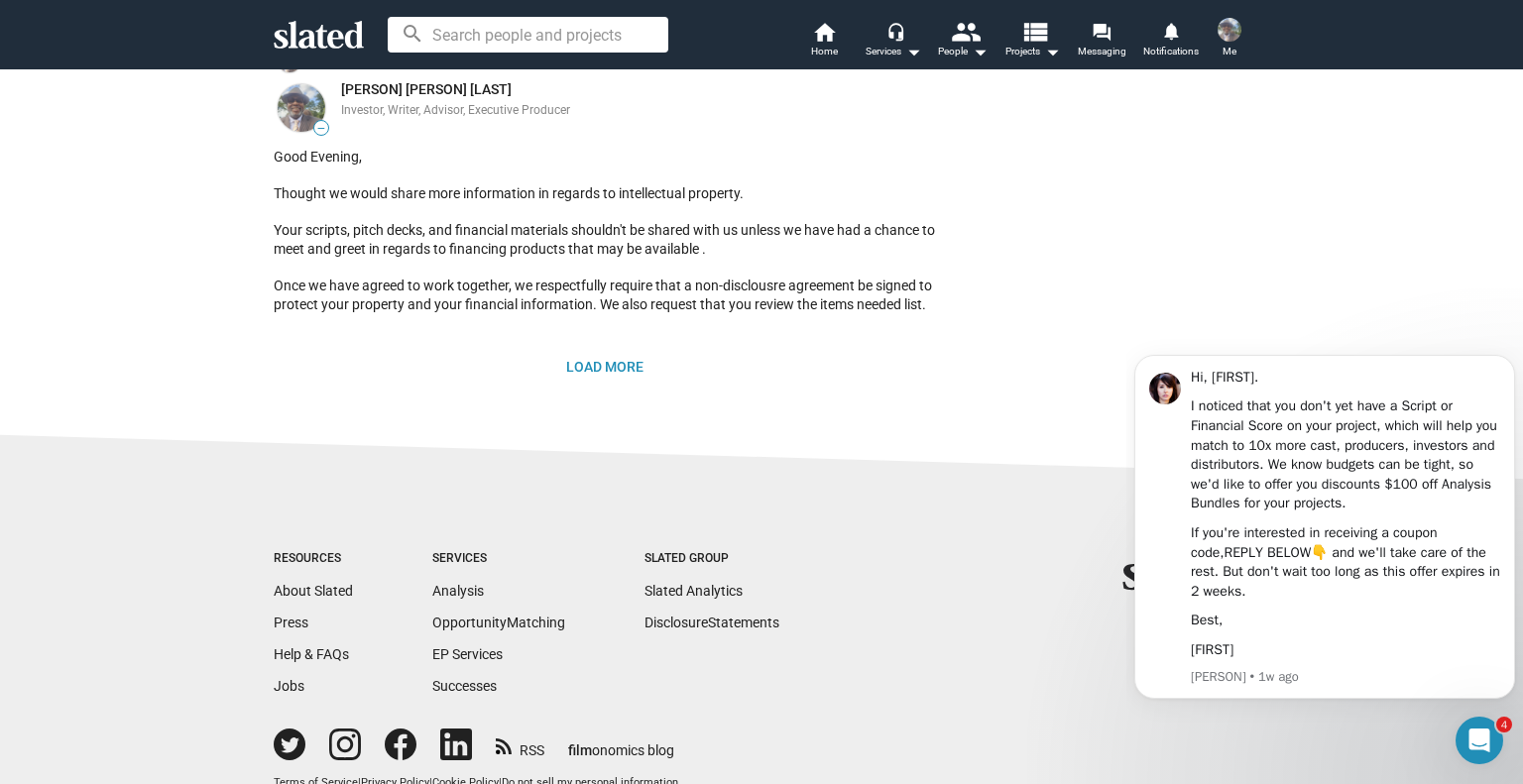 scroll, scrollTop: 2577, scrollLeft: 0, axis: vertical 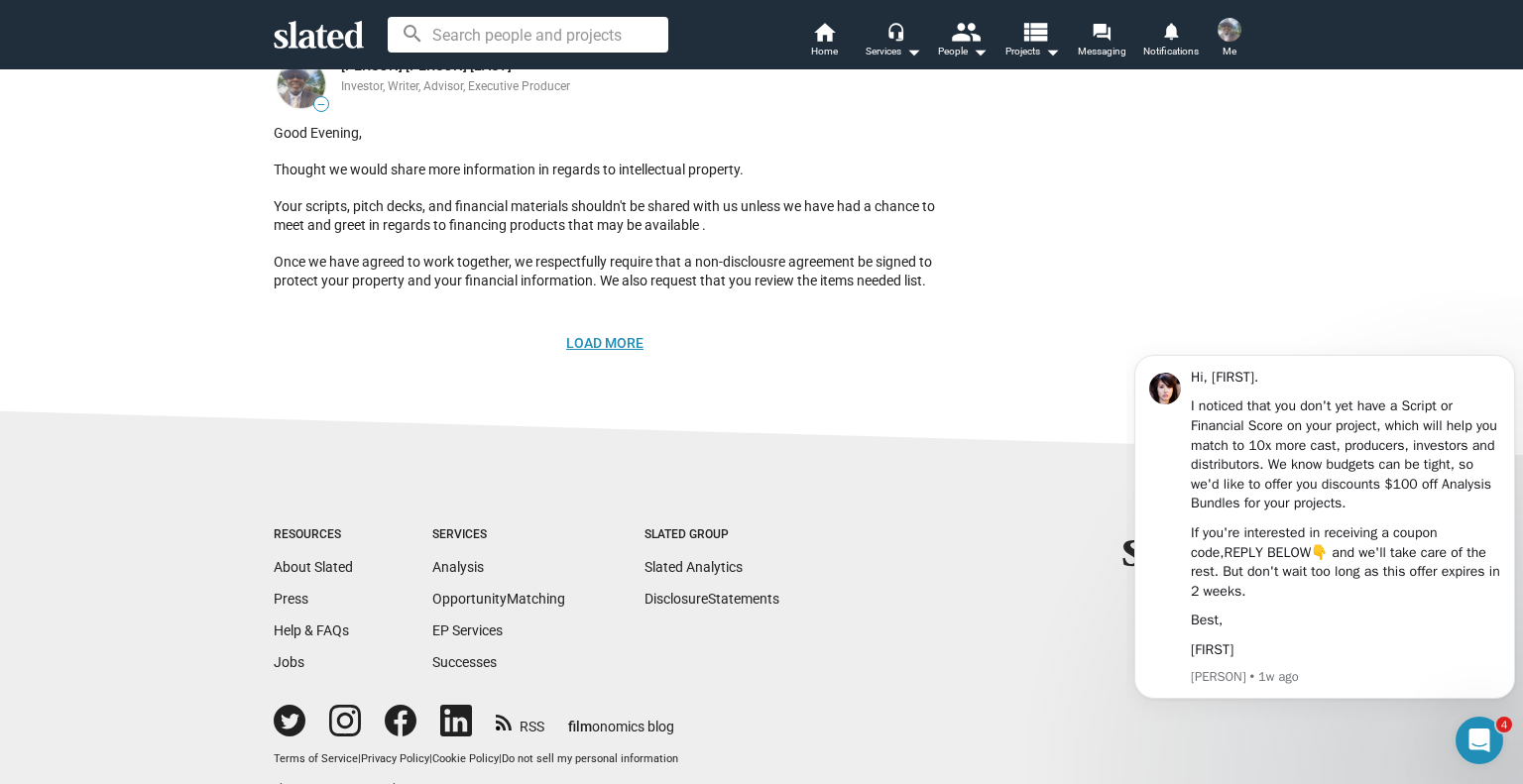 click on "Load More" 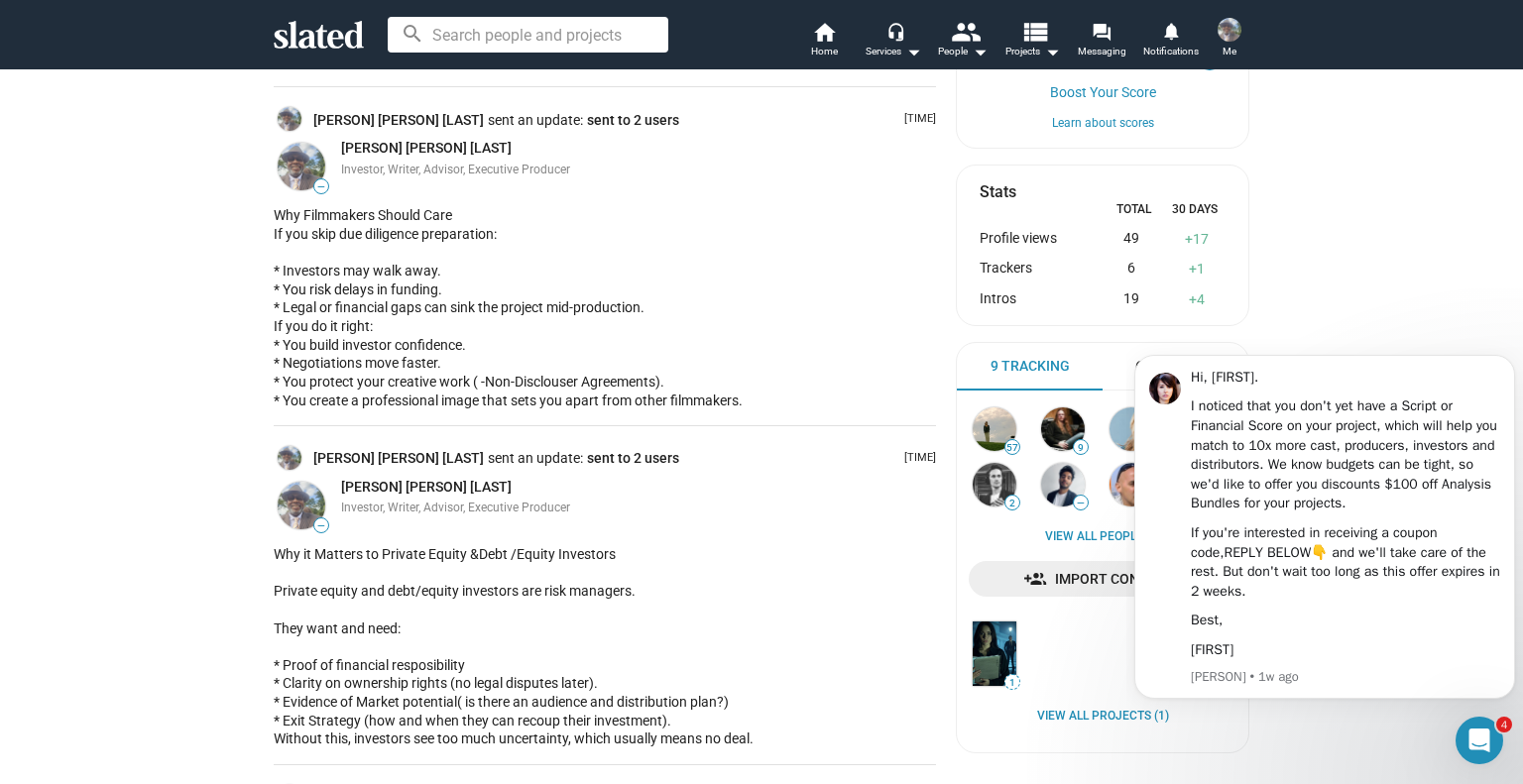 scroll, scrollTop: 0, scrollLeft: 0, axis: both 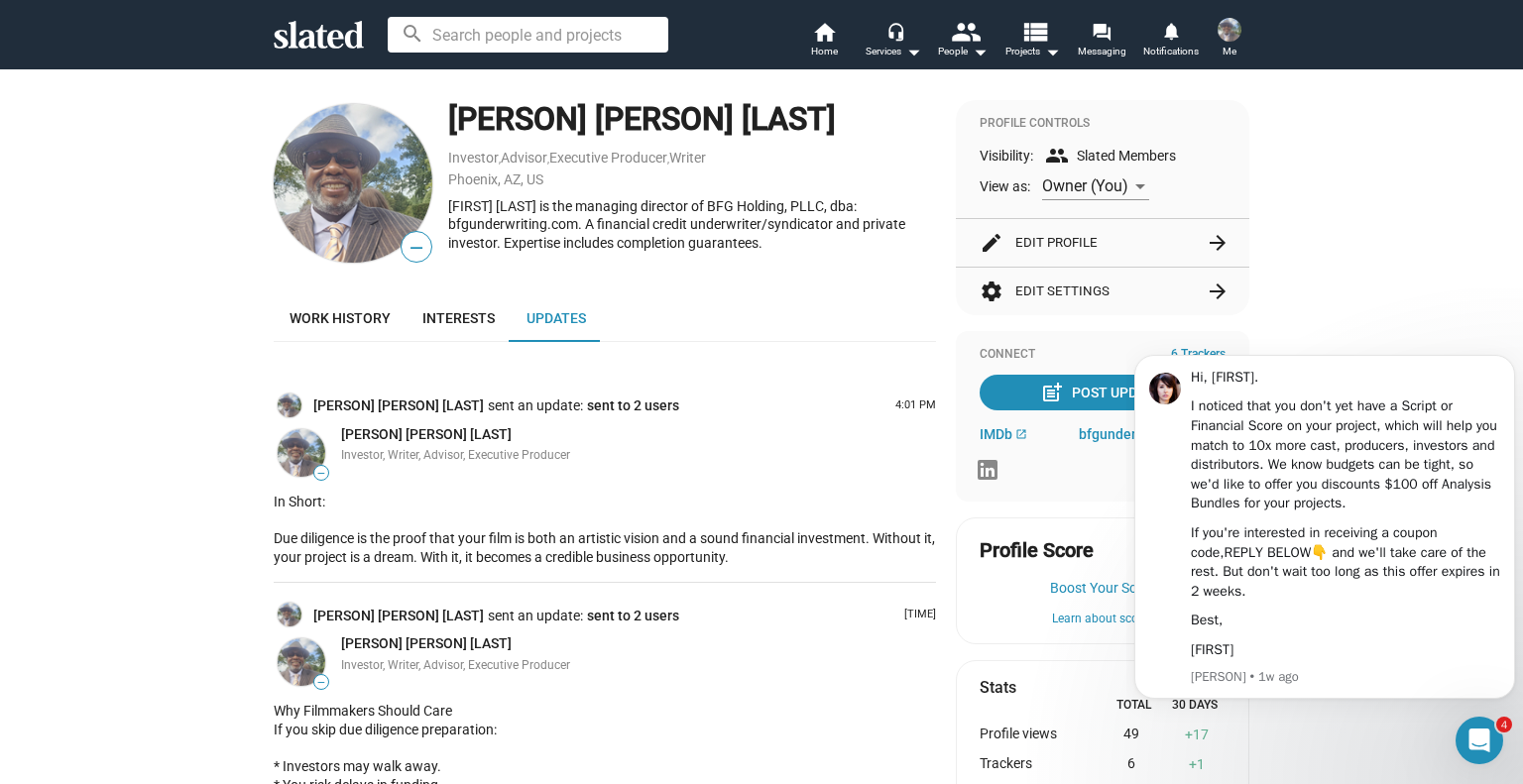 click on "—  [FIRST] [LAST]  Investor ,  Advisor ,  Executive Producer ,  Writer Phoenix, AZ, US [FIRST] [LAST] is the managing director of BFG Holding, PLLC, dba: bfgunderwriting.com. A financial credit underwriter/syndicator and private investor. Expertise includes completion guarantees. Work history Interests Updates [FIRST] [LAST] sent an update: sent to 2 users 4:01 PM — [FIRST] [LAST] Investor, Writer, Advisor, Executive Producer  In Short:
Due diligence is the proof that your film is both an artistic vision and a sound financial investment. Without it, your project is a dream. With it, it becomes a credible business opportunity. [FIRST] [LAST] sent an update: sent to 2 users 3:59 PM — [FIRST] [LAST] Investor, Writer, Advisor, Executive Producer [FIRST] [LAST] sent an update: sent to 2 users 3:52 PM — [FIRST] [LAST] Investor, Writer, Advisor, Executive Producer [FIRST] [LAST] sent an update: sent to 2 users 3:46 PM — is tracking" at bounding box center [762, 2375] 